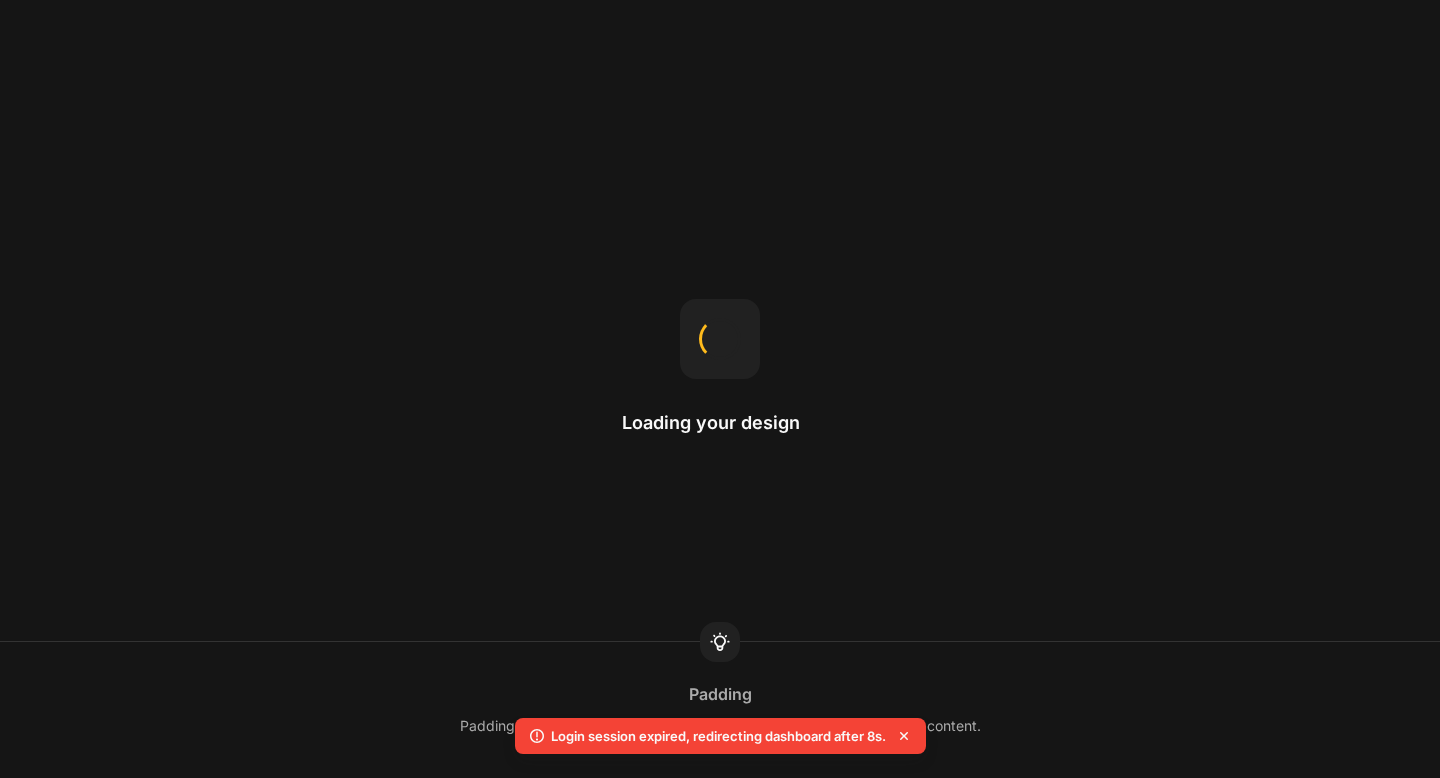 scroll, scrollTop: 0, scrollLeft: 0, axis: both 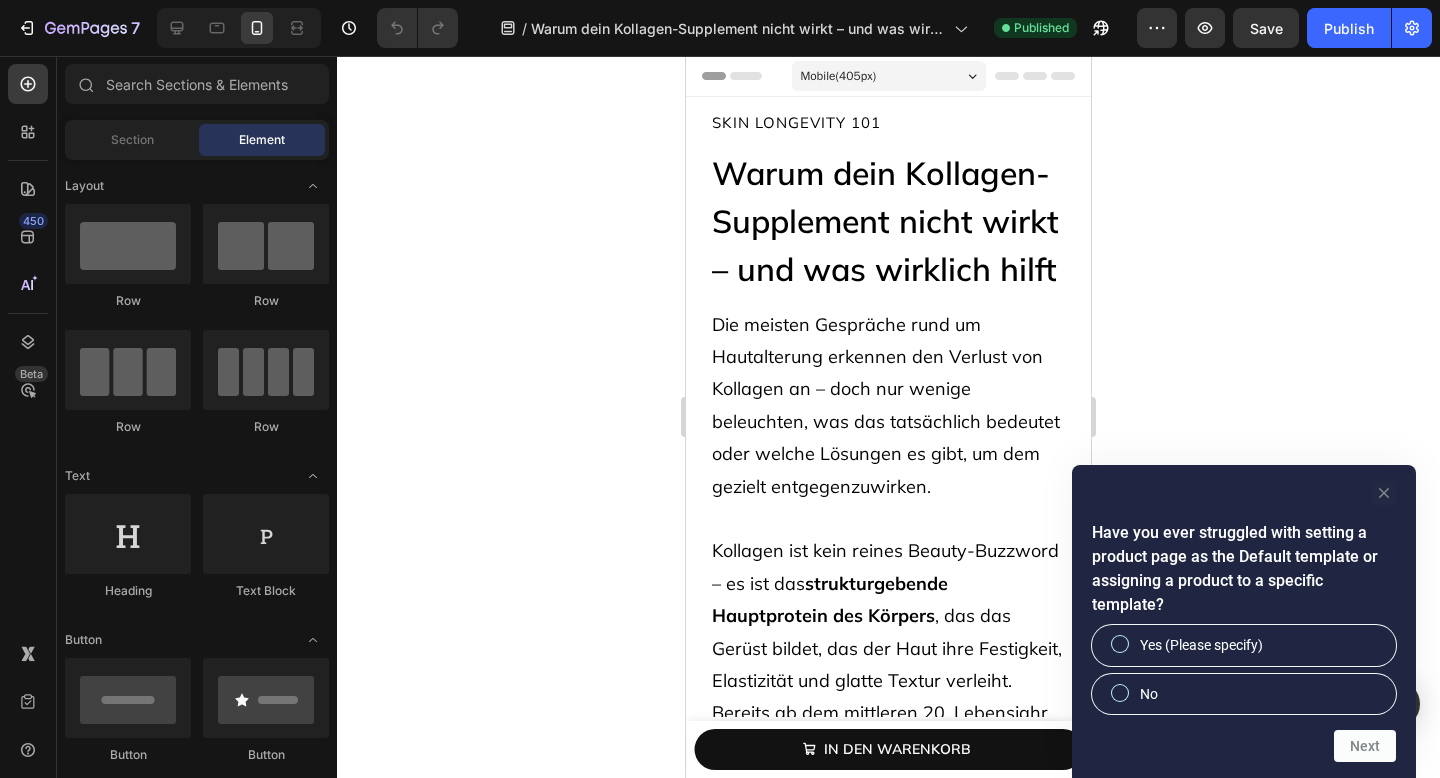 click 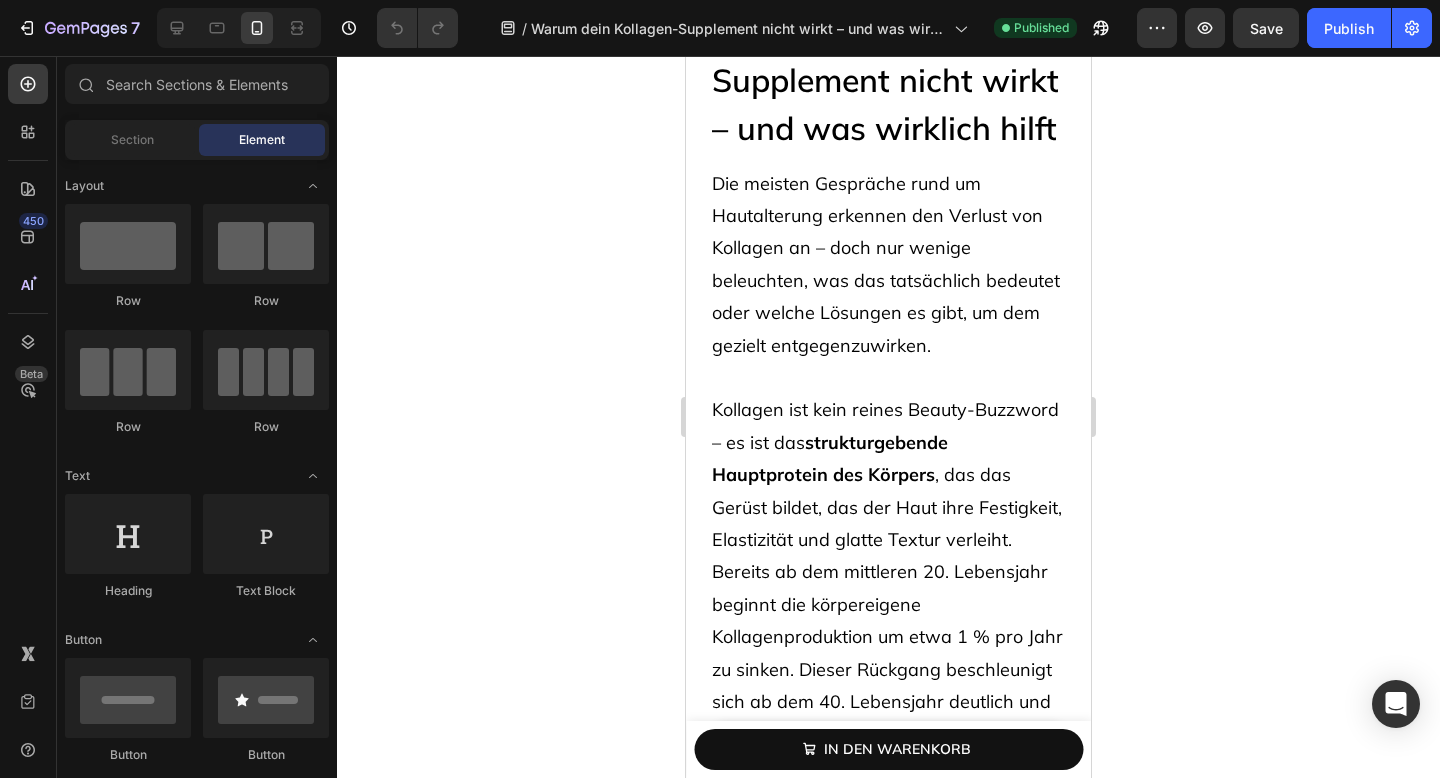 scroll, scrollTop: 0, scrollLeft: 0, axis: both 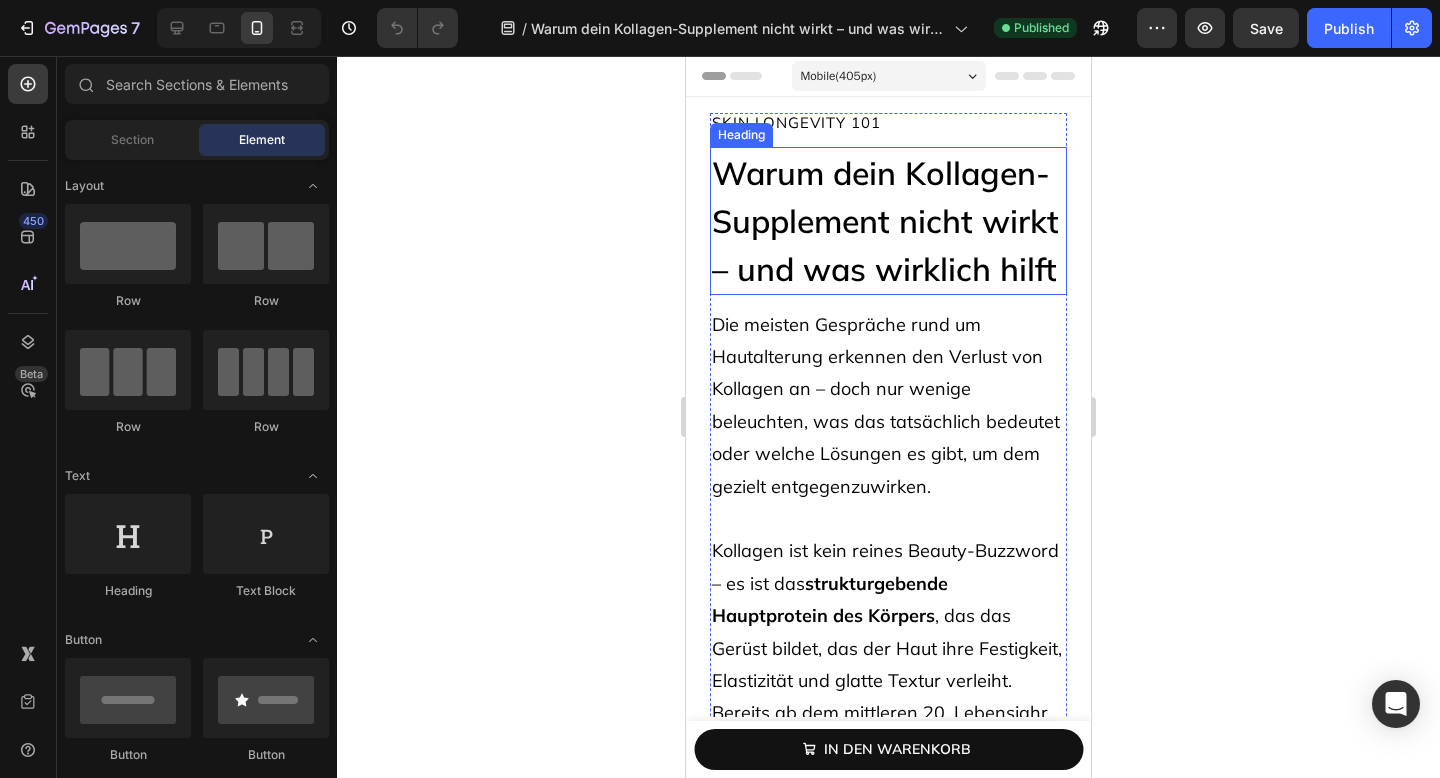click on "Warum dein Kollagen-Supplement nicht wirkt – und was wirklich hilft" at bounding box center (888, 221) 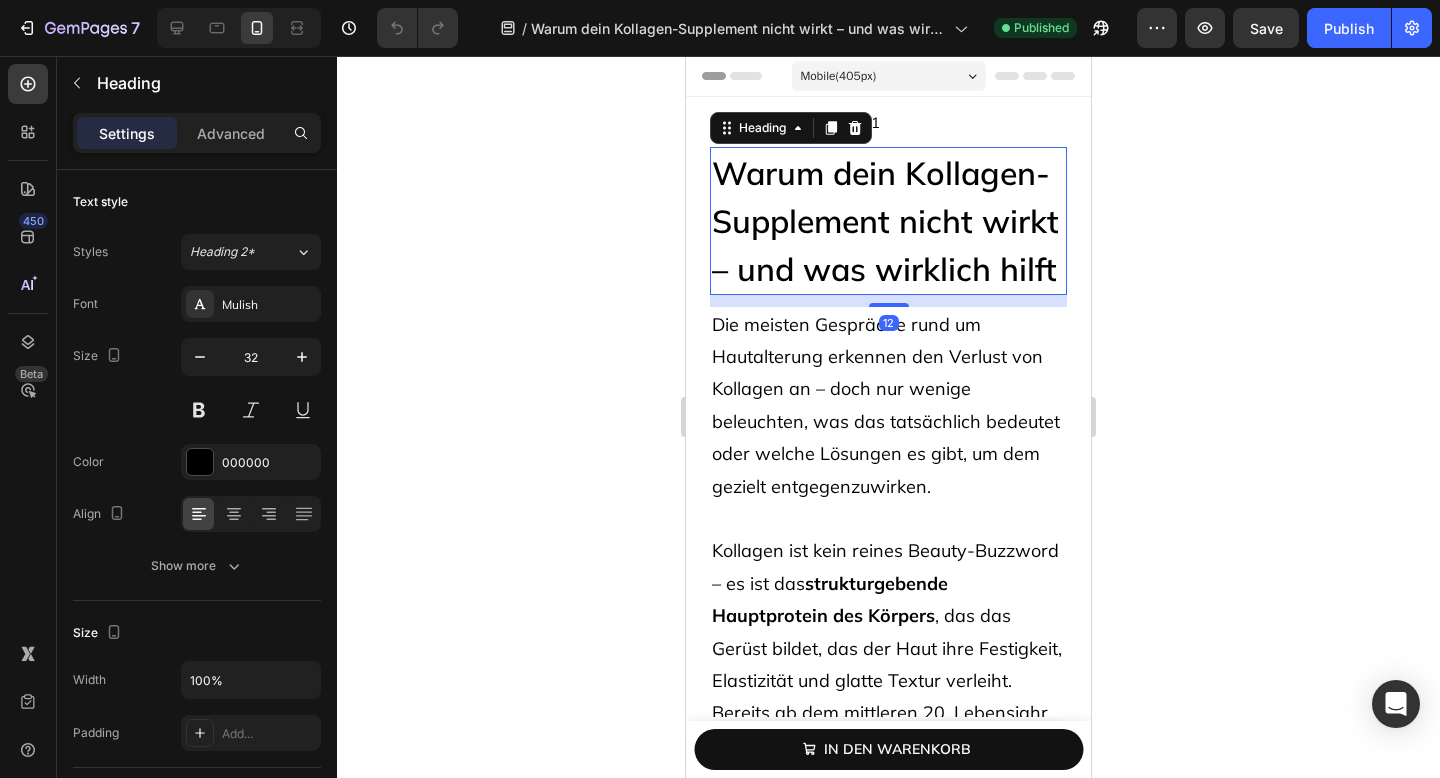 click on "Warum dein Kollagen-Supplement nicht wirkt – und was wirklich hilft" at bounding box center (888, 221) 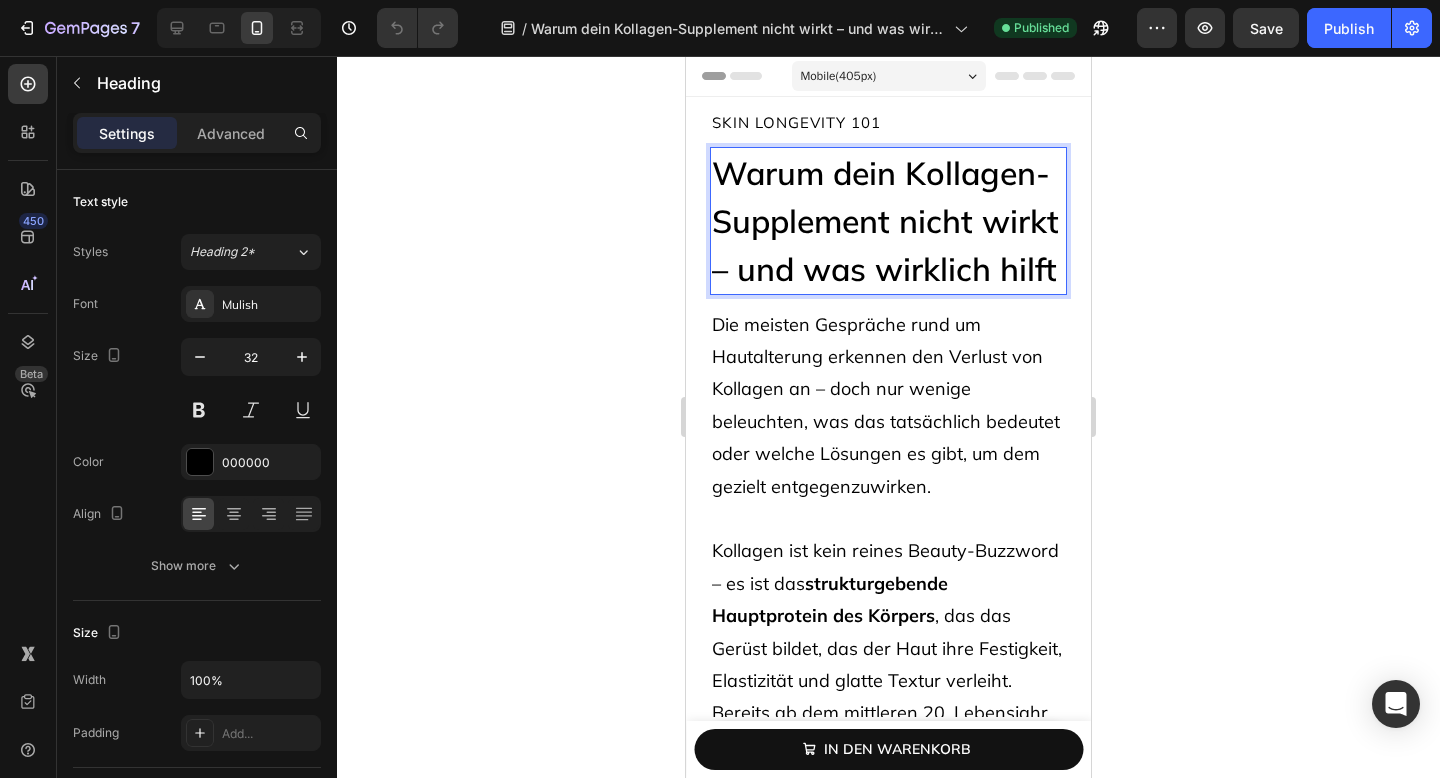 click on "Warum dein Kollagen-Supplement nicht wirkt – und was wirklich hilft" at bounding box center (888, 221) 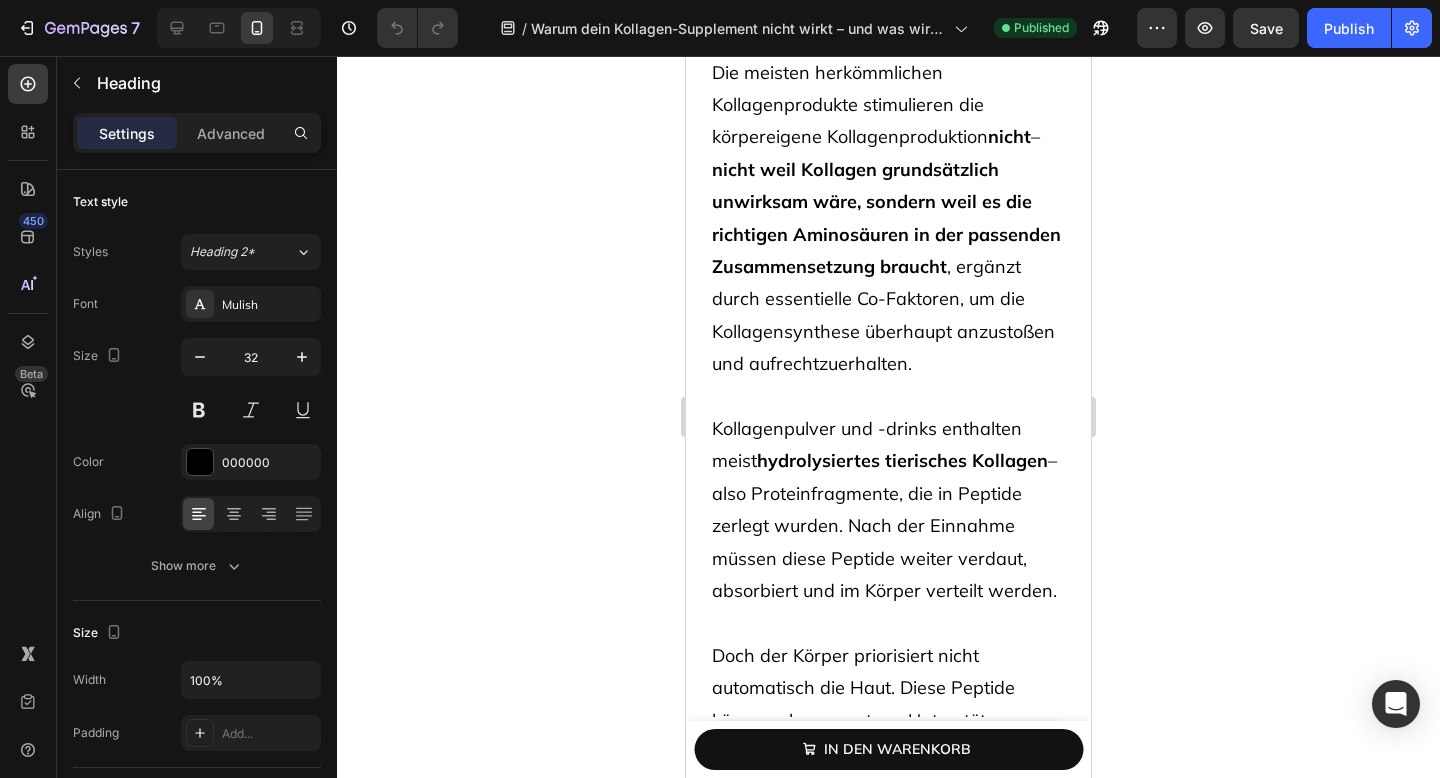 type on "16" 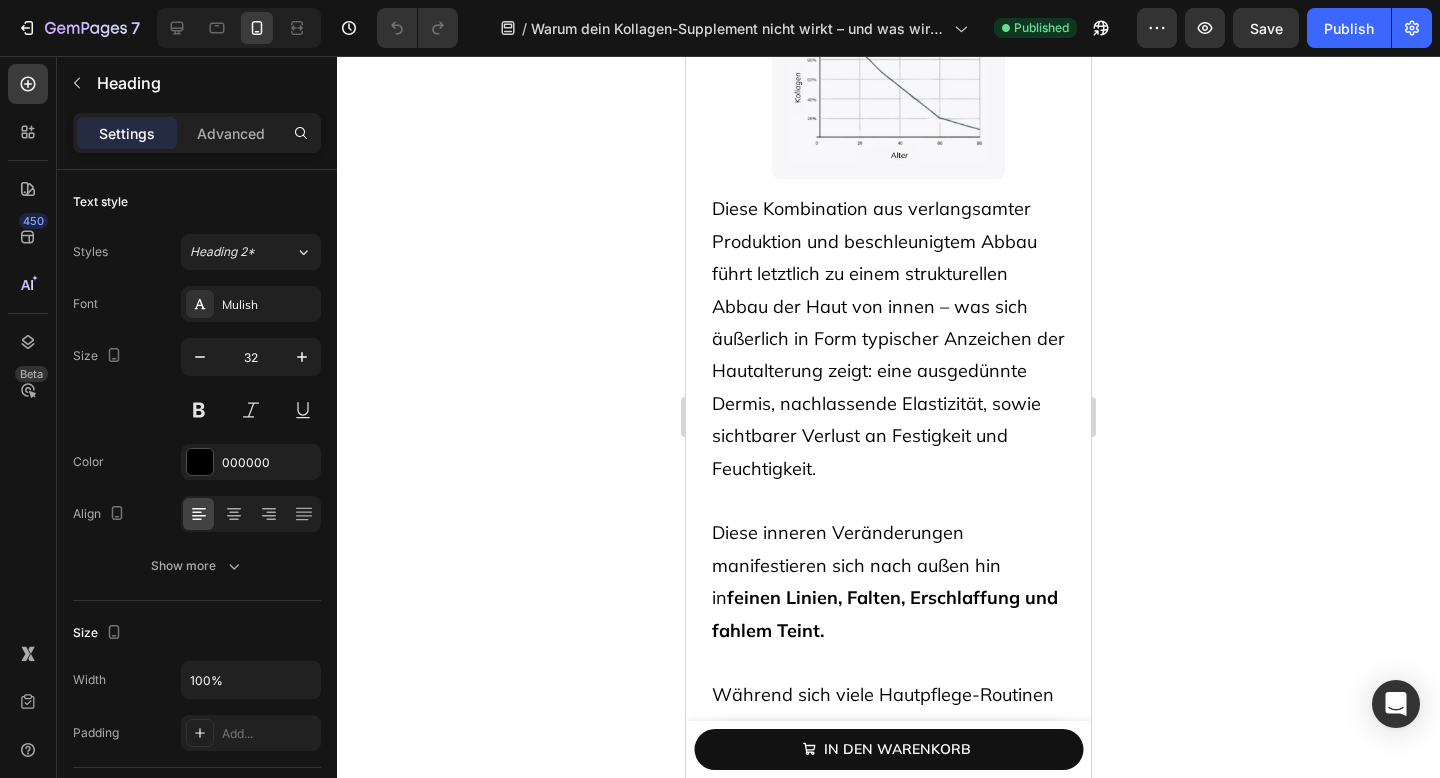 scroll, scrollTop: 0, scrollLeft: 0, axis: both 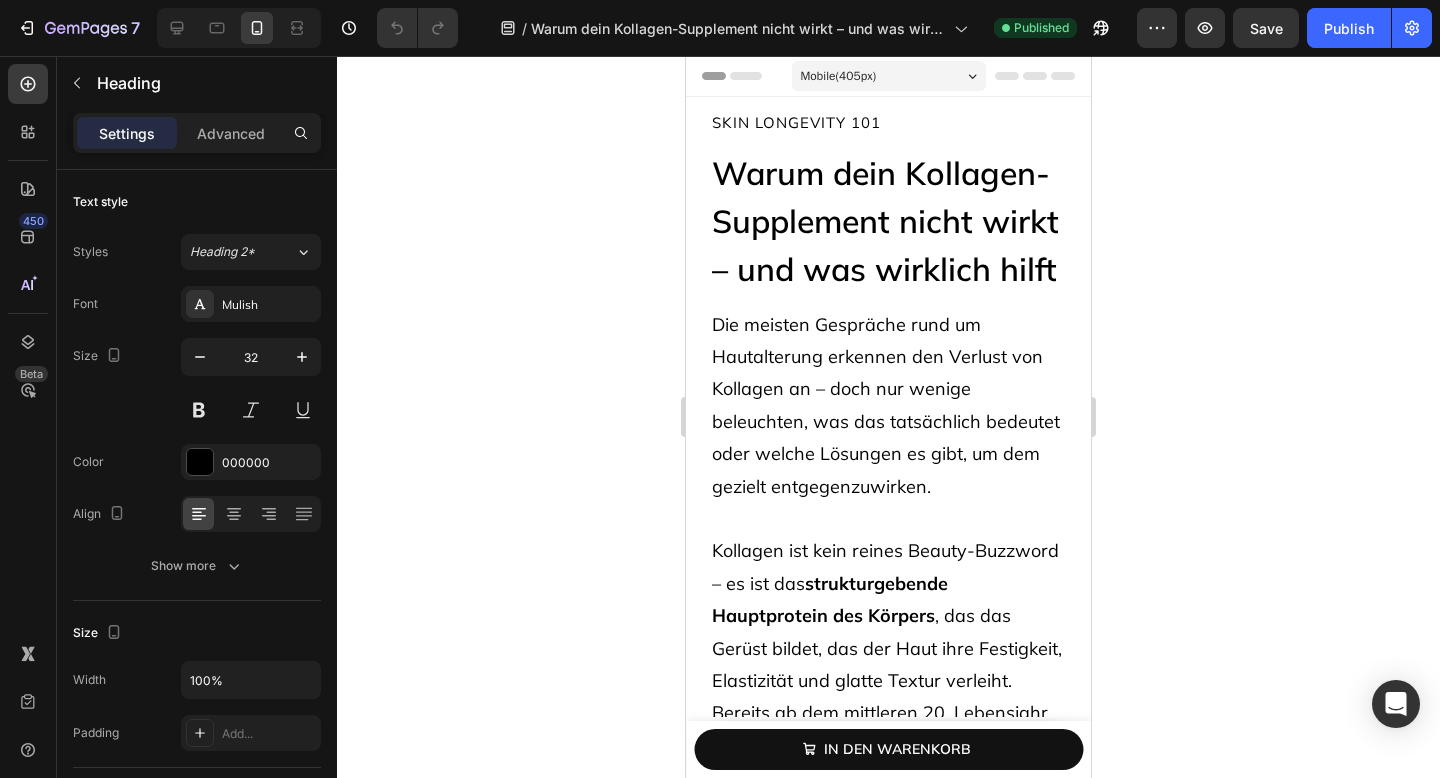 click on "Warum dein Kollagen-Supplement nicht wirkt – und was wirklich hilft" at bounding box center (888, 221) 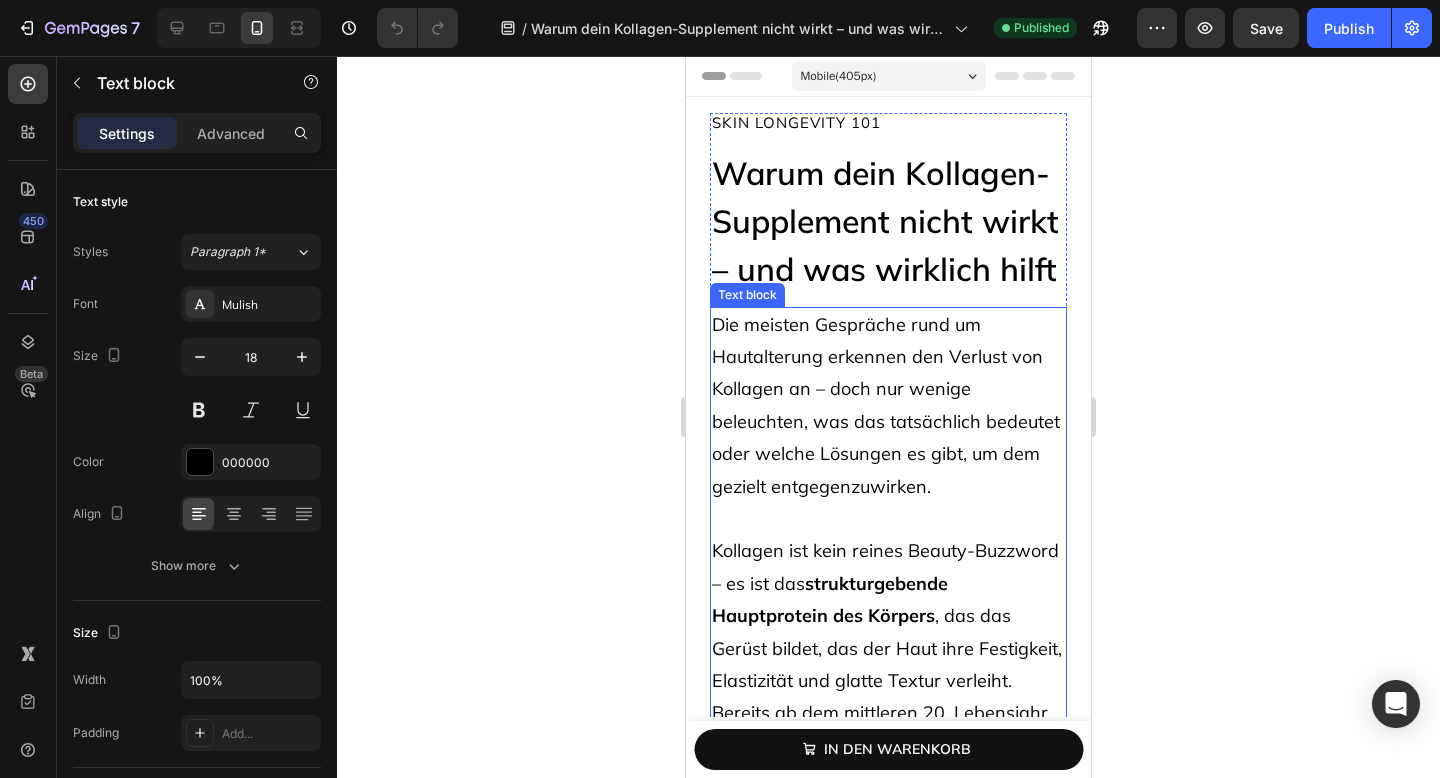 click on "Die meisten Gespräche rund um Hautalterung erkennen den Verlust von Kollagen an – doch nur wenige beleuchten, was das tatsächlich bedeutet oder welche Lösungen es gibt, um dem gezielt entgegenzuwirken." at bounding box center (888, 406) 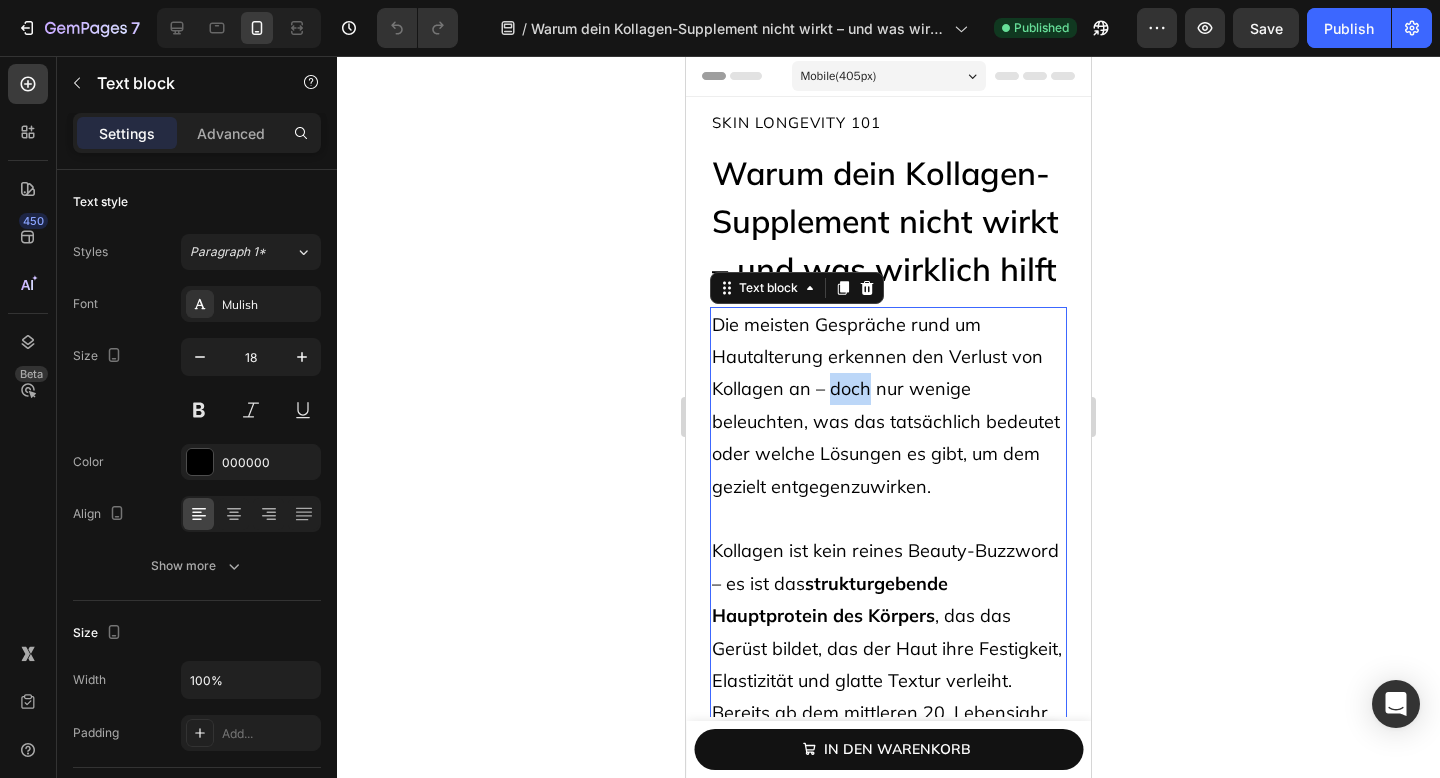 click on "Die meisten Gespräche rund um Hautalterung erkennen den Verlust von Kollagen an – doch nur wenige beleuchten, was das tatsächlich bedeutet oder welche Lösungen es gibt, um dem gezielt entgegenzuwirken." at bounding box center (888, 406) 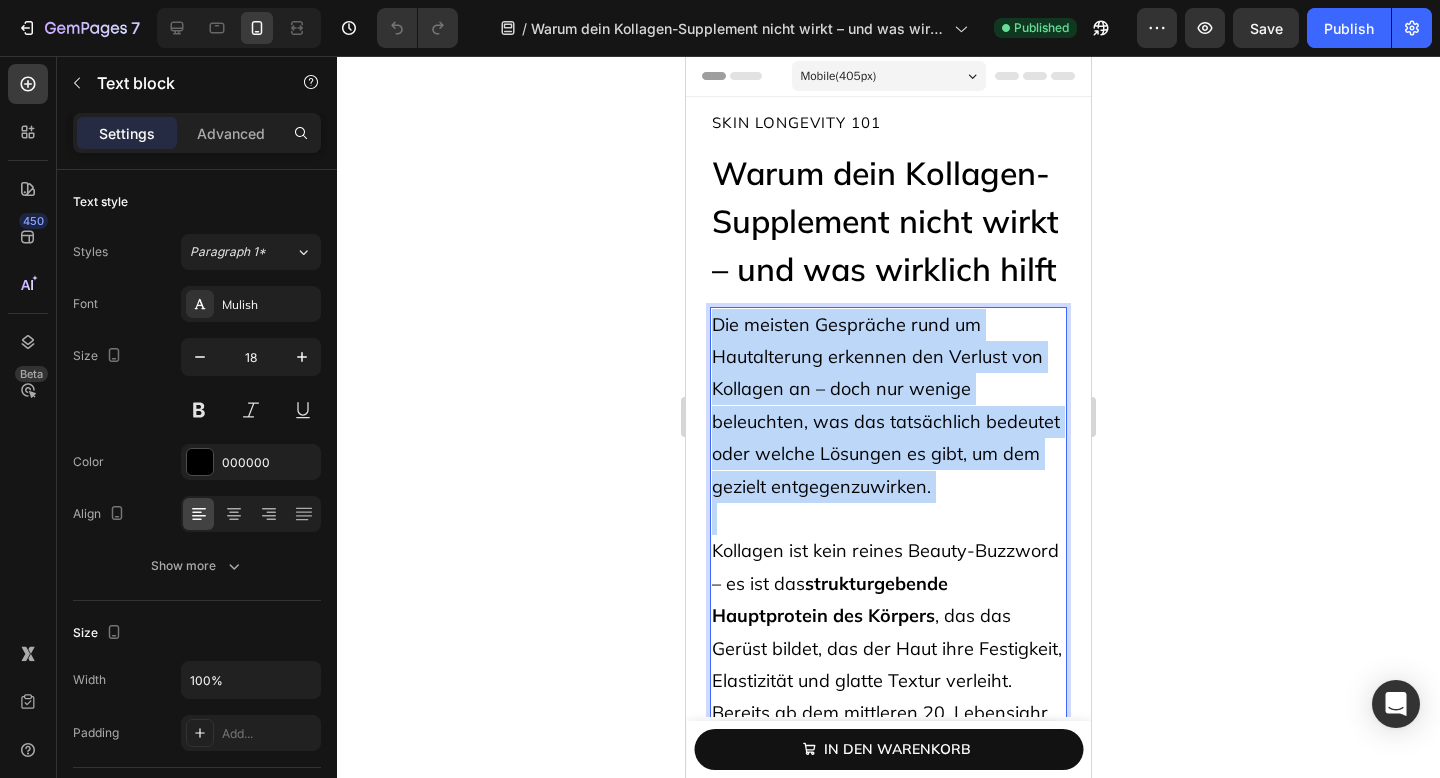 click on "Die meisten Gespräche rund um Hautalterung erkennen den Verlust von Kollagen an – doch nur wenige beleuchten, was das tatsächlich bedeutet oder welche Lösungen es gibt, um dem gezielt entgegenzuwirken." at bounding box center (888, 406) 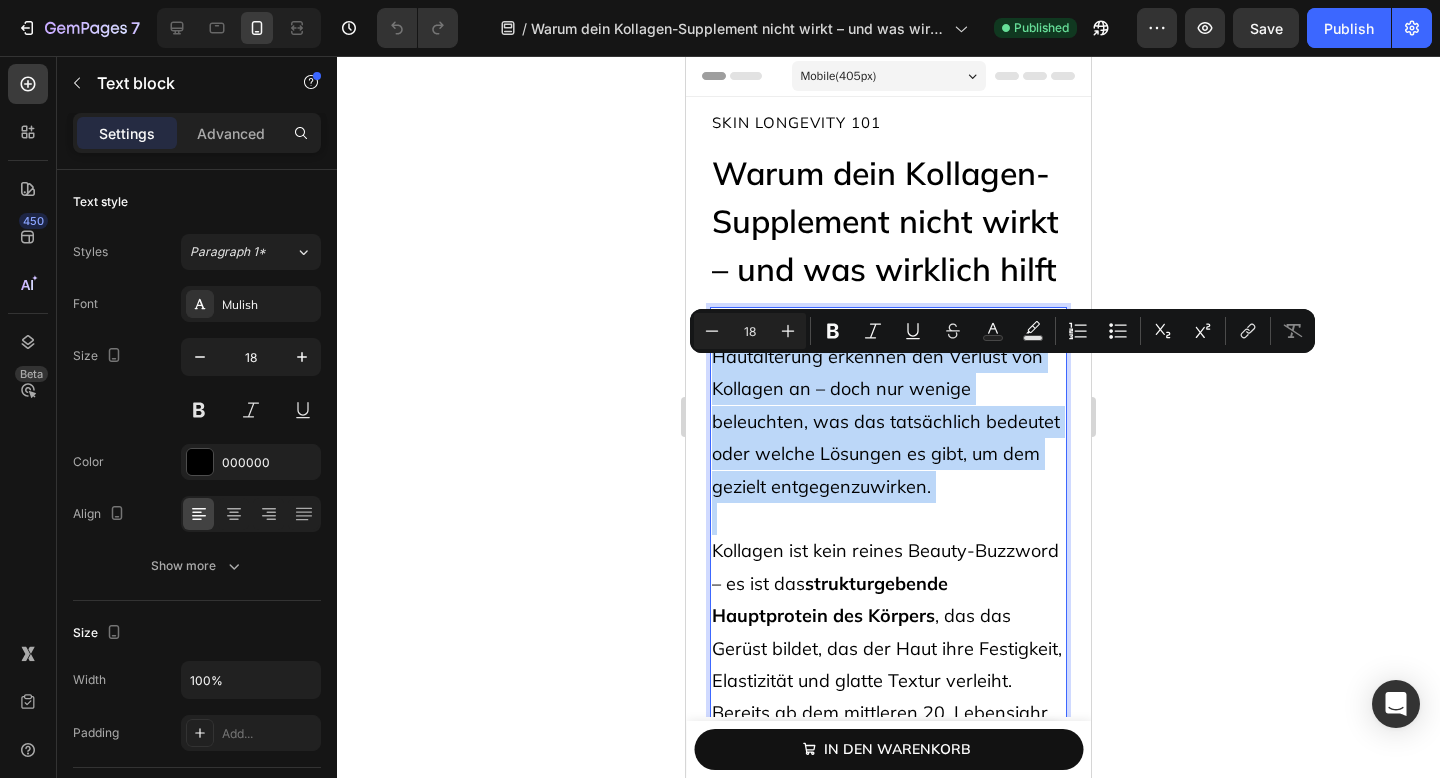 type on "11" 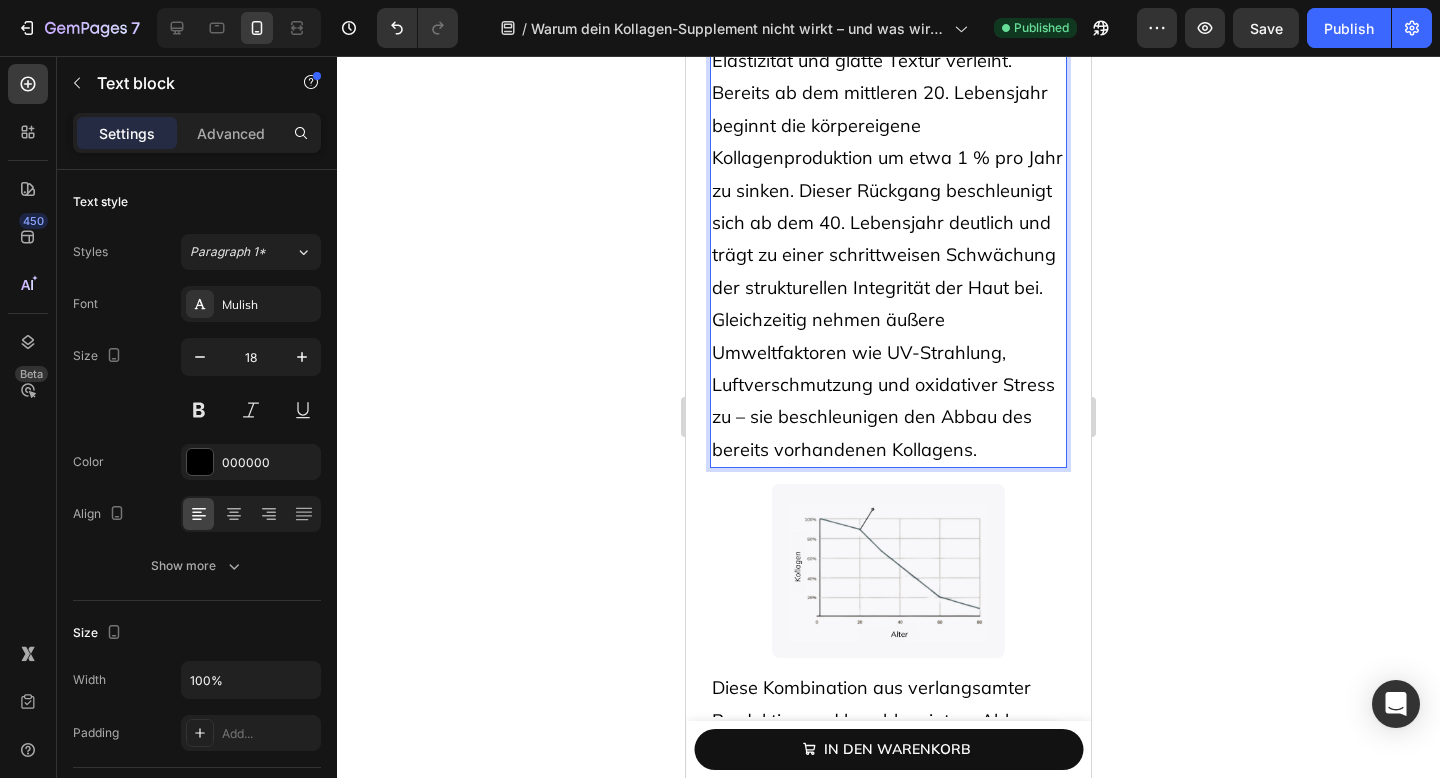 scroll, scrollTop: 618, scrollLeft: 0, axis: vertical 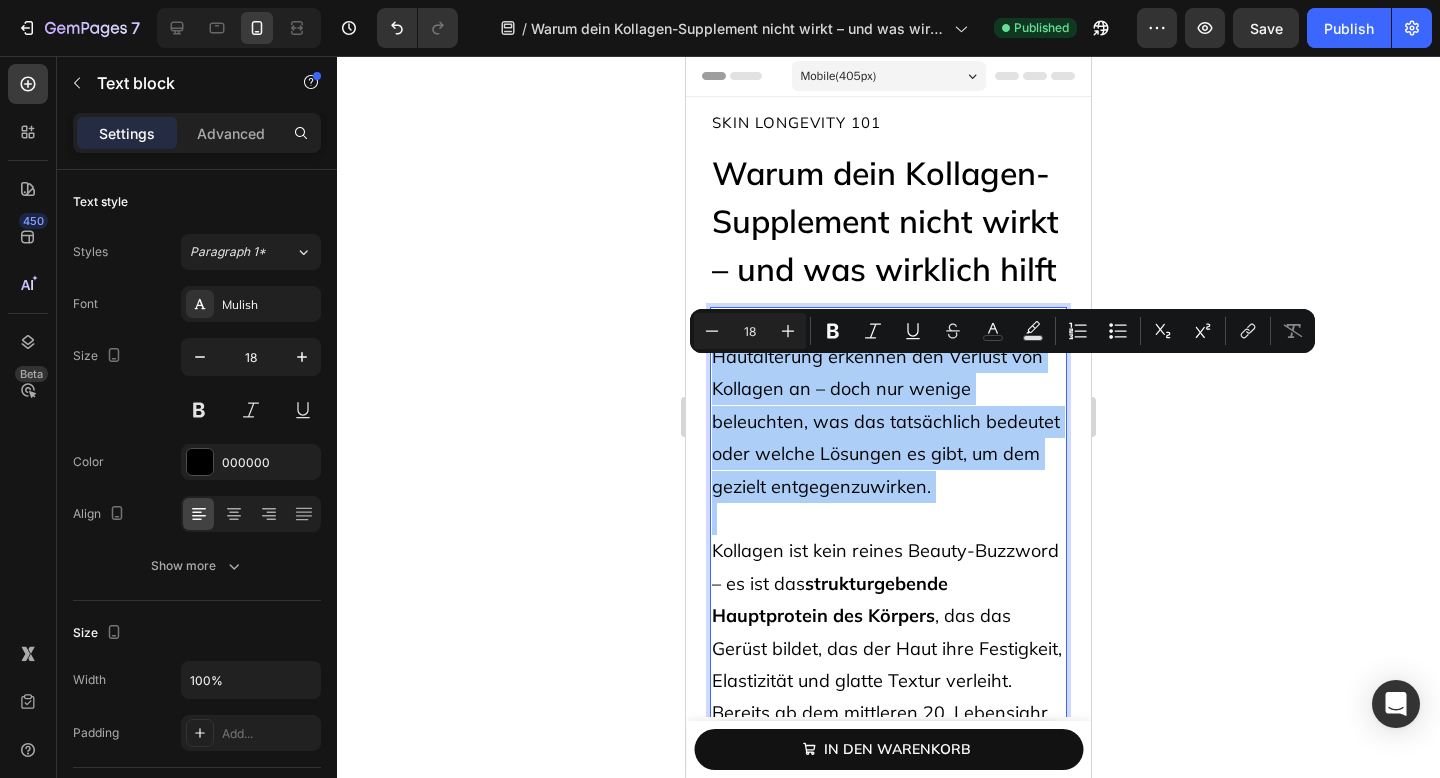 click 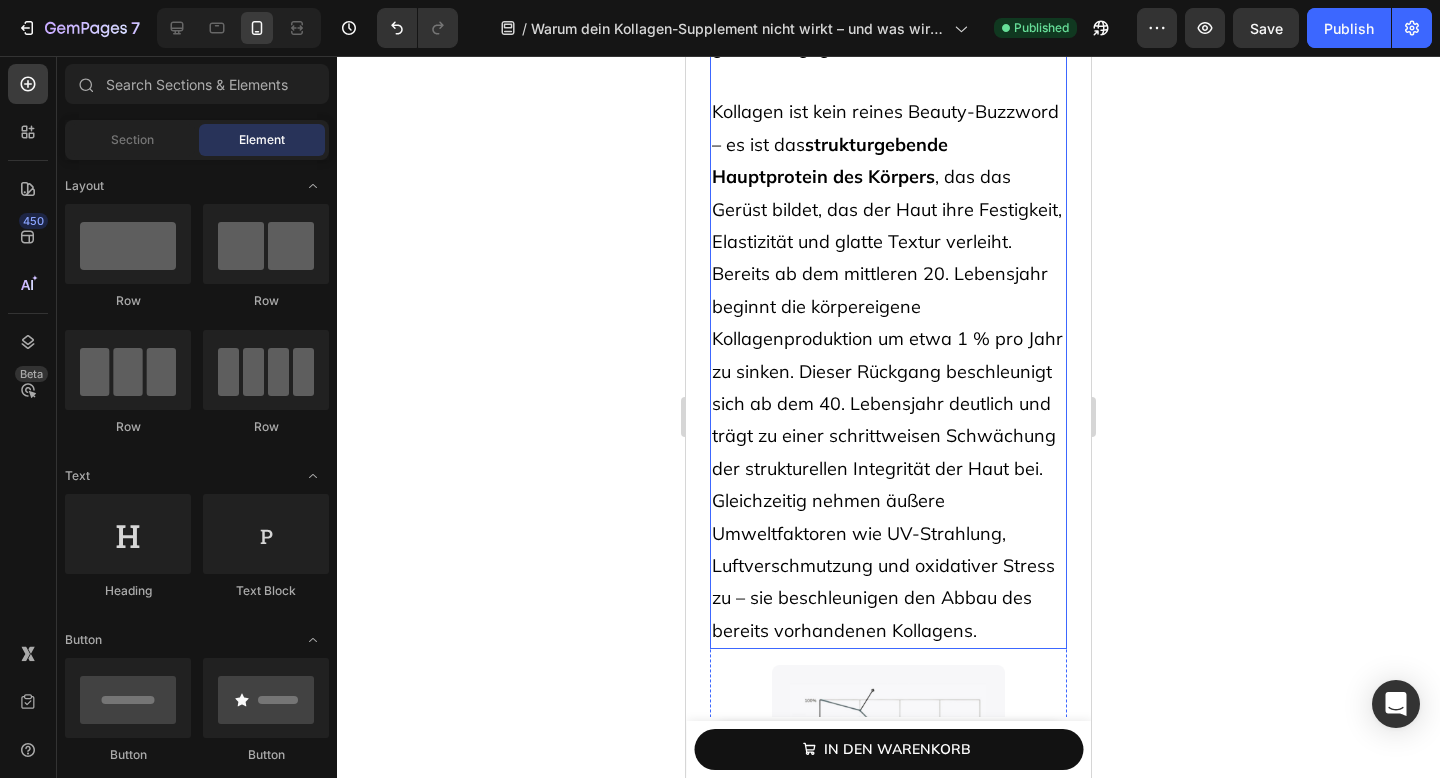 scroll, scrollTop: 428, scrollLeft: 0, axis: vertical 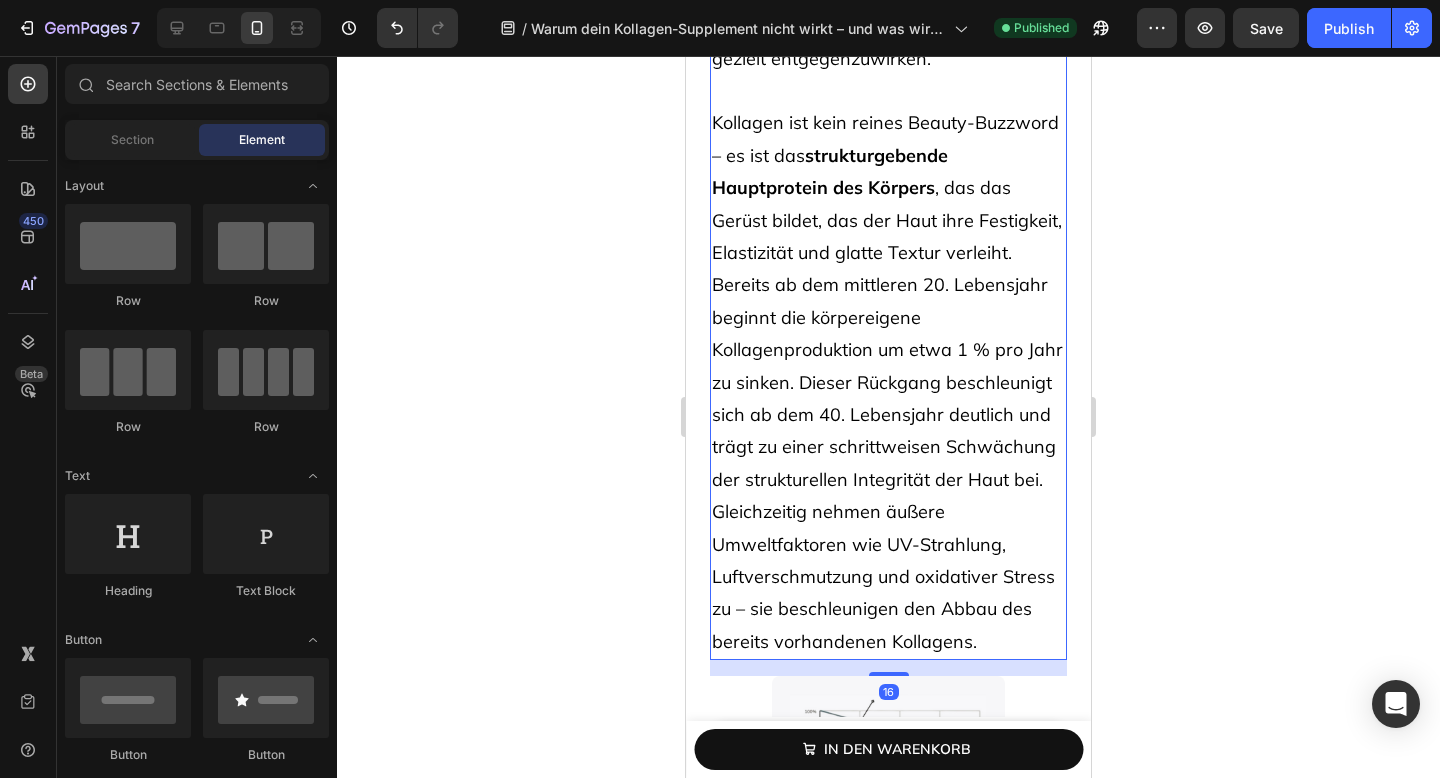 click on "Kollagen ist kein reines Beauty-Buzzword – es ist das  strukturgebende Hauptprotein des Körpers , das das Gerüst bildet, das der Haut ihre Festigkeit, Elastizität und glatte Textur verleiht. Bereits ab dem mittleren 20. Lebensjahr beginnt die körpereigene Kollagenproduktion um etwa 1 % pro Jahr zu sinken. Dieser Rückgang beschleunigt sich ab dem 40. Lebensjahr deutlich und trägt zu einer schrittweisen Schwächung der strukturellen Integrität der Haut bei. Gleichzeitig nehmen äußere Umweltfaktoren wie UV-Strahlung, Luftverschmutzung und oxidativer Stress zu – sie beschleunigen den Abbau des bereits vorhandenen Kollagens." at bounding box center [888, 366] 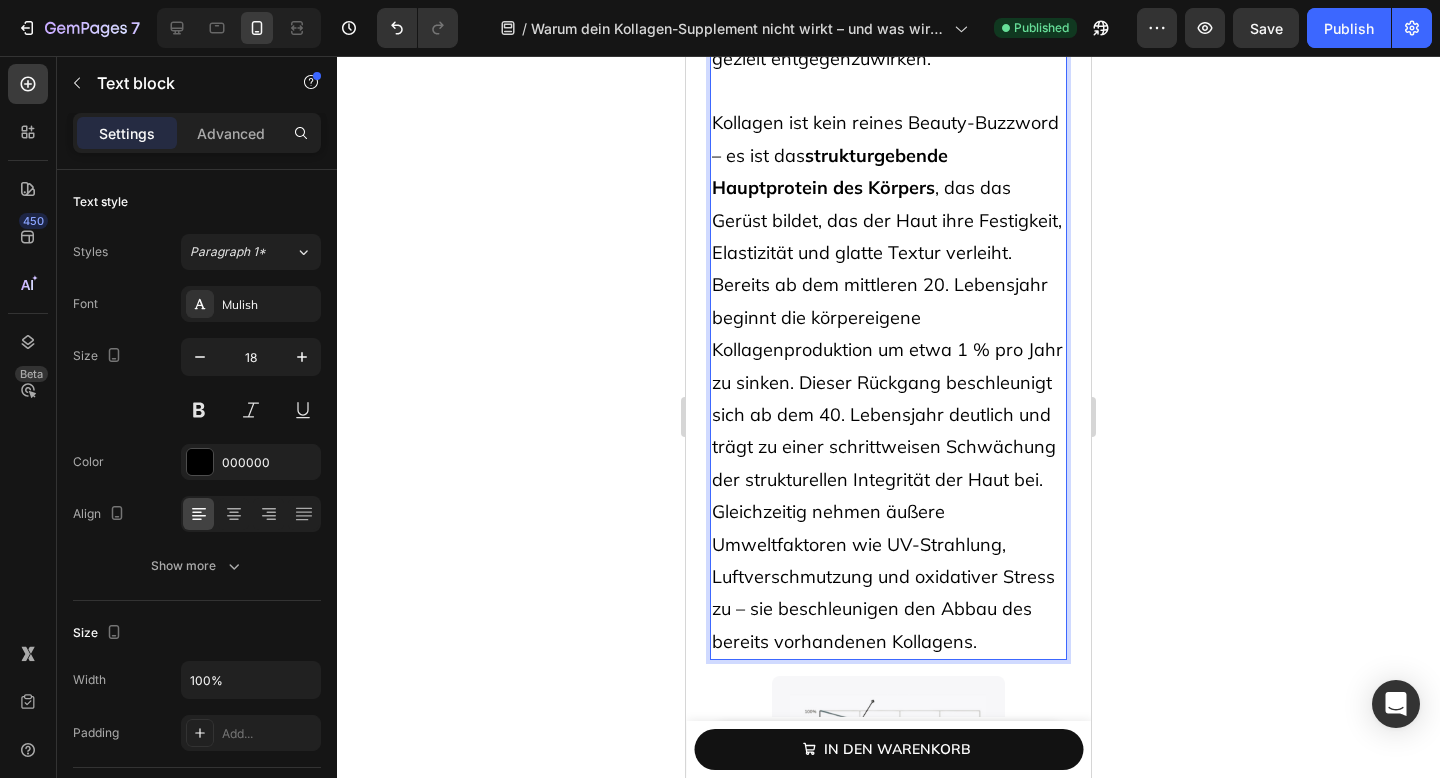 click on "Kollagen ist kein reines Beauty-Buzzword – es ist das  strukturgebende Hauptprotein des Körpers , das das Gerüst bildet, das der Haut ihre Festigkeit, Elastizität und glatte Textur verleiht. Bereits ab dem mittleren 20. Lebensjahr beginnt die körpereigene Kollagenproduktion um etwa 1 % pro Jahr zu sinken. Dieser Rückgang beschleunigt sich ab dem 40. Lebensjahr deutlich und trägt zu einer schrittweisen Schwächung der strukturellen Integrität der Haut bei. Gleichzeitig nehmen äußere Umweltfaktoren wie UV-Strahlung, Luftverschmutzung und oxidativer Stress zu – sie beschleunigen den Abbau des bereits vorhandenen Kollagens." at bounding box center [888, 366] 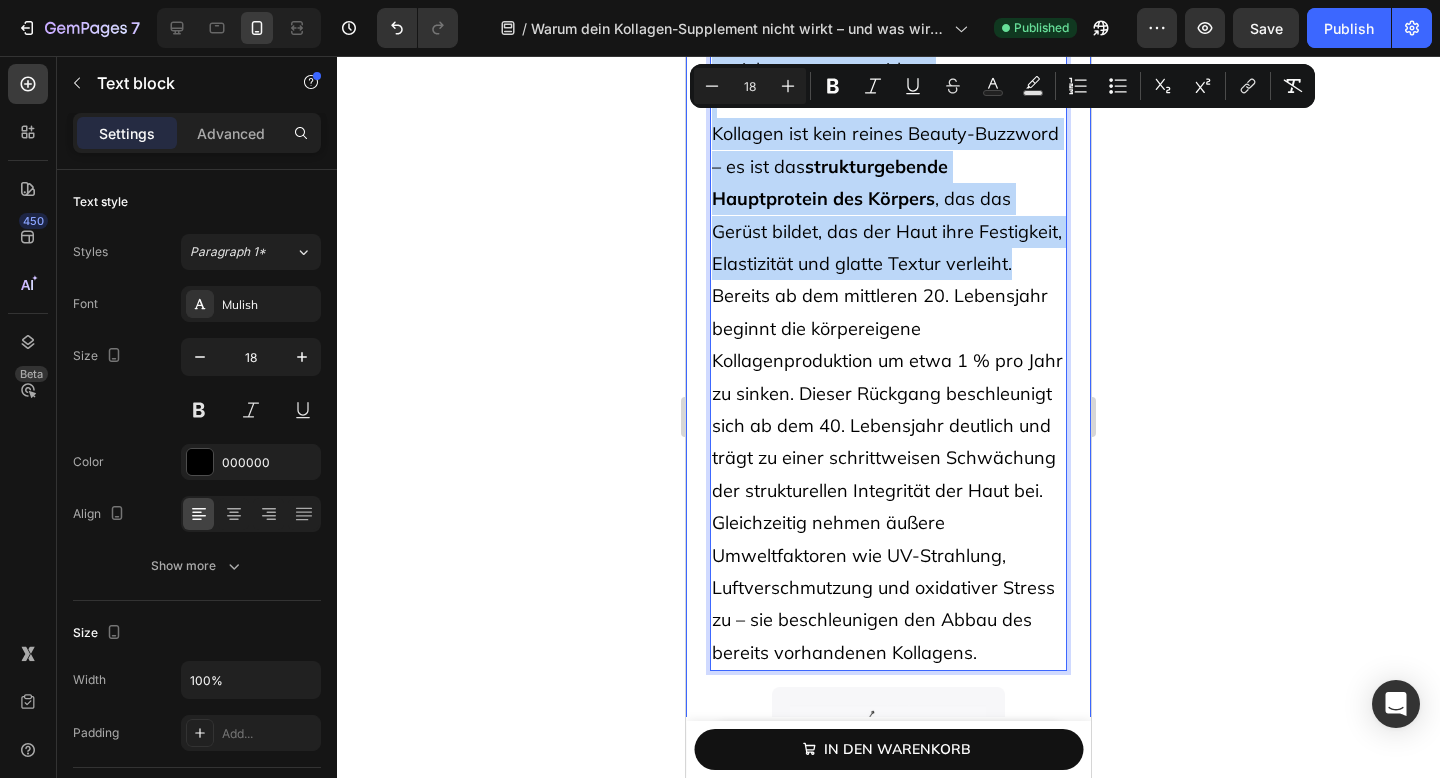 drag, startPoint x: 779, startPoint y: 332, endPoint x: 706, endPoint y: 65, distance: 276.79956 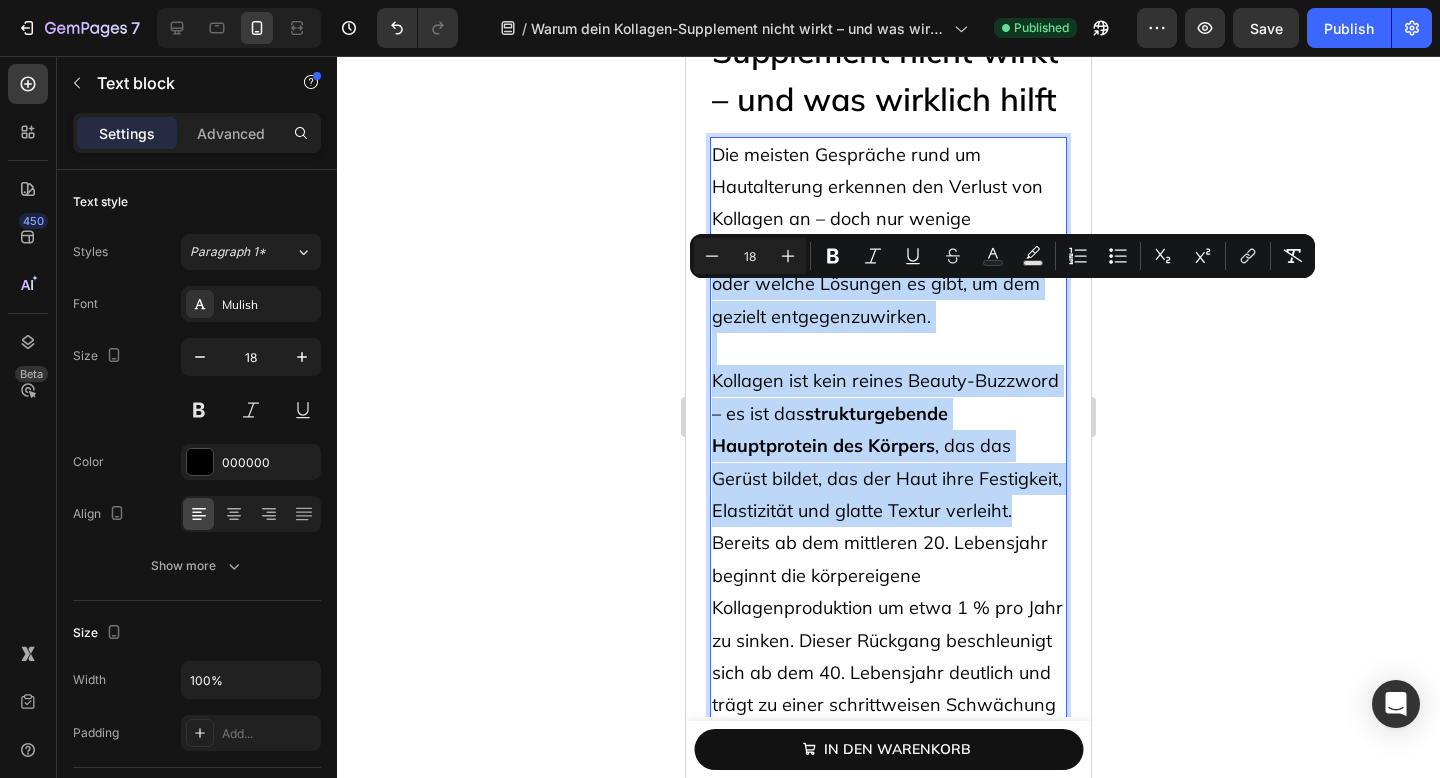 scroll, scrollTop: 169, scrollLeft: 0, axis: vertical 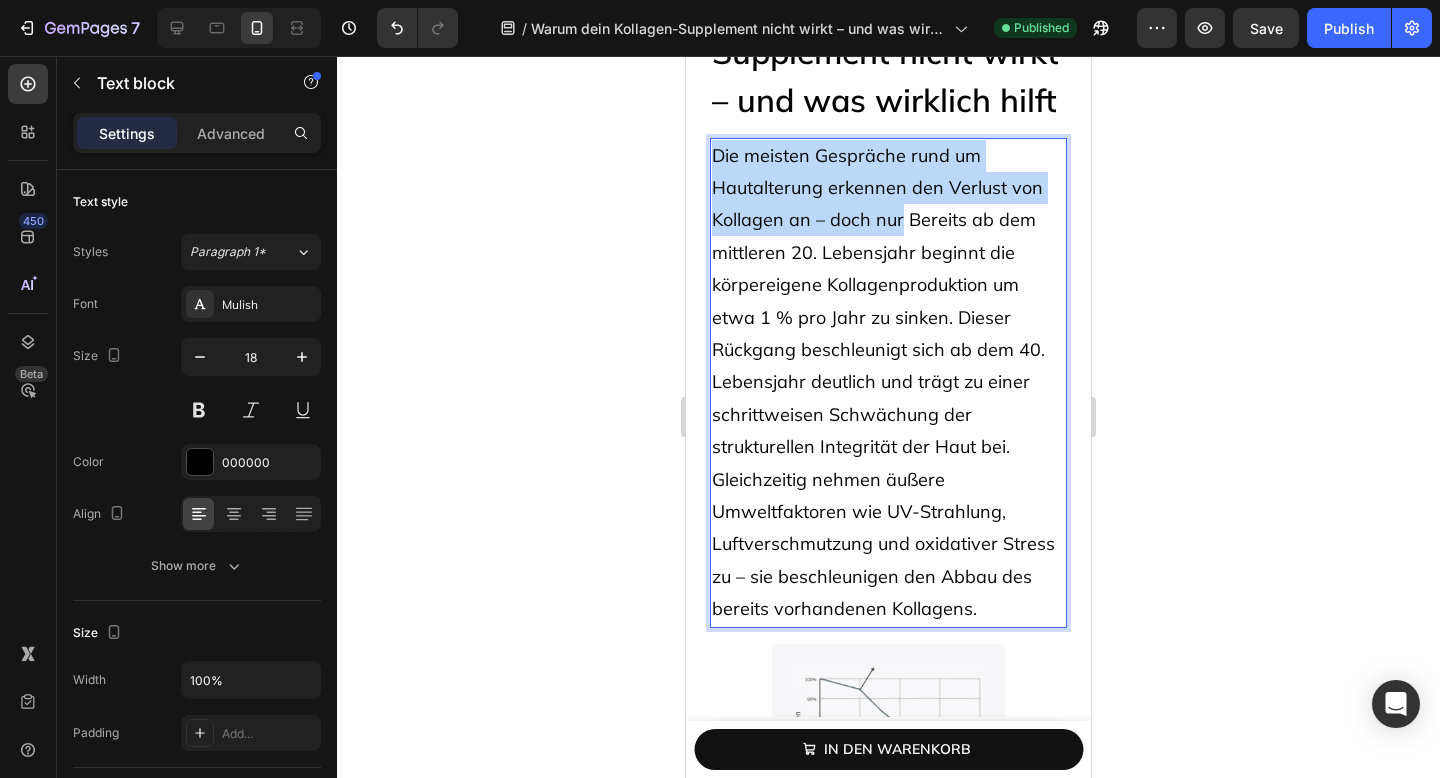 drag, startPoint x: 900, startPoint y: 271, endPoint x: 717, endPoint y: 205, distance: 194.53792 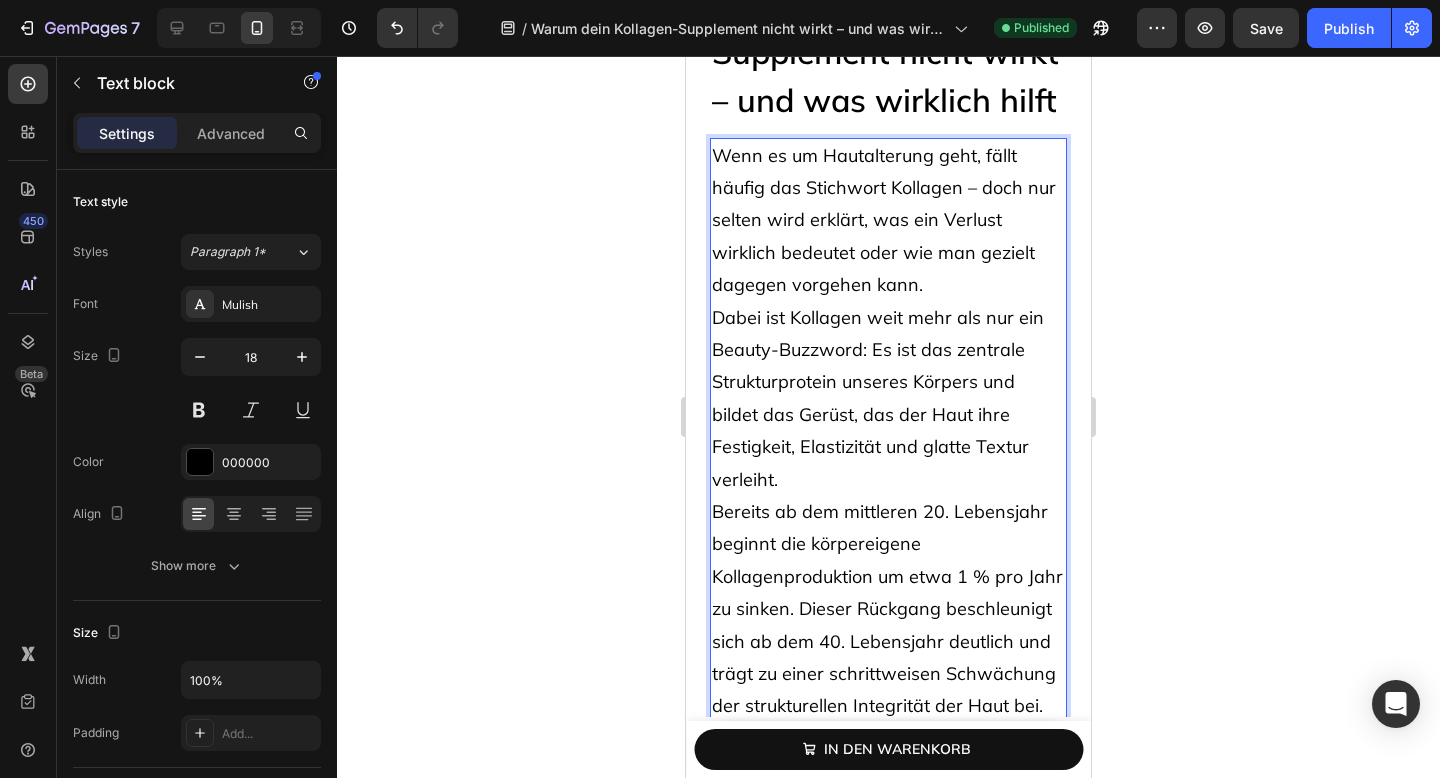 drag, startPoint x: 869, startPoint y: 394, endPoint x: 899, endPoint y: 528, distance: 137.31715 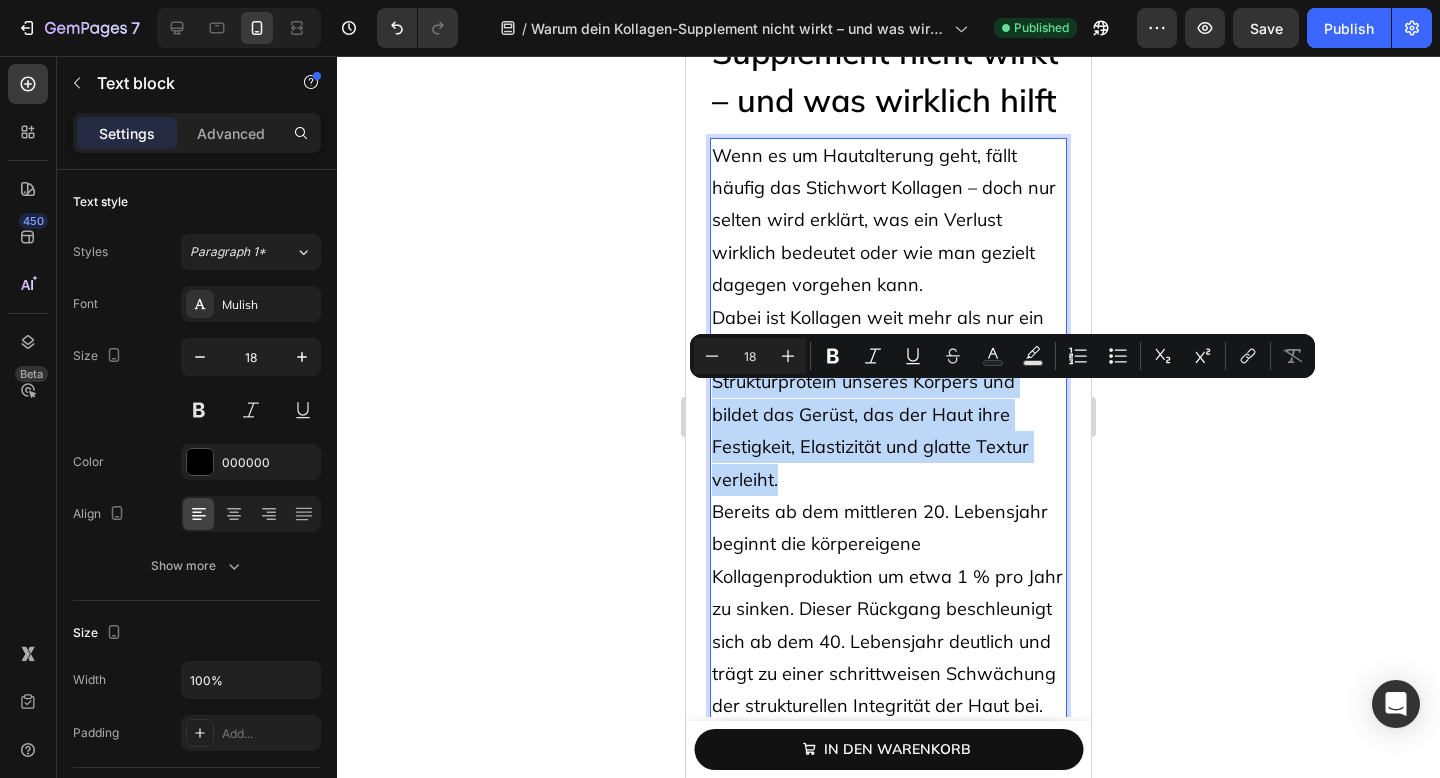 drag, startPoint x: 899, startPoint y: 528, endPoint x: 871, endPoint y: 406, distance: 125.17188 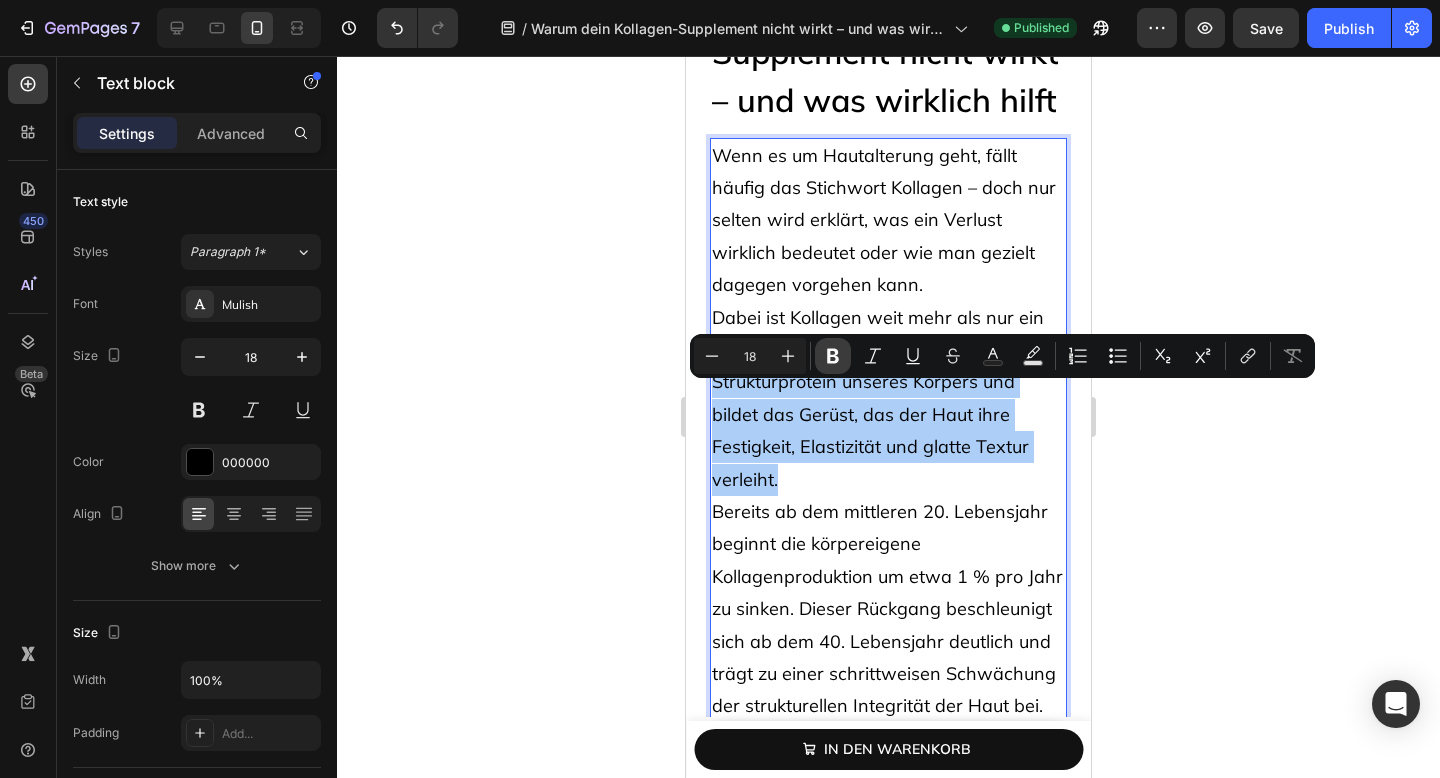 click on "Bold" at bounding box center [833, 356] 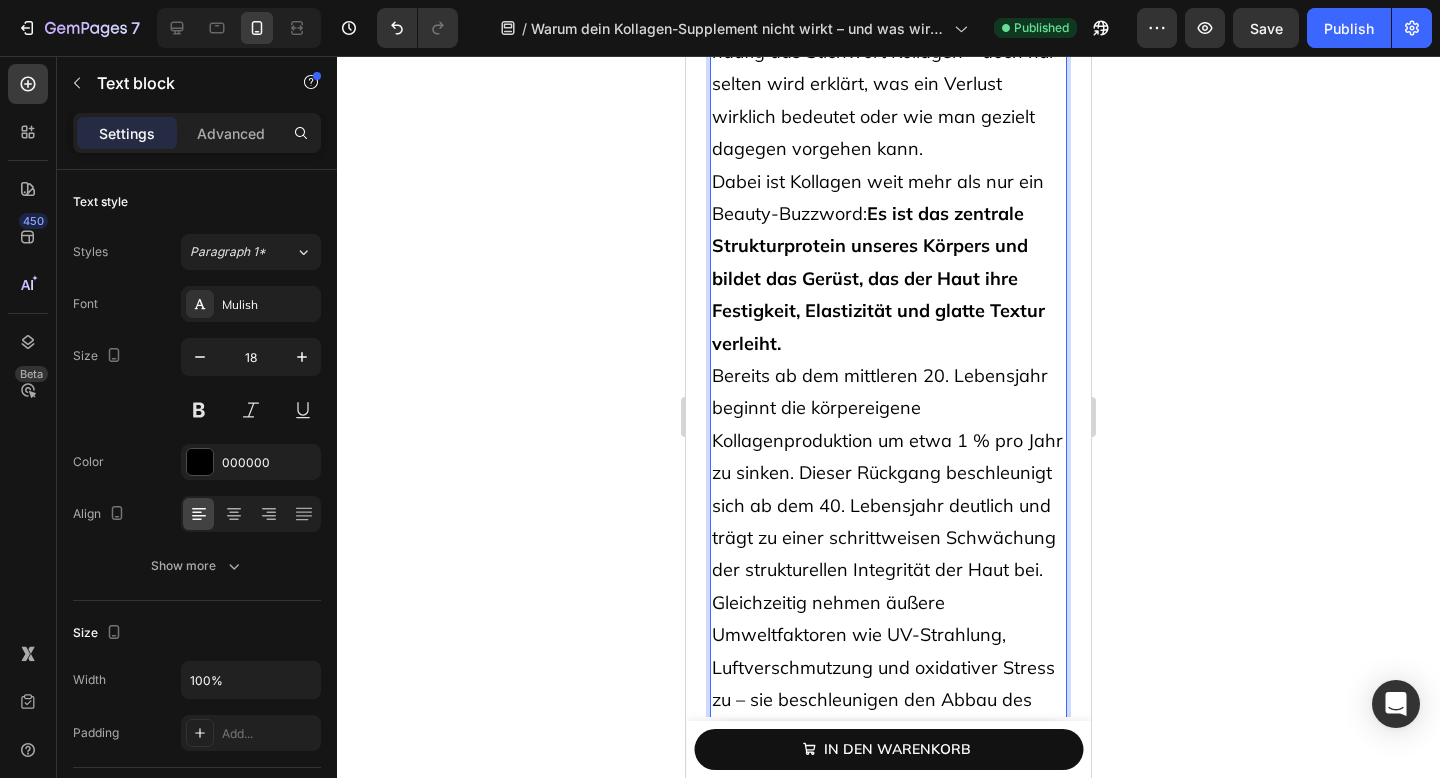 scroll, scrollTop: 306, scrollLeft: 0, axis: vertical 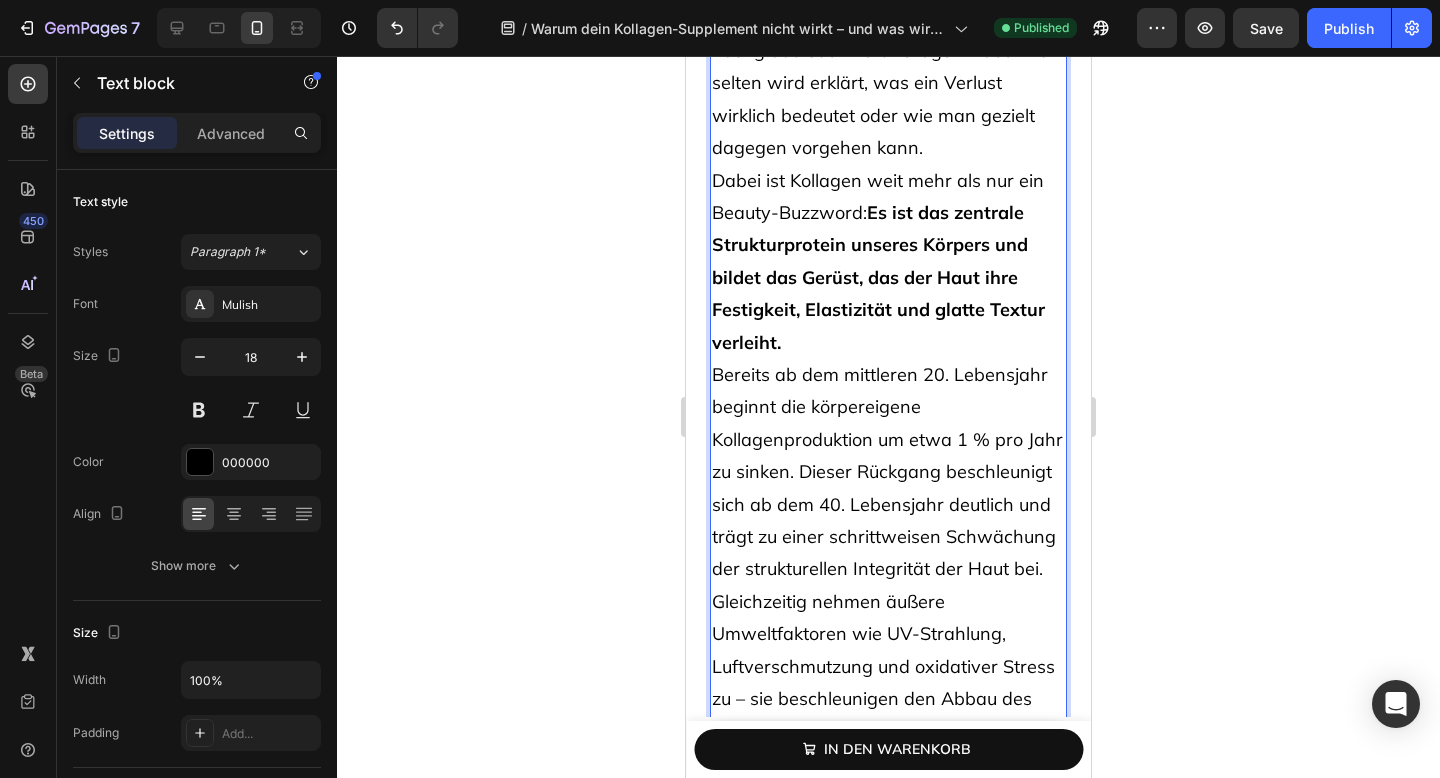 click on "Bereits ab dem mittleren 20. Lebensjahr beginnt die körpereigene Kollagenproduktion um etwa 1 % pro Jahr zu sinken. Dieser Rückgang beschleunigt sich ab dem 40. Lebensjahr deutlich und trägt zu einer schrittweisen Schwächung der strukturellen Integrität der Haut bei. Gleichzeitig nehmen äußere Umweltfaktoren wie UV-Strahlung, Luftverschmutzung und oxidativer Stress zu – sie beschleunigen den Abbau des bereits vorhandenen Kollagens." at bounding box center (888, 375) 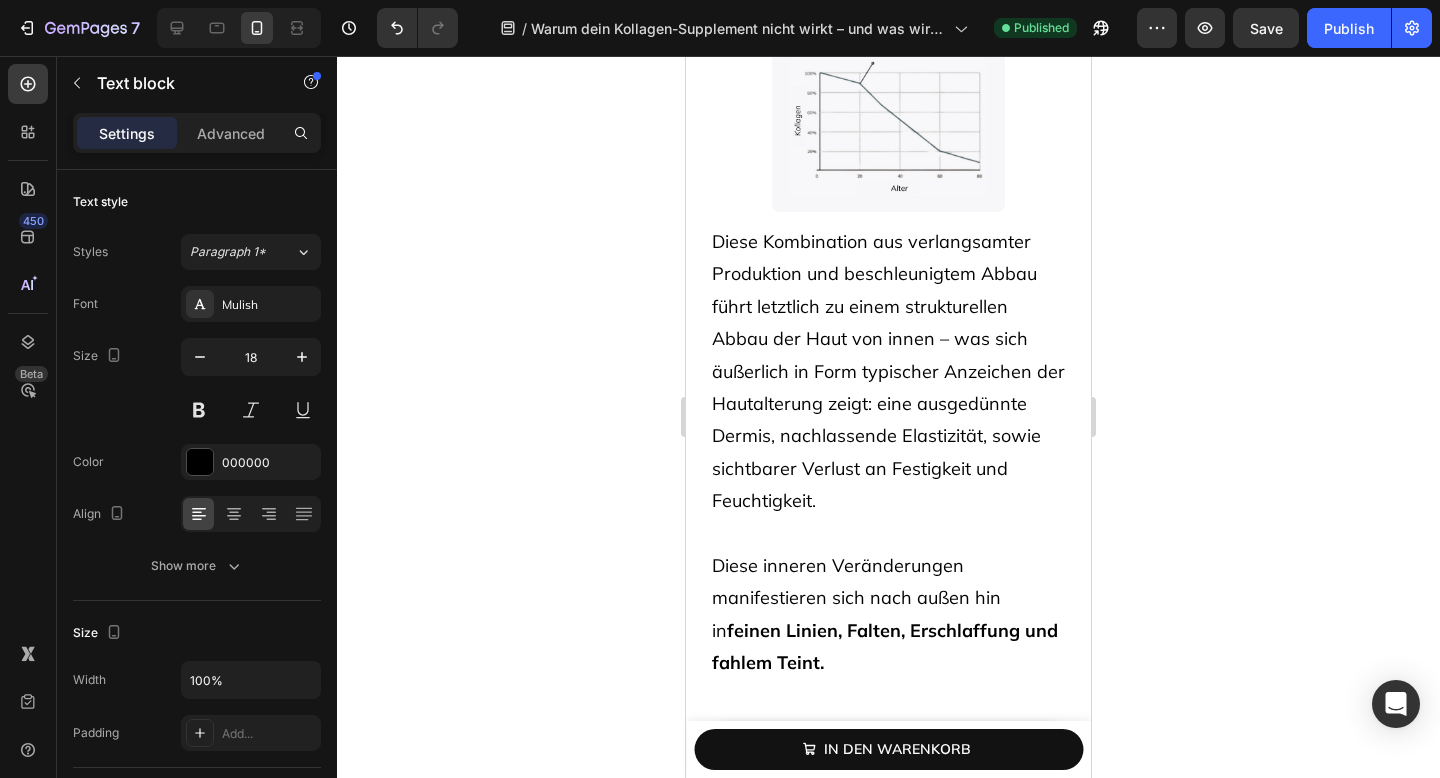 scroll, scrollTop: 1036, scrollLeft: 0, axis: vertical 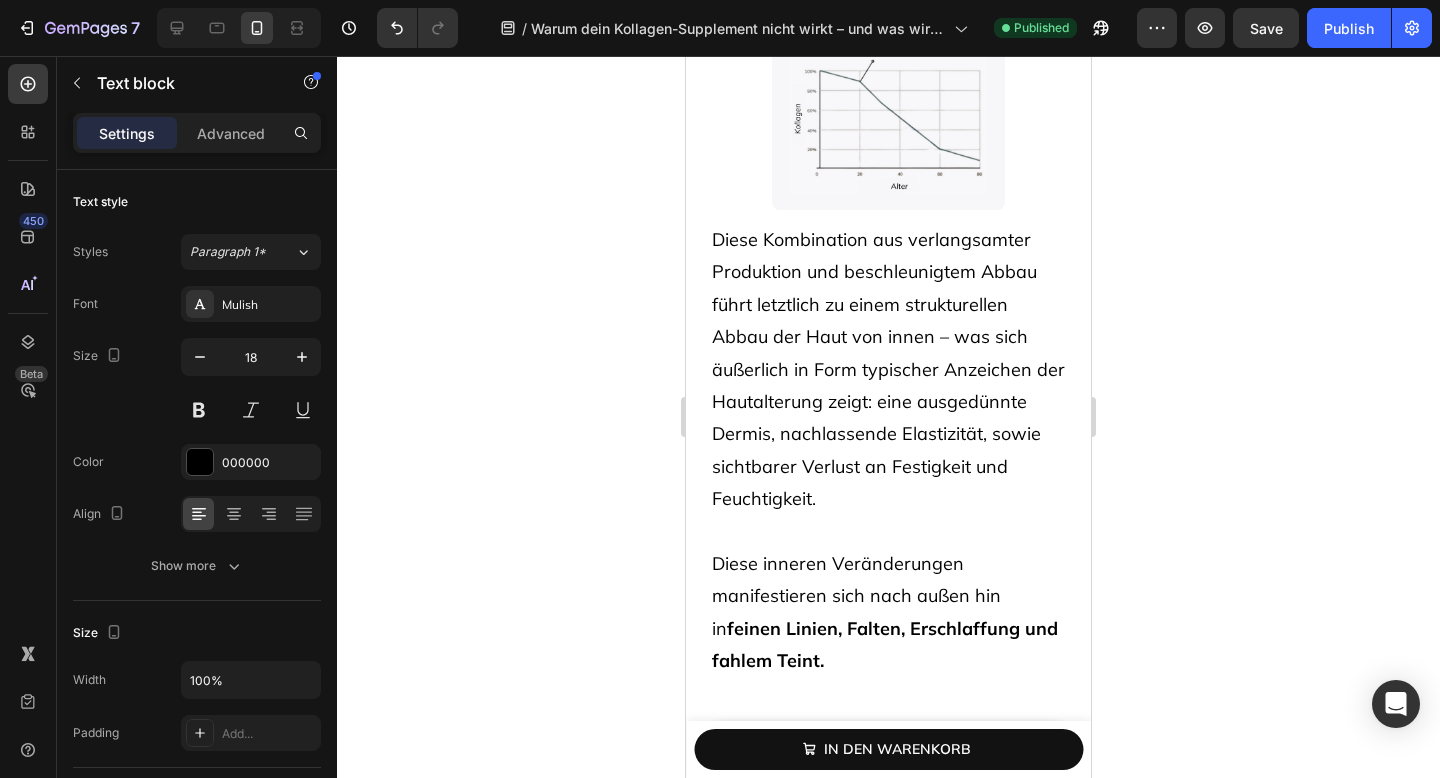 click on "Diese Kombination aus verlangsamter Produktion und beschleunigtem Abbau führt letztlich zu einem strukturellen Abbau der Haut von innen – was sich äußerlich in Form typischer Anzeichen der Hautalterung zeigt: eine ausgedünnte Dermis, nachlassende Elastizität, sowie sichtbarer Verlust an Festigkeit und Feuchtigkeit." at bounding box center (888, 370) 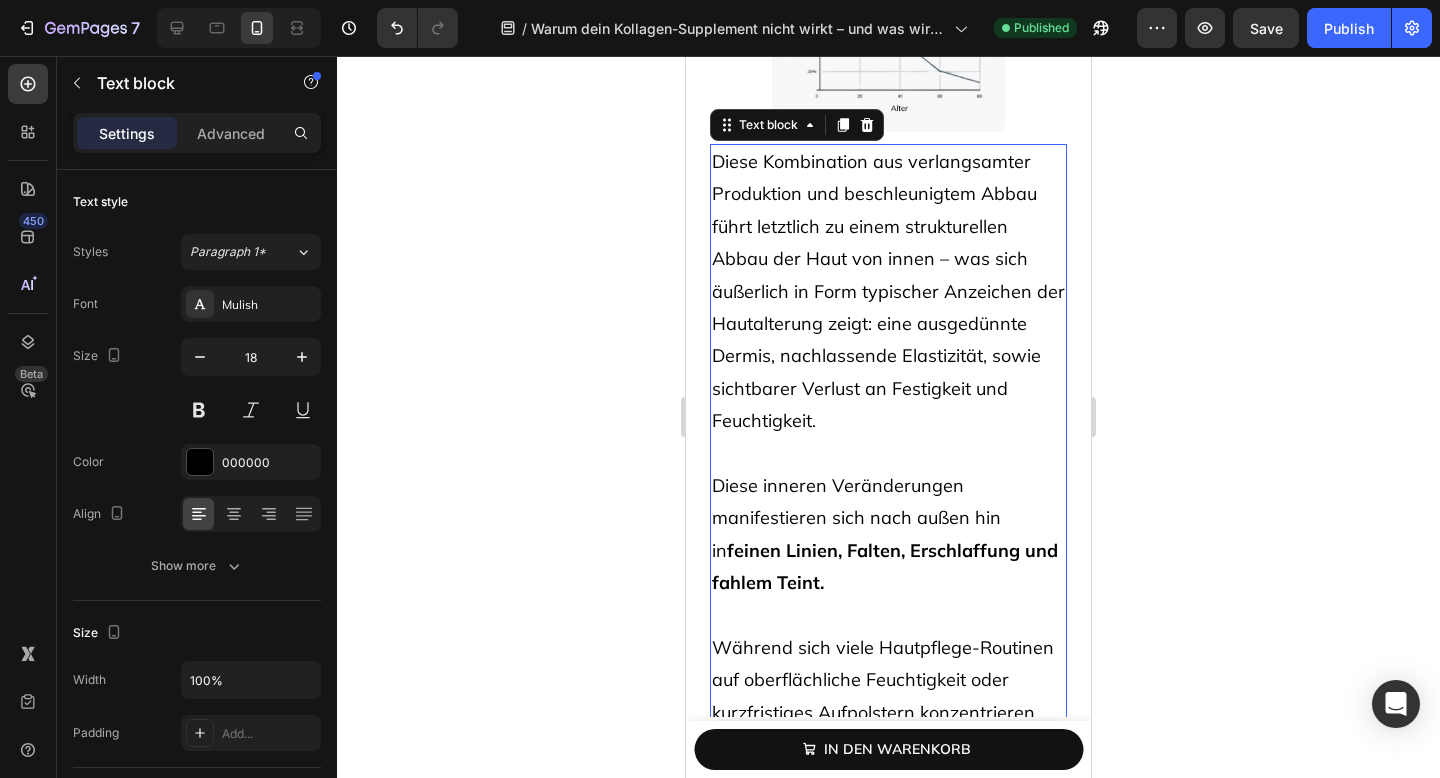 scroll, scrollTop: 1121, scrollLeft: 0, axis: vertical 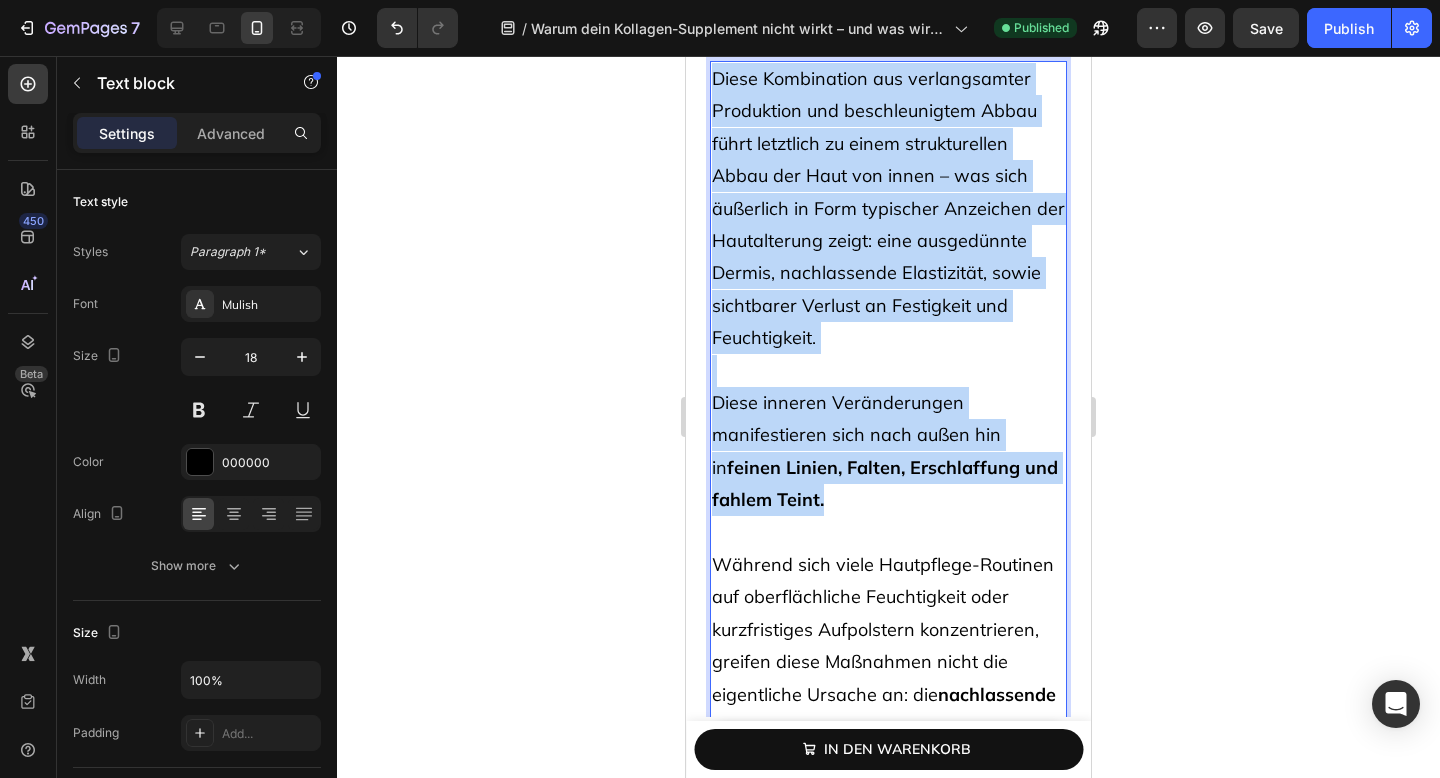 drag, startPoint x: 714, startPoint y: 151, endPoint x: 847, endPoint y: 569, distance: 438.64905 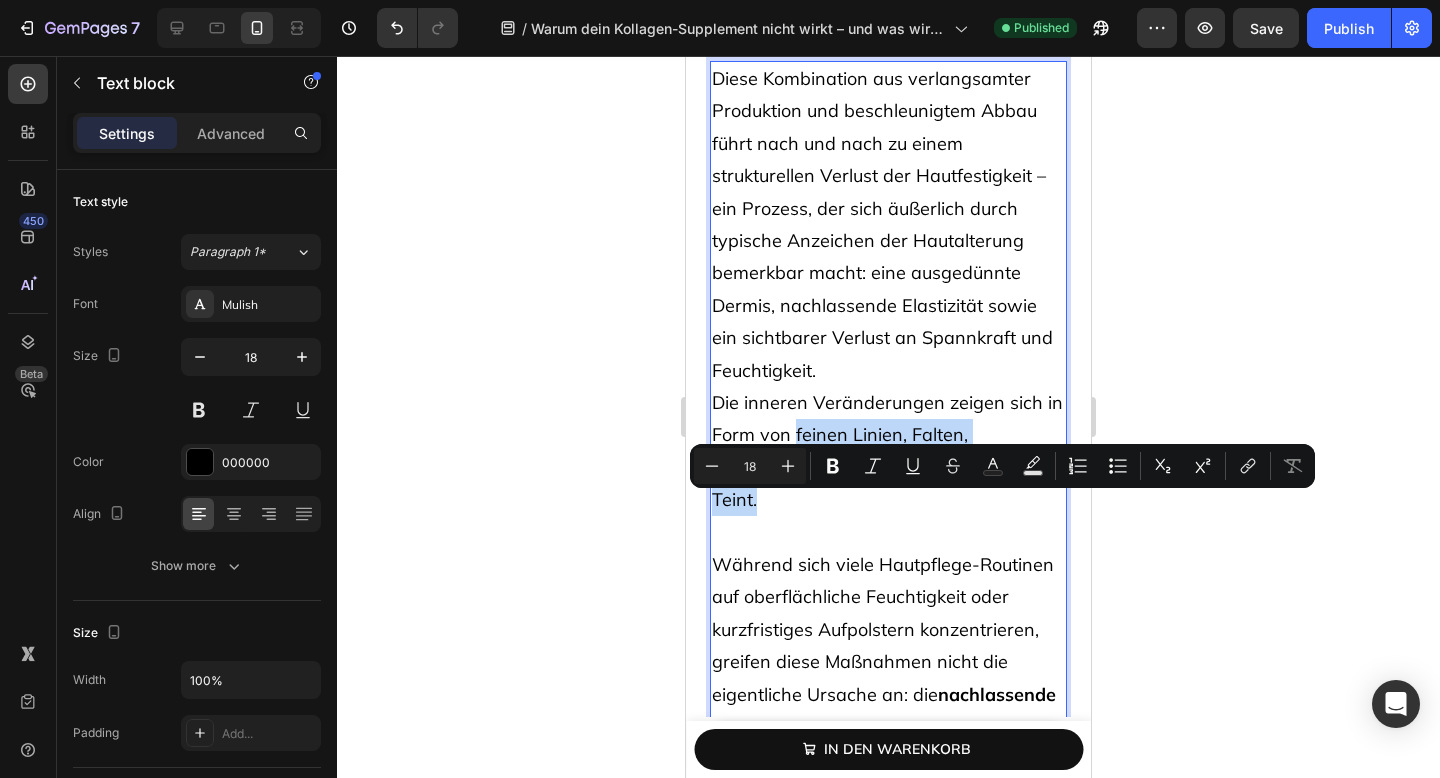 drag, startPoint x: 836, startPoint y: 576, endPoint x: 811, endPoint y: 512, distance: 68.70953 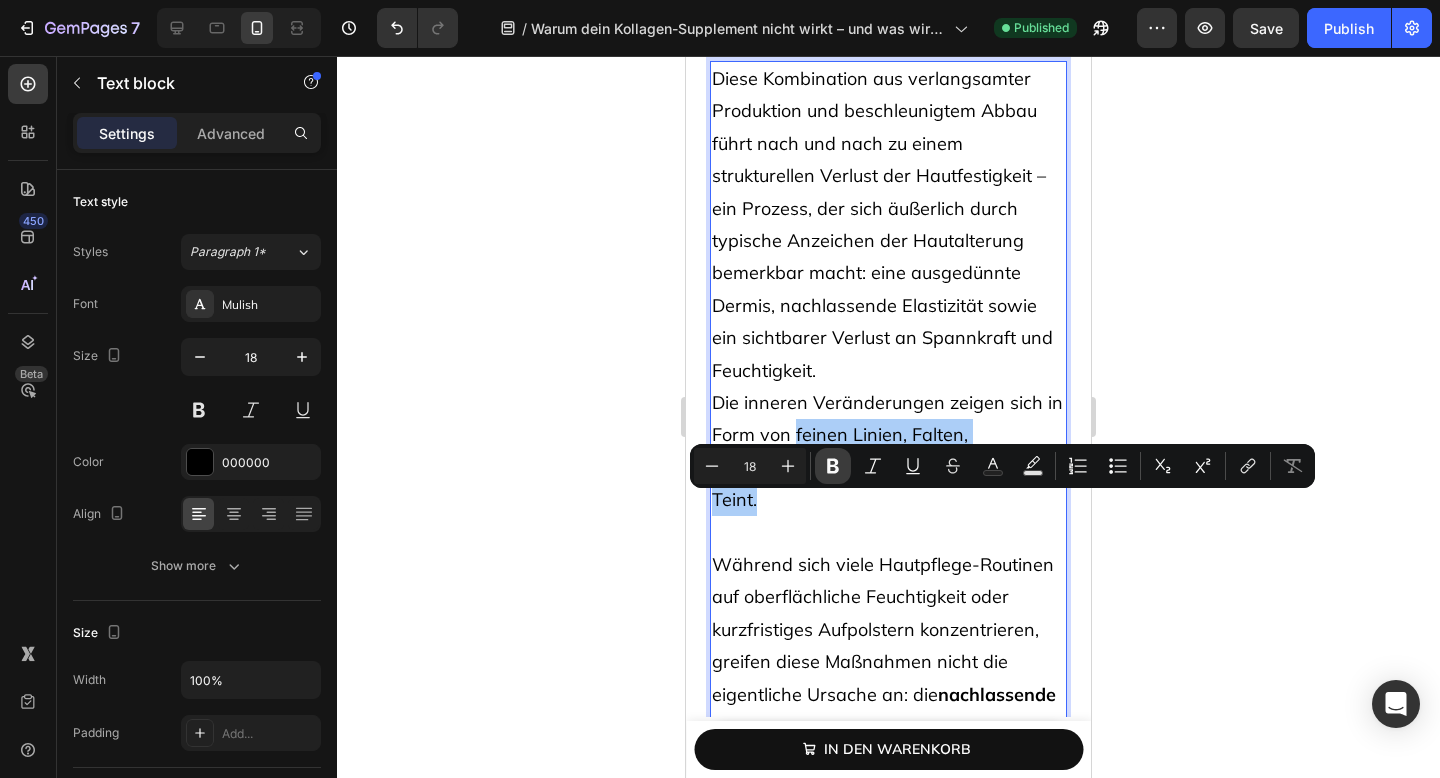 click 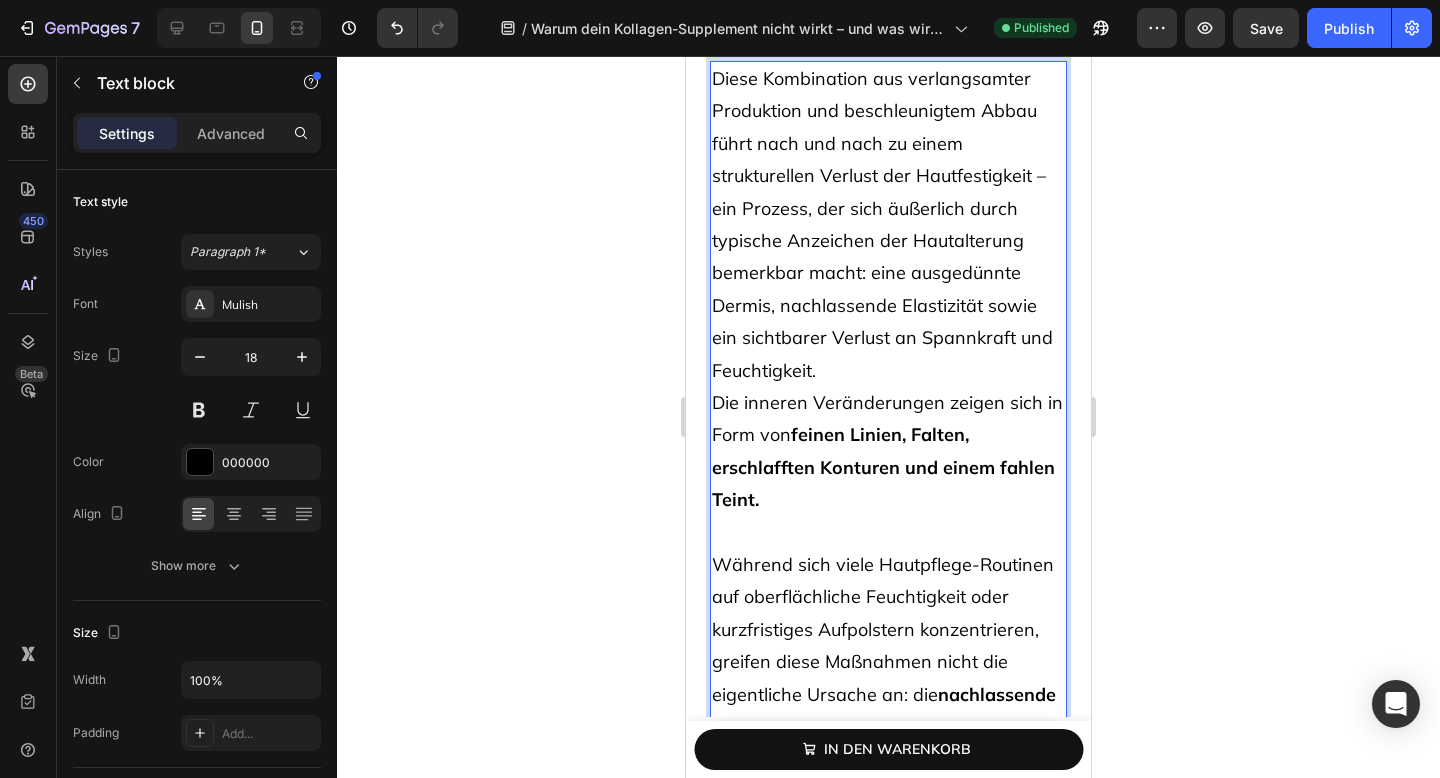 click on "Diese Kombination aus verlangsamter Produktion und beschleunigtem Abbau führt nach und nach zu einem strukturellen Verlust der Hautfestigkeit – ein Prozess, der sich äußerlich durch typische Anzeichen der Hautalterung bemerkbar macht: eine ausgedünnte Dermis, nachlassende Elastizität sowie ein sichtbarer Verlust an Spannkraft und Feuchtigkeit. Die inneren Veränderungen zeigen sich in Form von  feinen Linien, Falten, erschlafften Konturen und einem fahlen Teint." at bounding box center (888, 290) 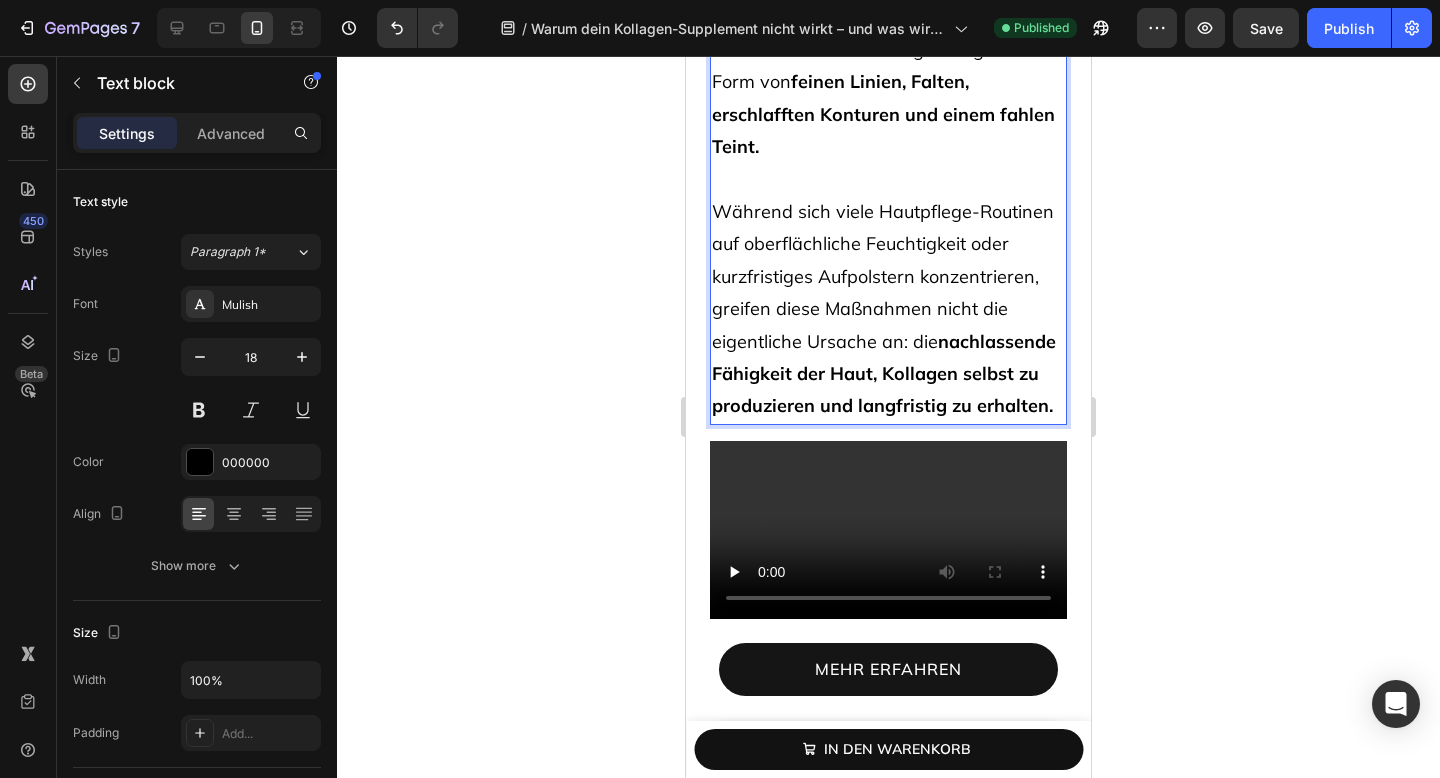 scroll, scrollTop: 1554, scrollLeft: 0, axis: vertical 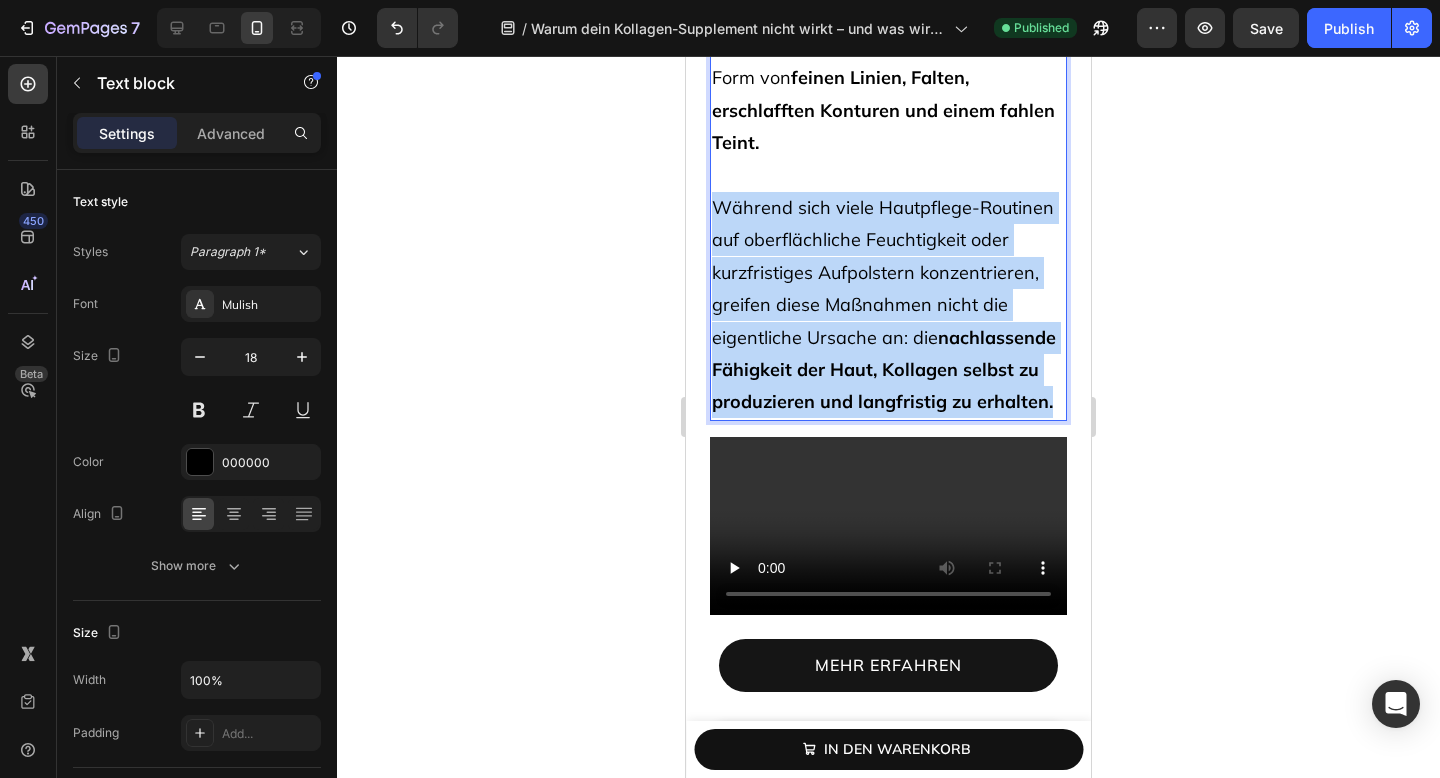 drag, startPoint x: 809, startPoint y: 534, endPoint x: 714, endPoint y: 295, distance: 257.18866 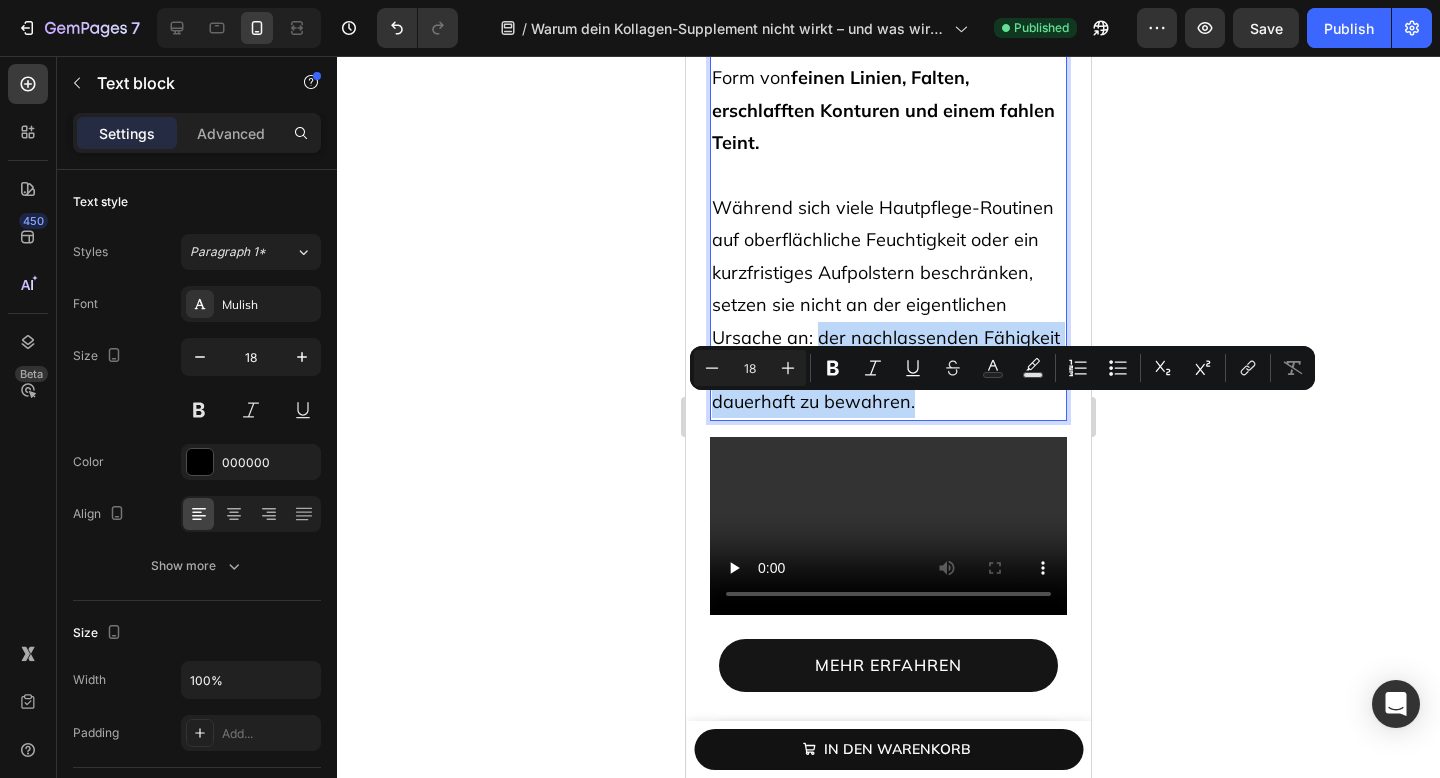 drag, startPoint x: 863, startPoint y: 504, endPoint x: 922, endPoint y: 414, distance: 107.61505 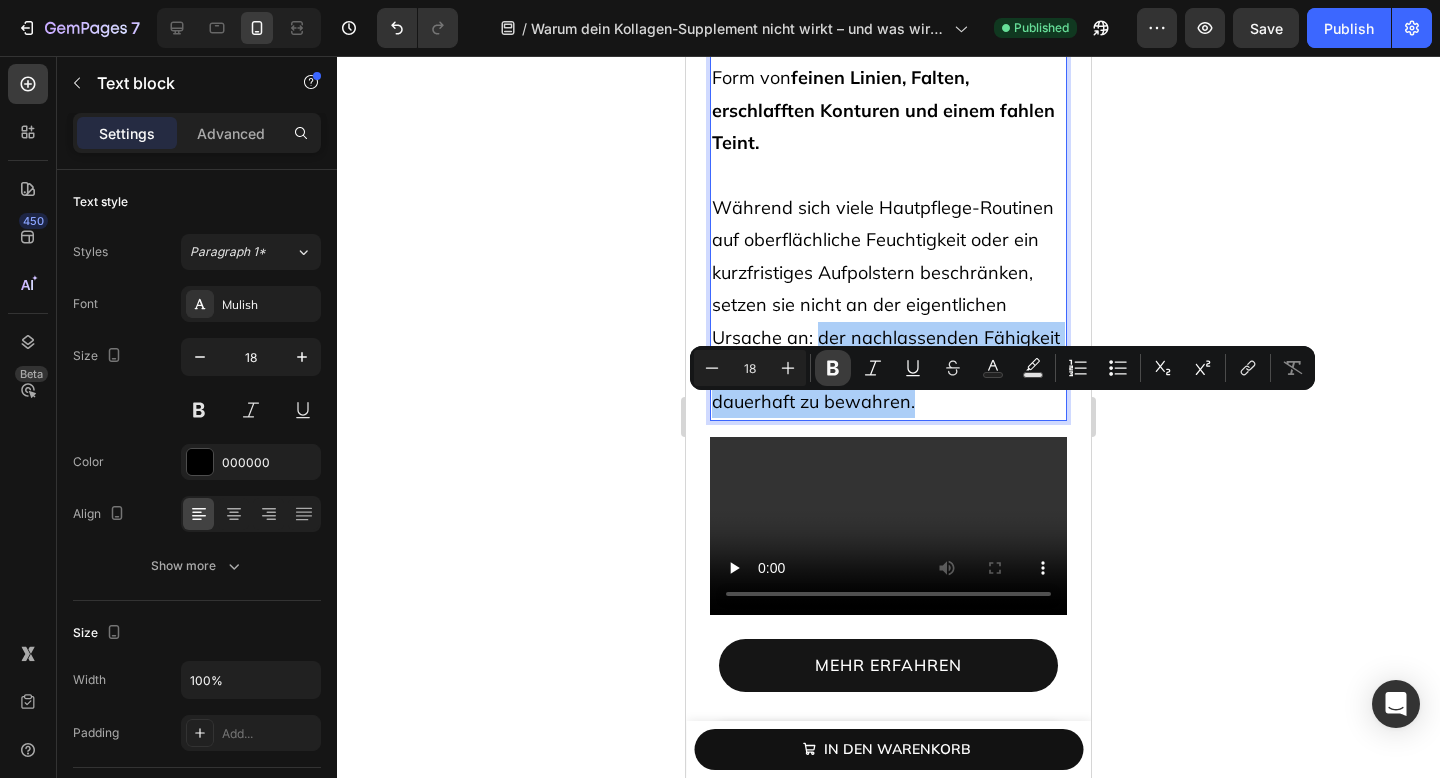 click 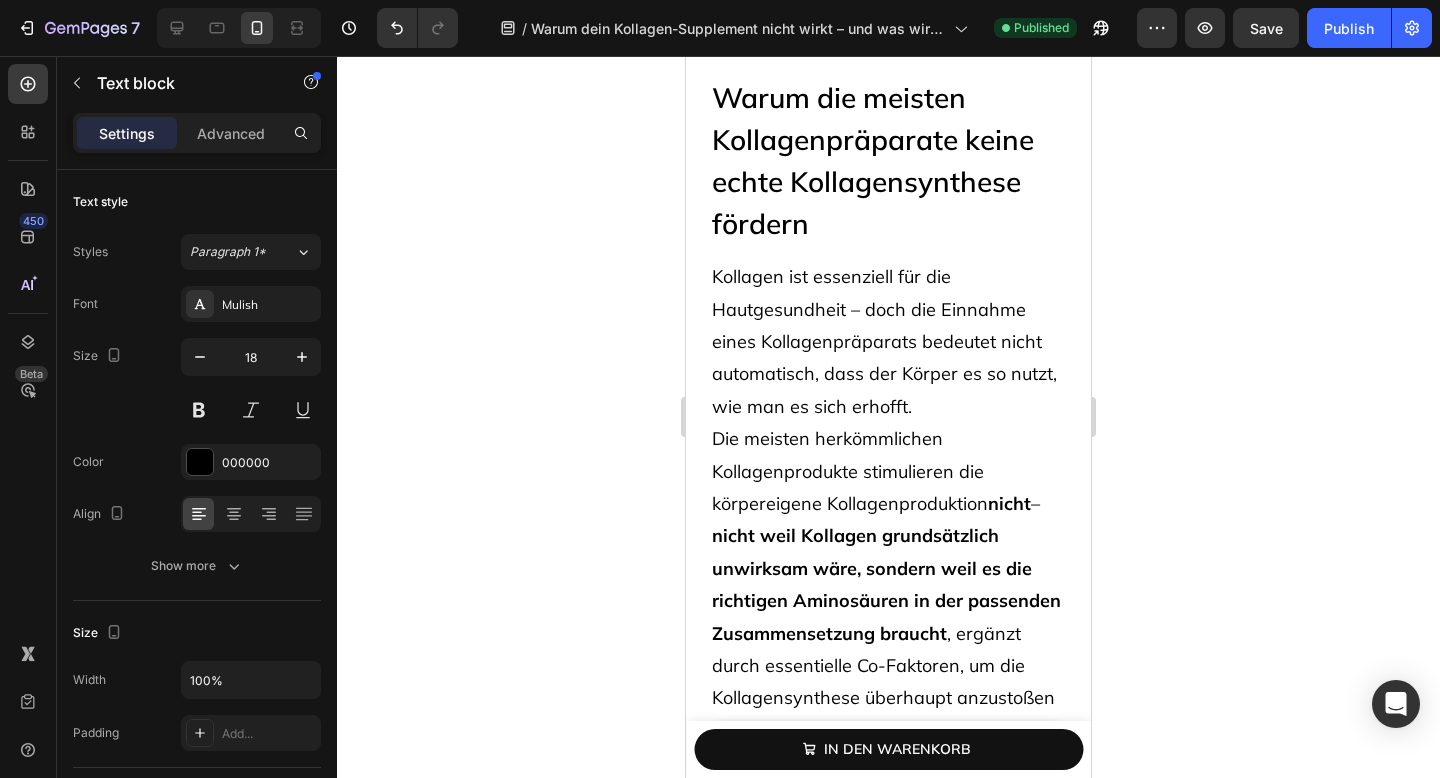 scroll, scrollTop: 2202, scrollLeft: 0, axis: vertical 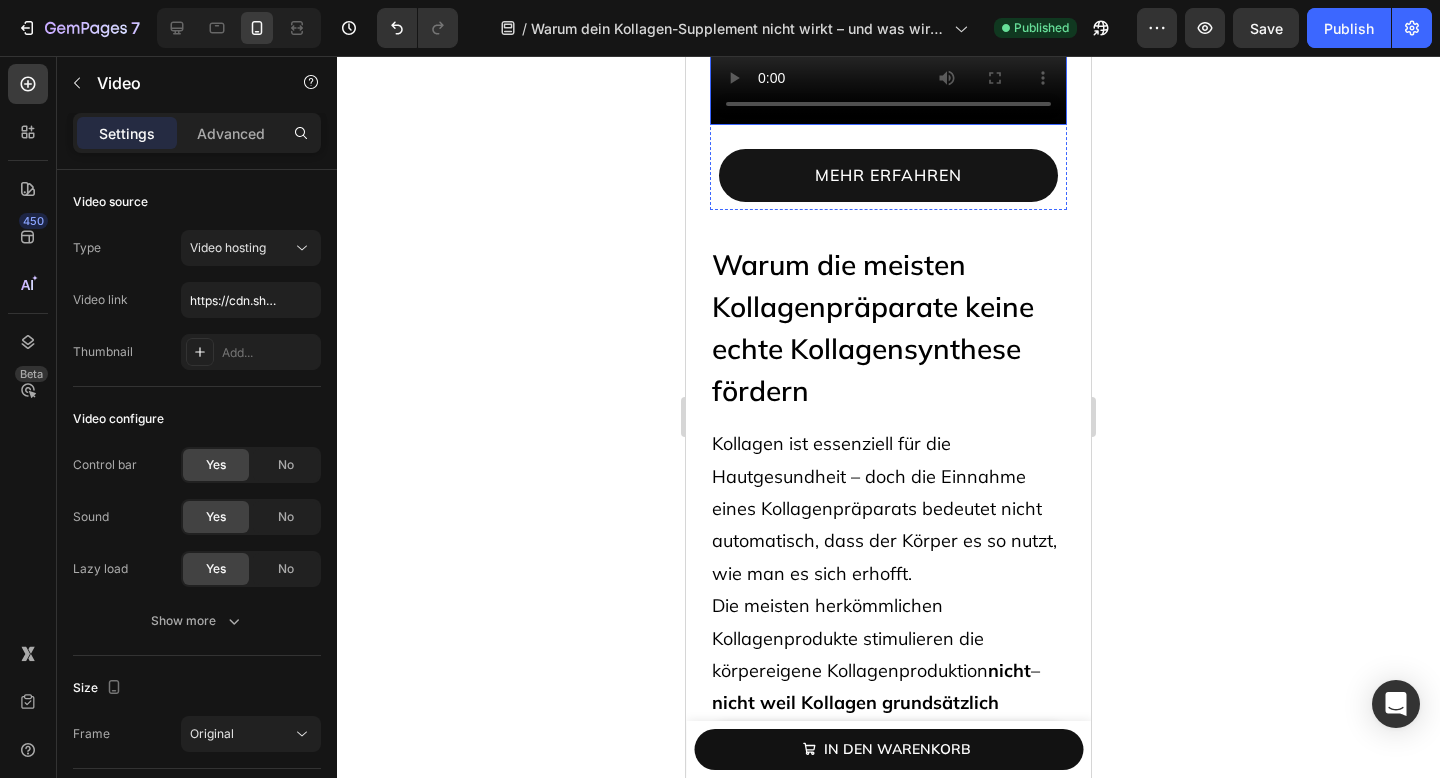 click at bounding box center (888, 36) 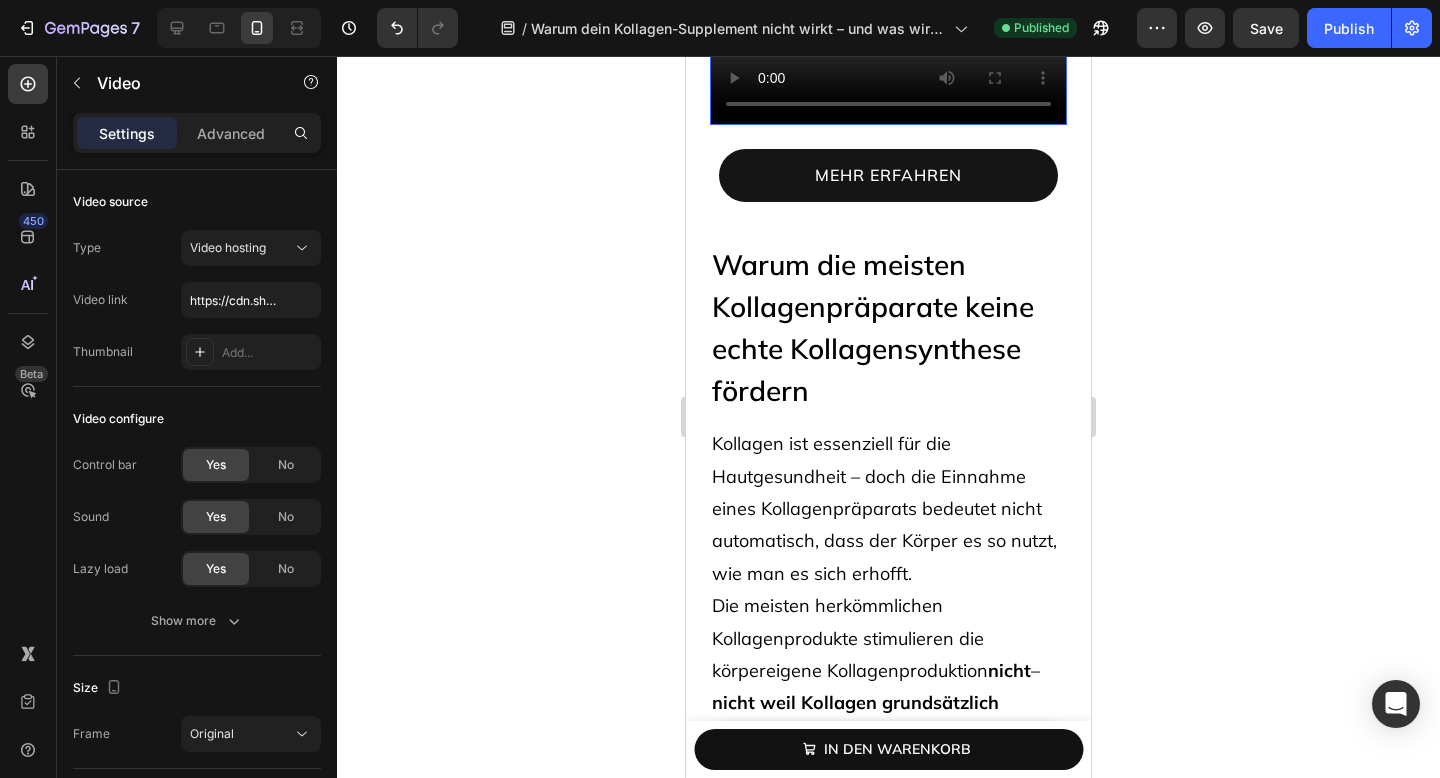 type 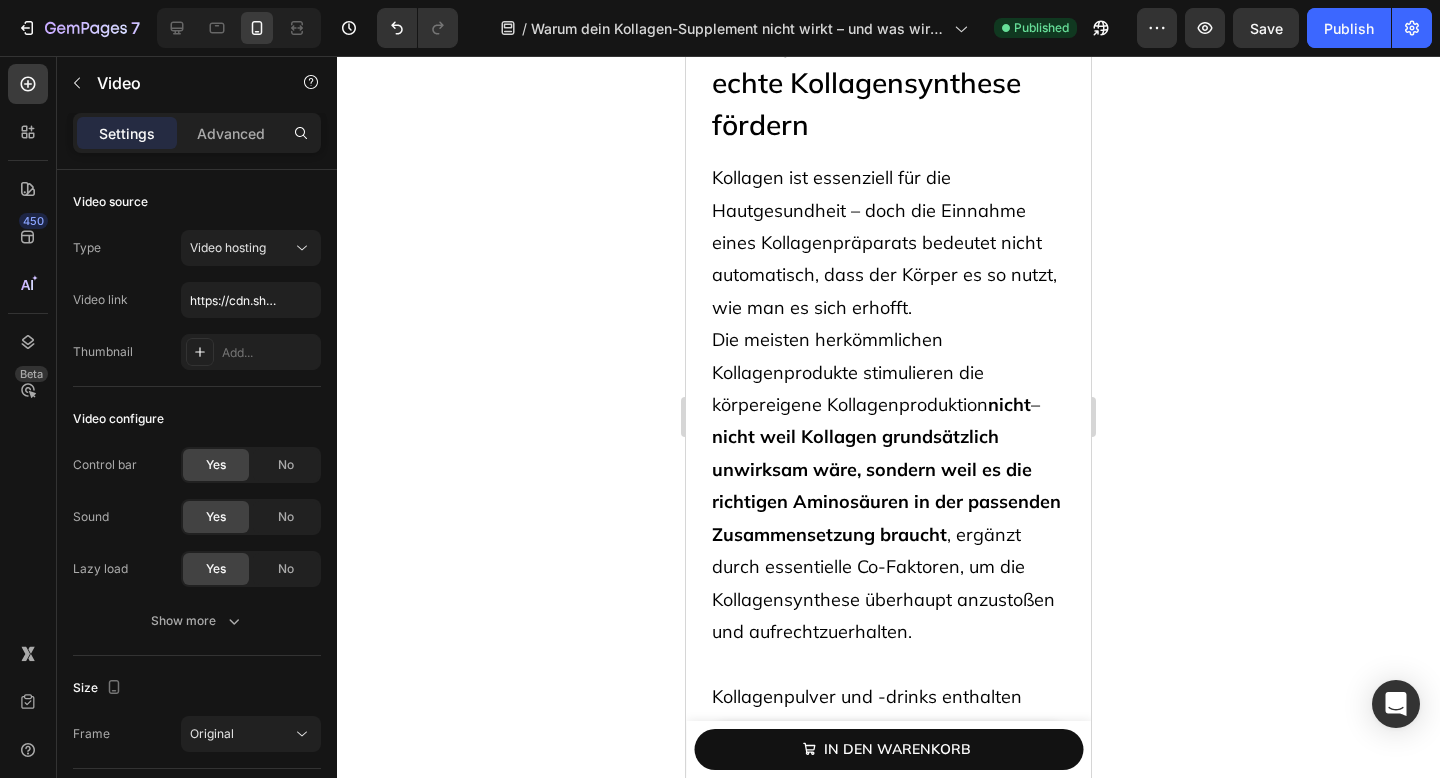 scroll, scrollTop: 2847, scrollLeft: 0, axis: vertical 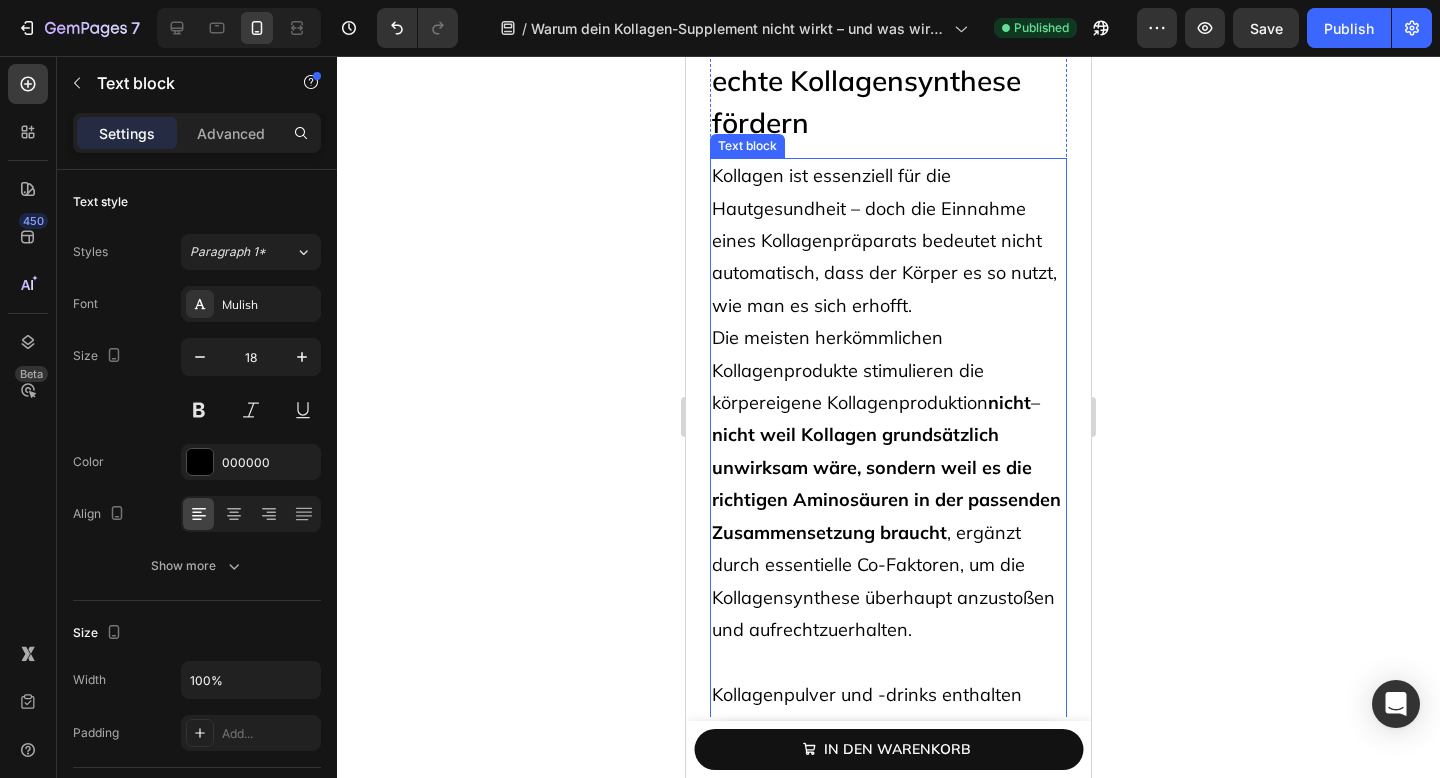 click on "nicht weil Kollagen grundsätzlich unwirksam wäre, sondern weil es die richtigen Aminosäuren in der passenden Zusammensetzung braucht" at bounding box center [886, 483] 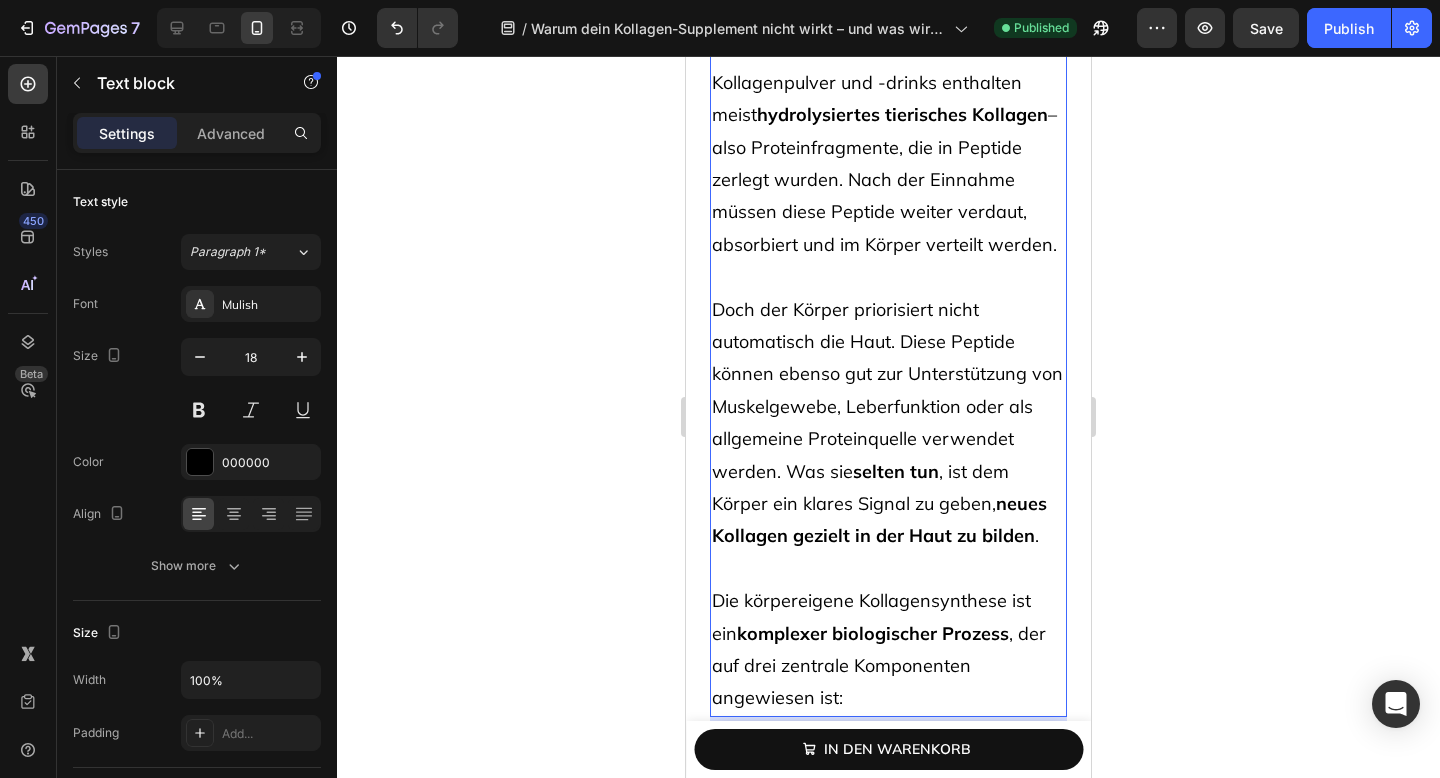 scroll, scrollTop: 3461, scrollLeft: 0, axis: vertical 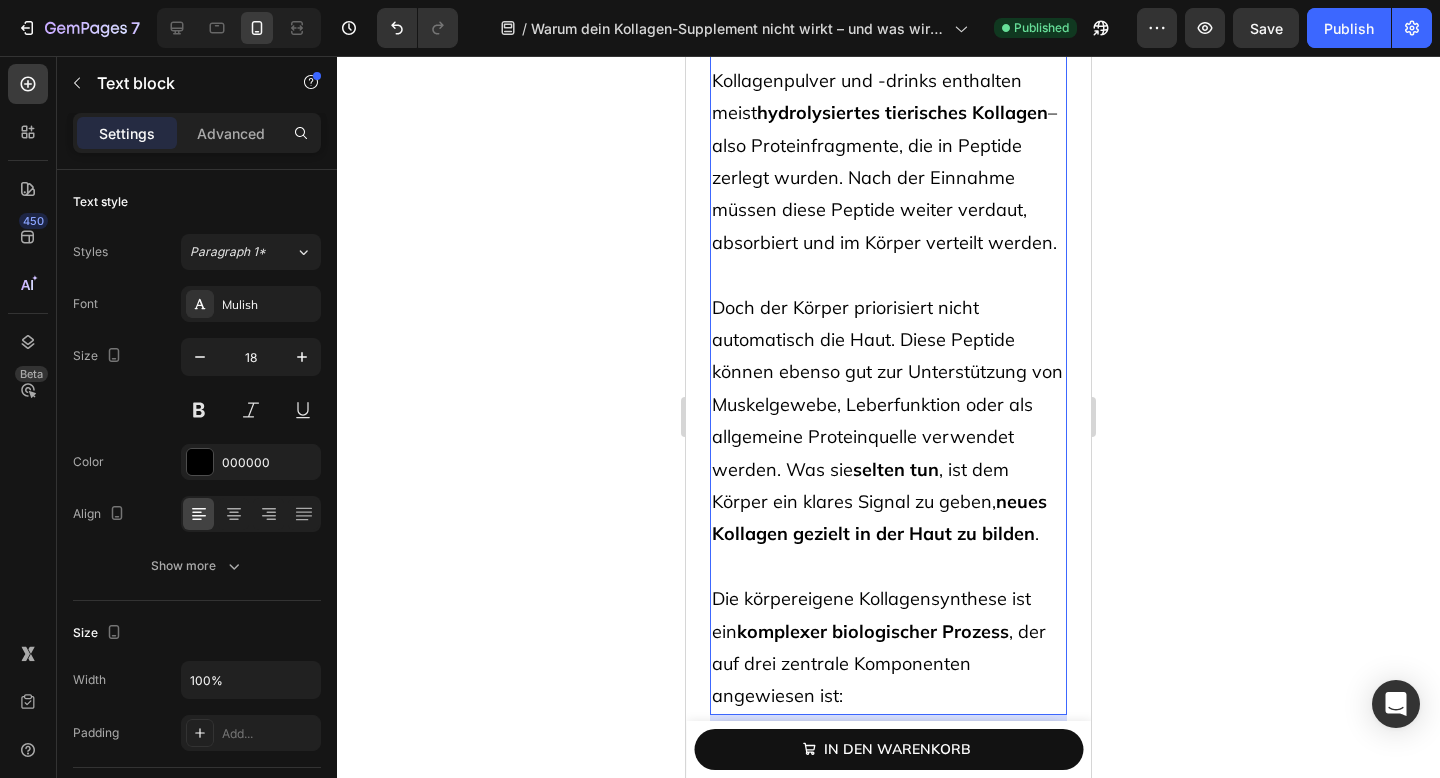 click on "Doch der Körper priorisiert nicht automatisch die Haut. Diese Peptide können ebenso gut zur Unterstützung von Muskelgewebe, Leberfunktion oder als allgemeine Proteinquelle verwendet werden. Was sie  selten tun , ist dem Körper ein klares Signal zu geben,  neues Kollagen gezielt in der Haut zu bilden ." at bounding box center [888, 421] 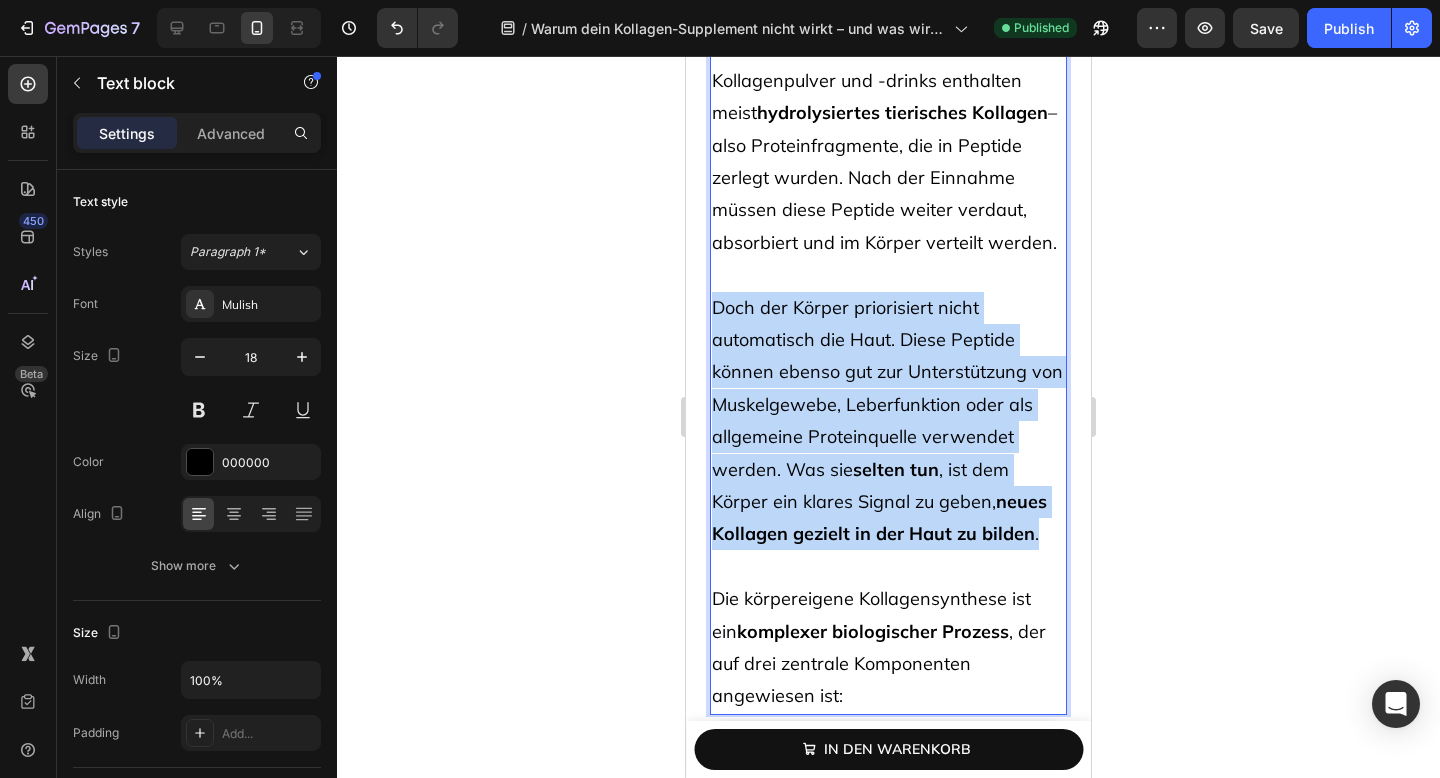 drag, startPoint x: 1037, startPoint y: 569, endPoint x: 712, endPoint y: 351, distance: 391.34256 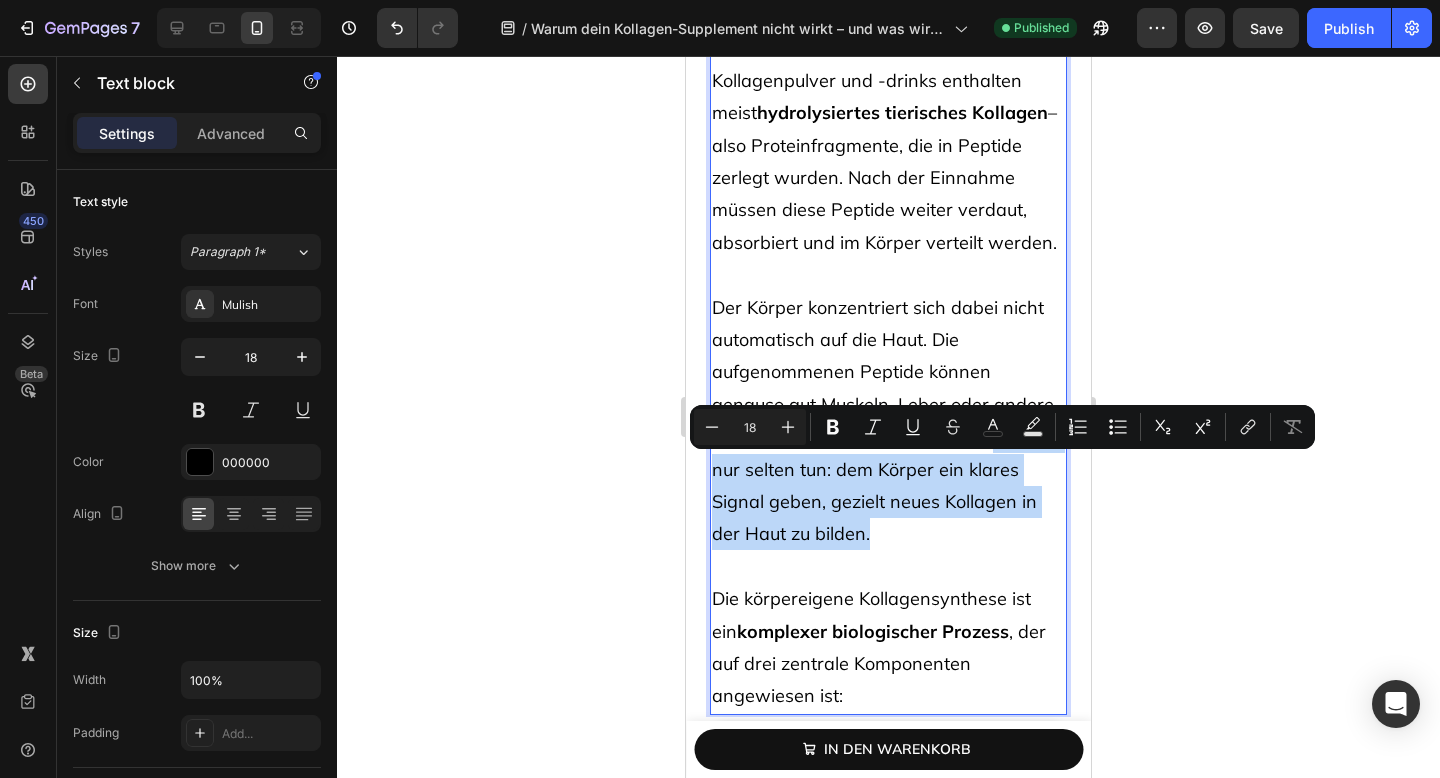 drag, startPoint x: 922, startPoint y: 577, endPoint x: 995, endPoint y: 458, distance: 139.60658 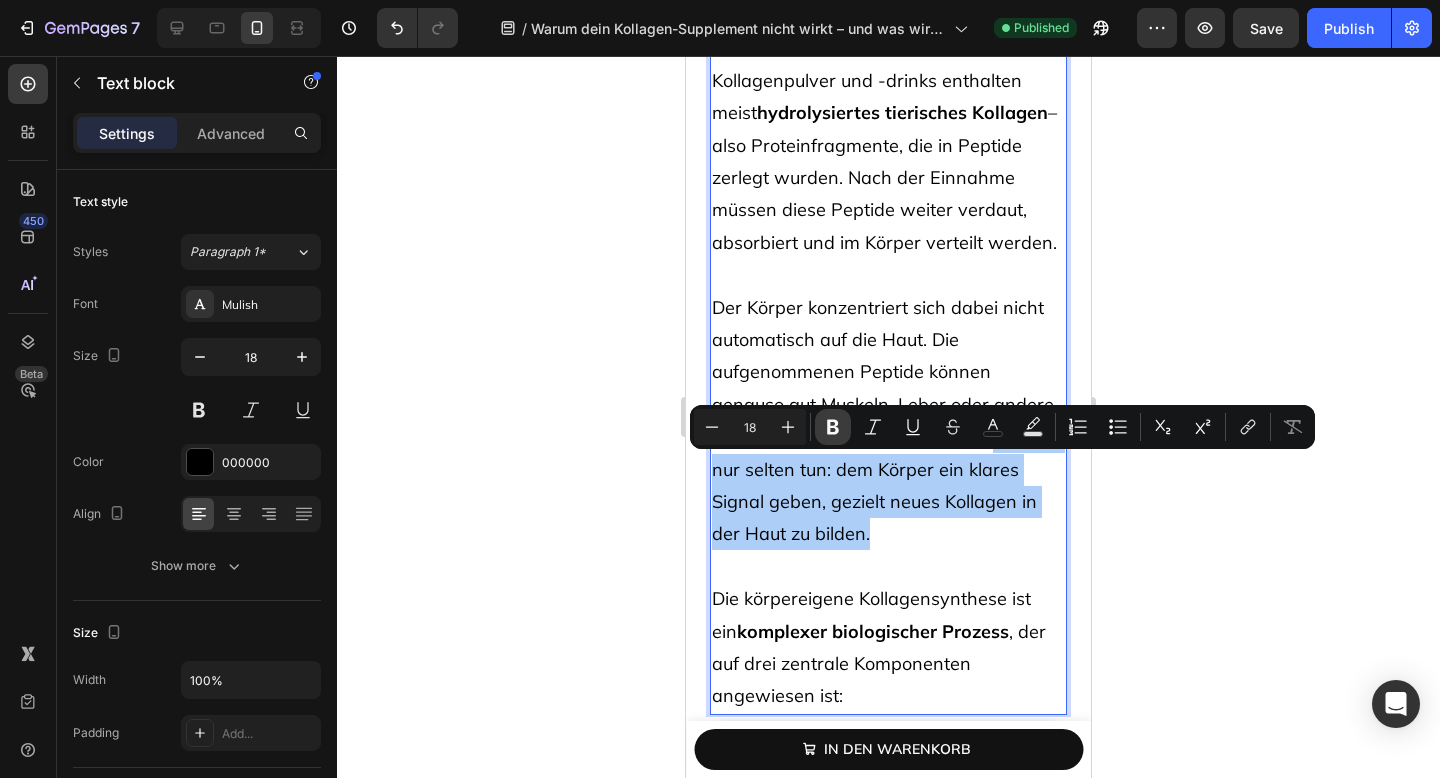 click 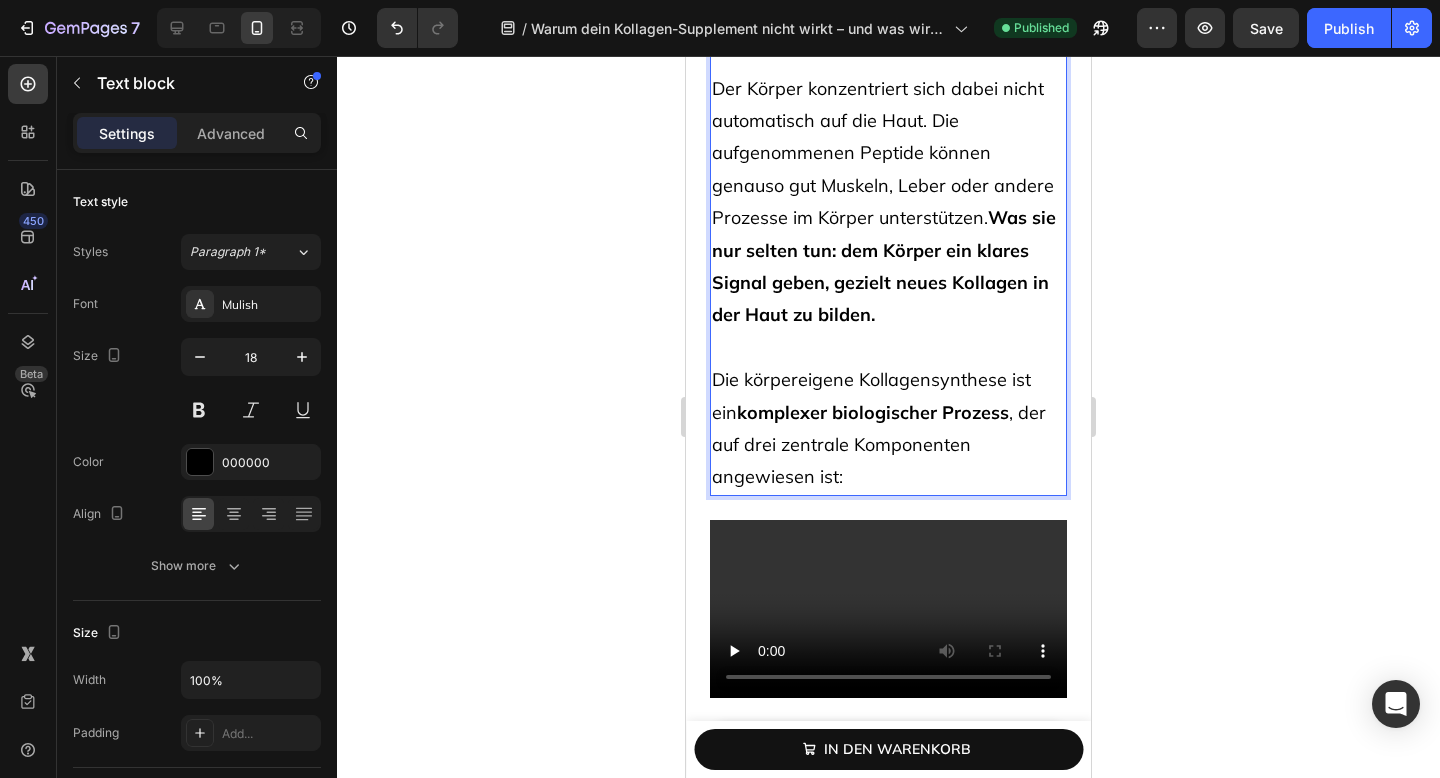scroll, scrollTop: 3697, scrollLeft: 0, axis: vertical 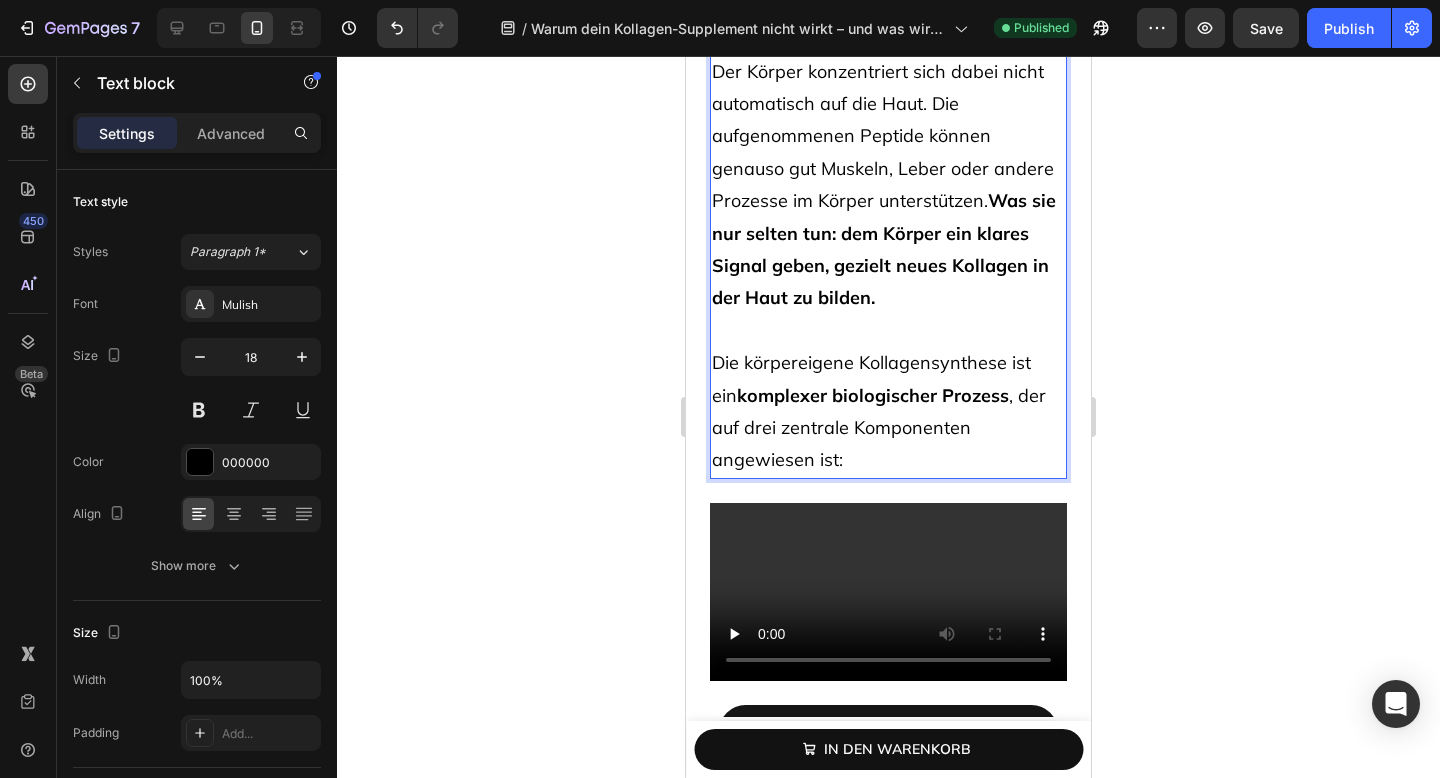 click on "Die körpereigene Kollagensynthese ist ein  komplexer biologischer Prozess , der auf drei zentrale Komponenten angewiesen ist:" at bounding box center (888, 412) 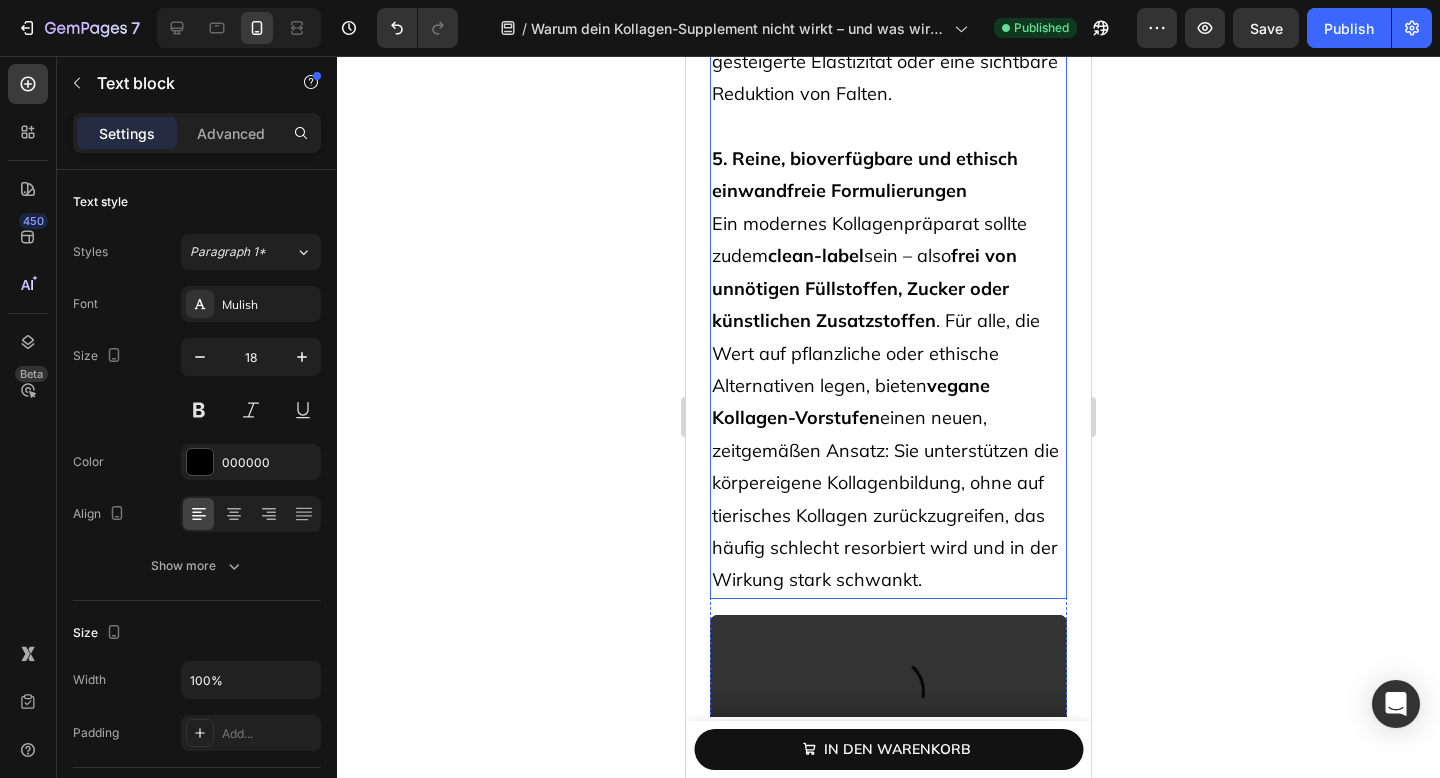 scroll, scrollTop: 9998, scrollLeft: 0, axis: vertical 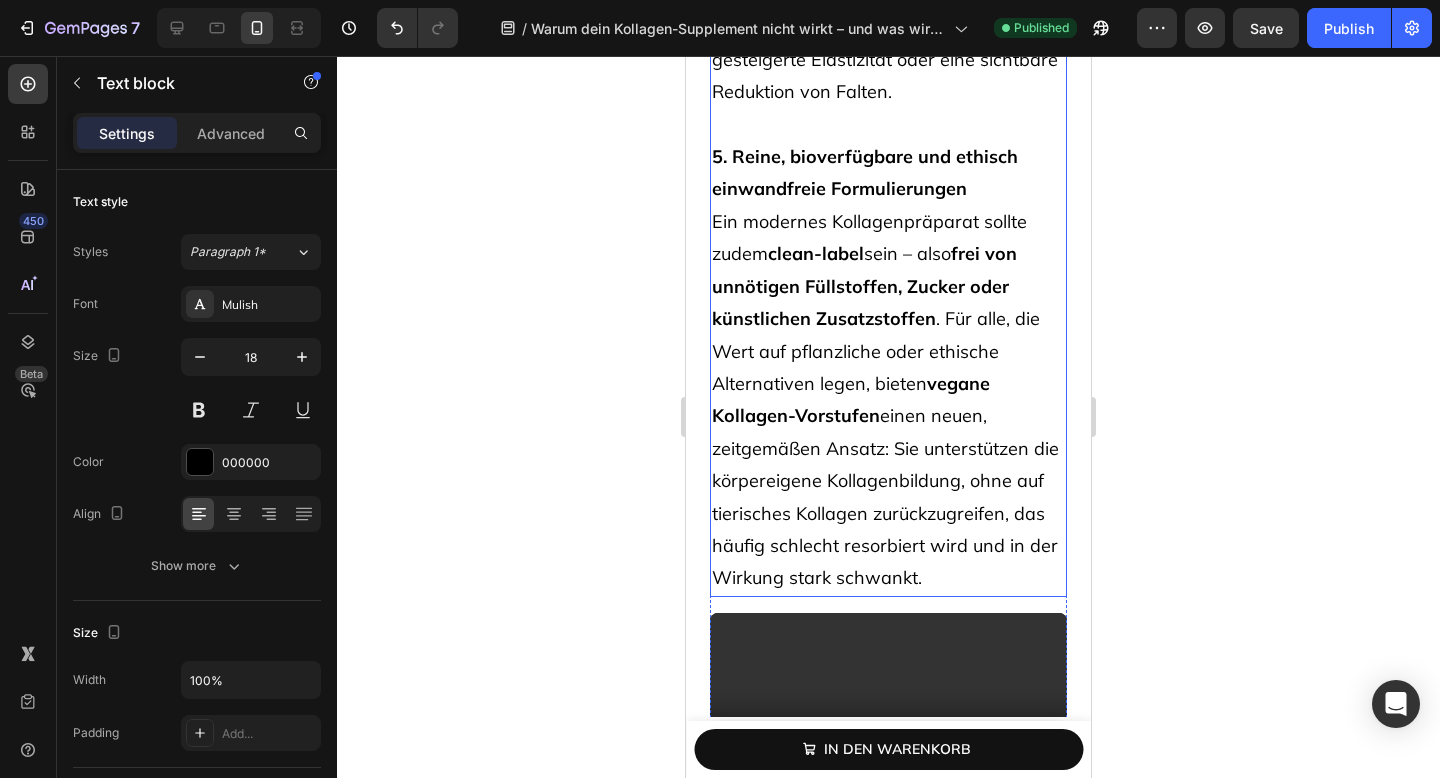 click on "clean-label" at bounding box center [816, 253] 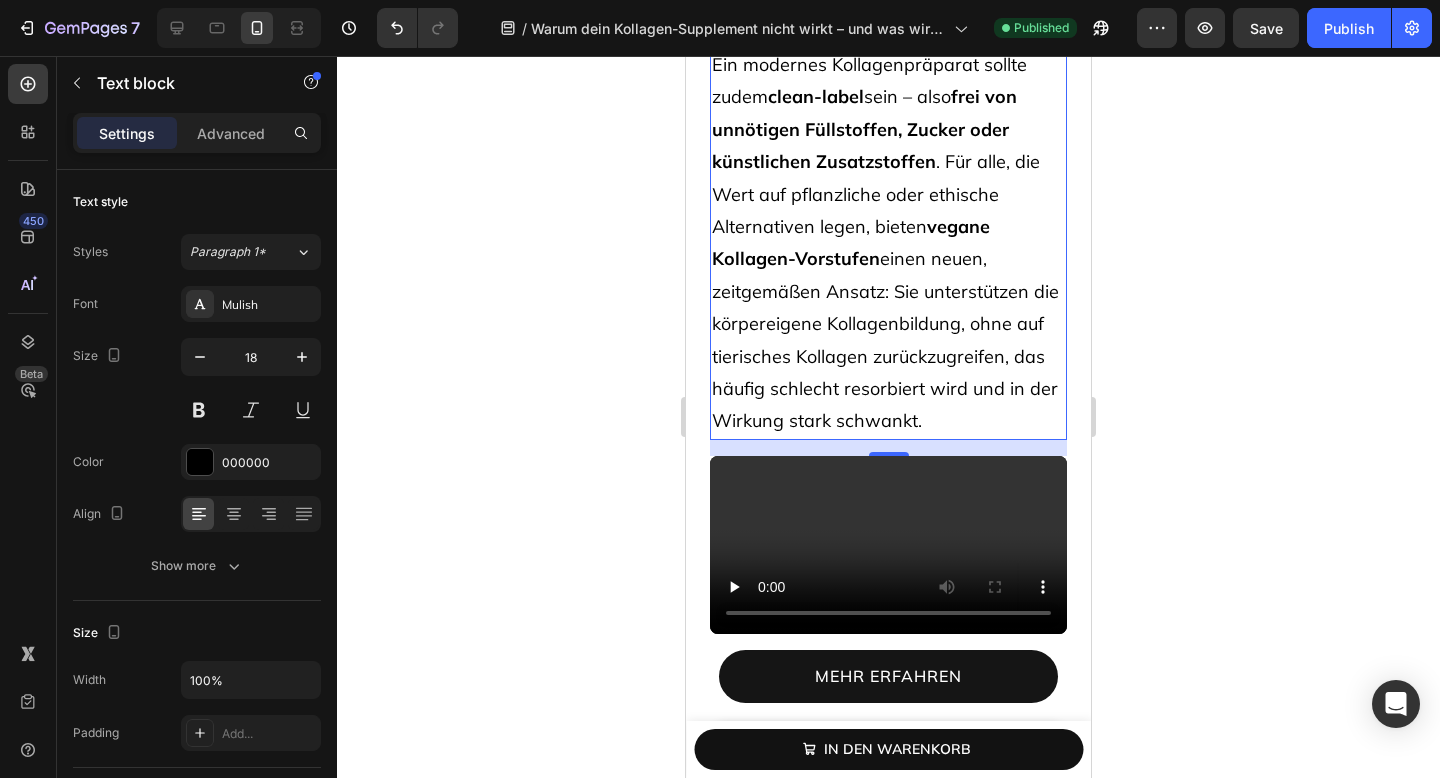 scroll, scrollTop: 10184, scrollLeft: 0, axis: vertical 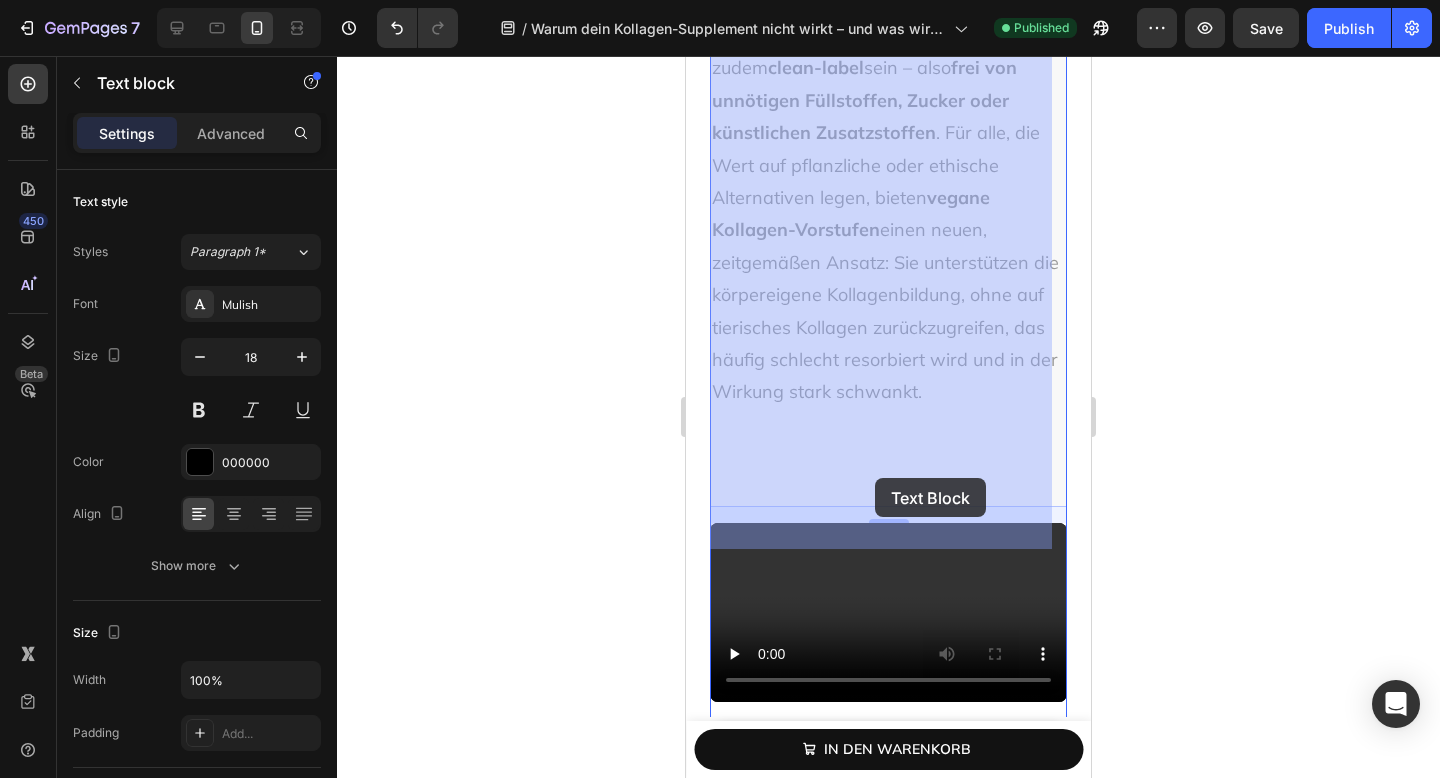 drag, startPoint x: 986, startPoint y: 526, endPoint x: 876, endPoint y: 477, distance: 120.4201 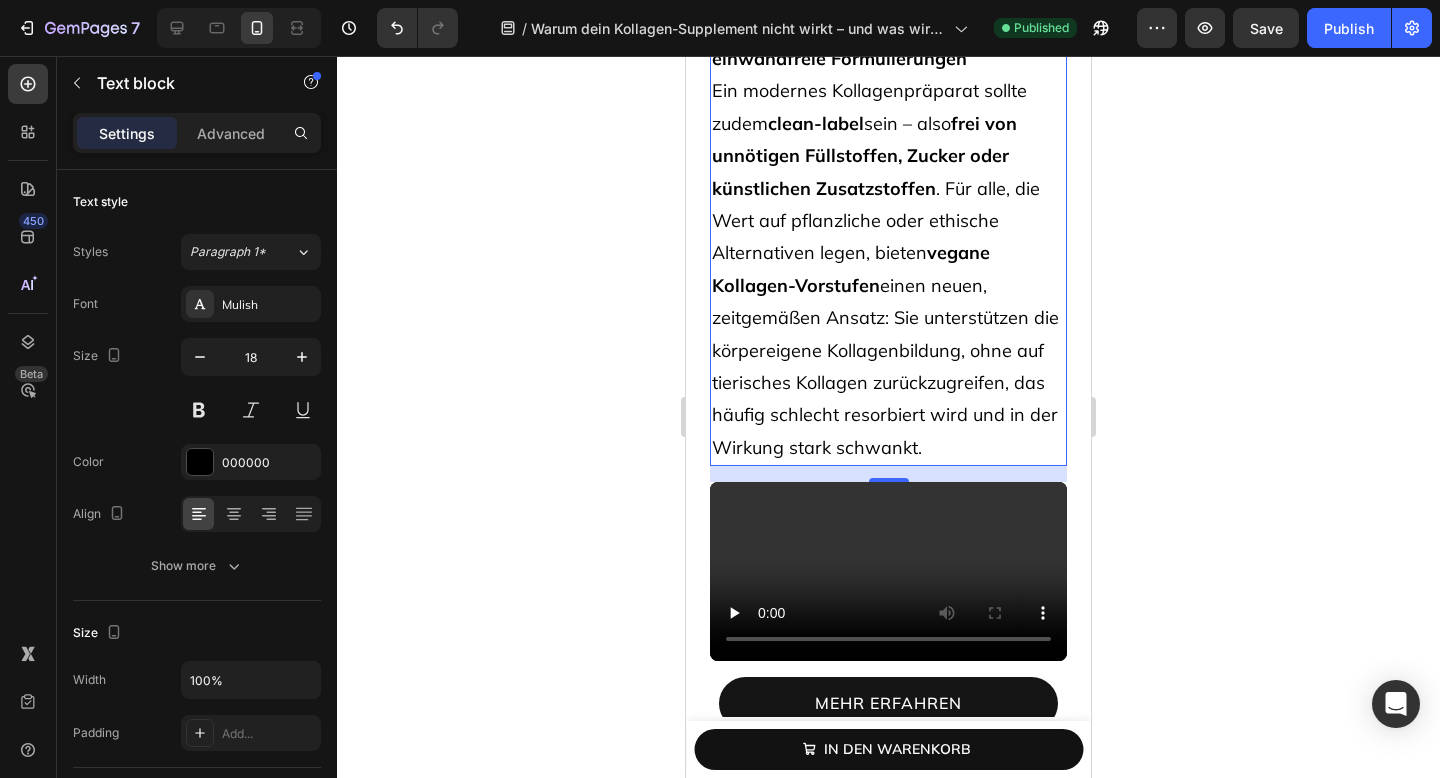 scroll, scrollTop: 9877, scrollLeft: 0, axis: vertical 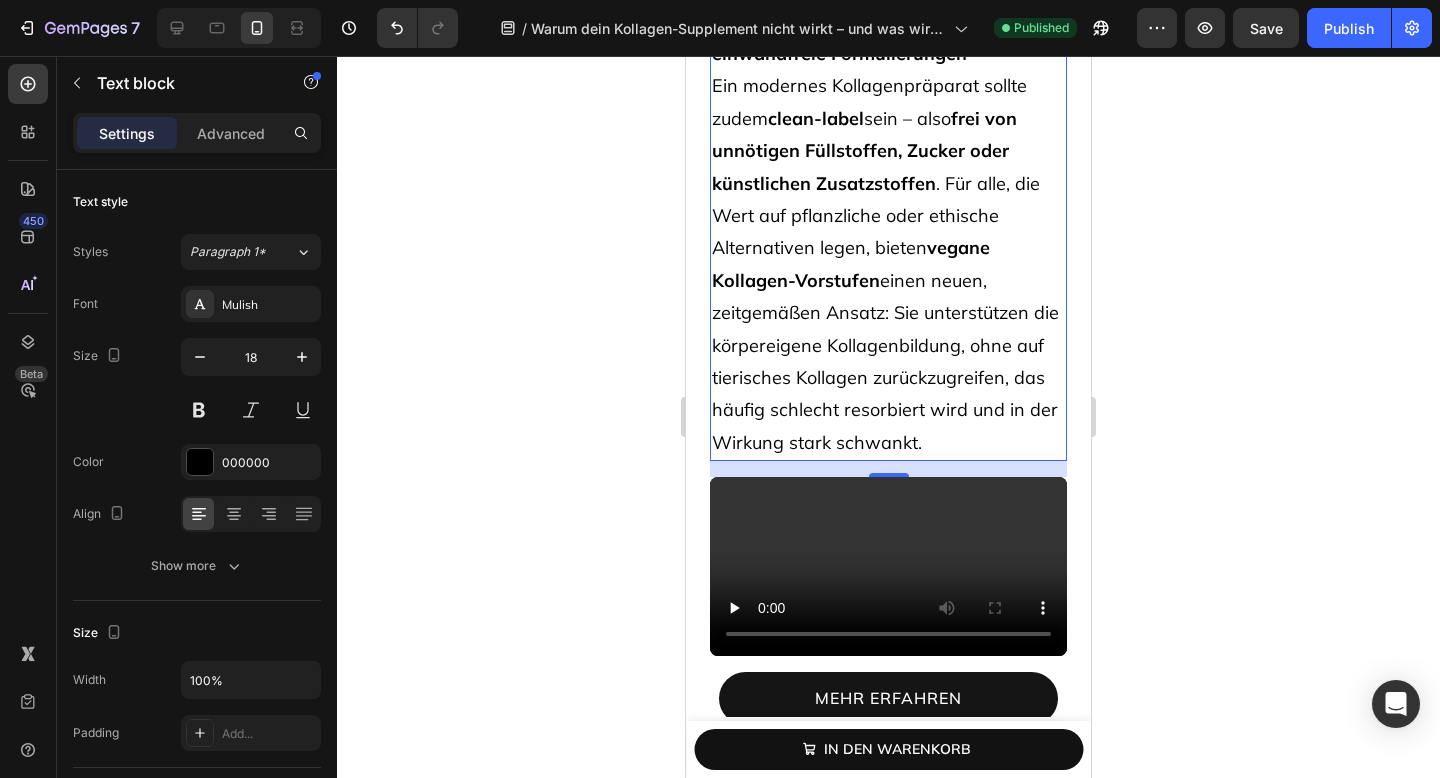 drag, startPoint x: 714, startPoint y: 223, endPoint x: 1010, endPoint y: 572, distance: 457.62103 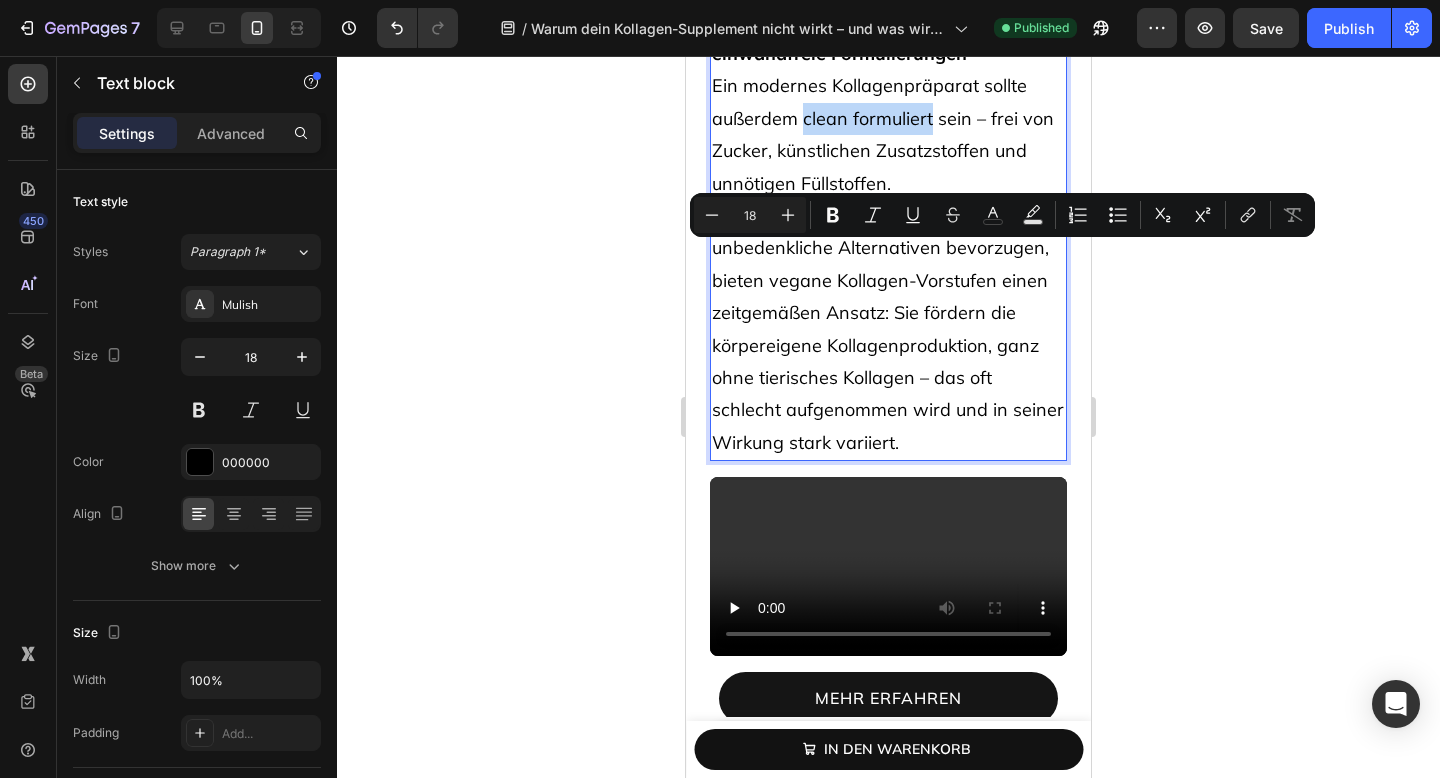 drag, startPoint x: 802, startPoint y: 260, endPoint x: 932, endPoint y: 266, distance: 130.13838 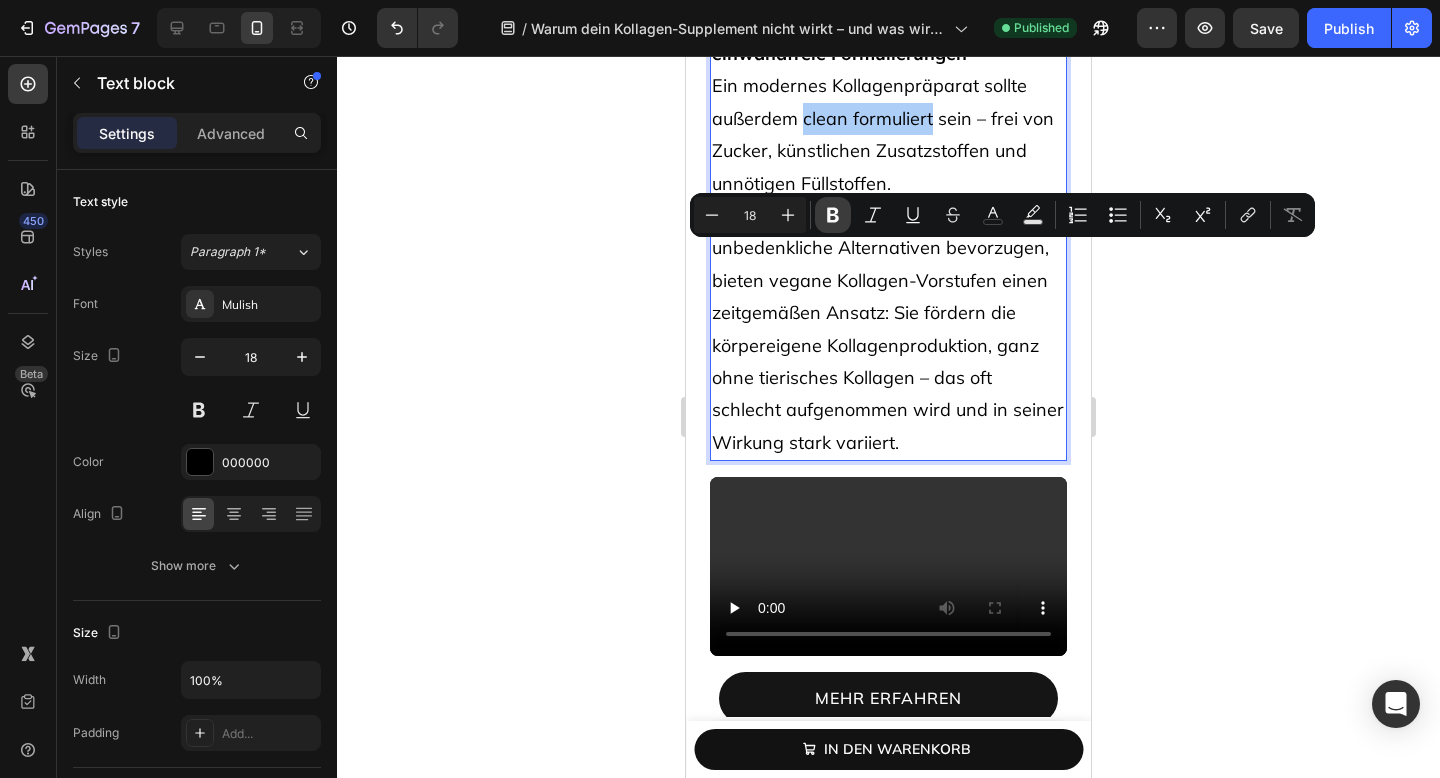 click 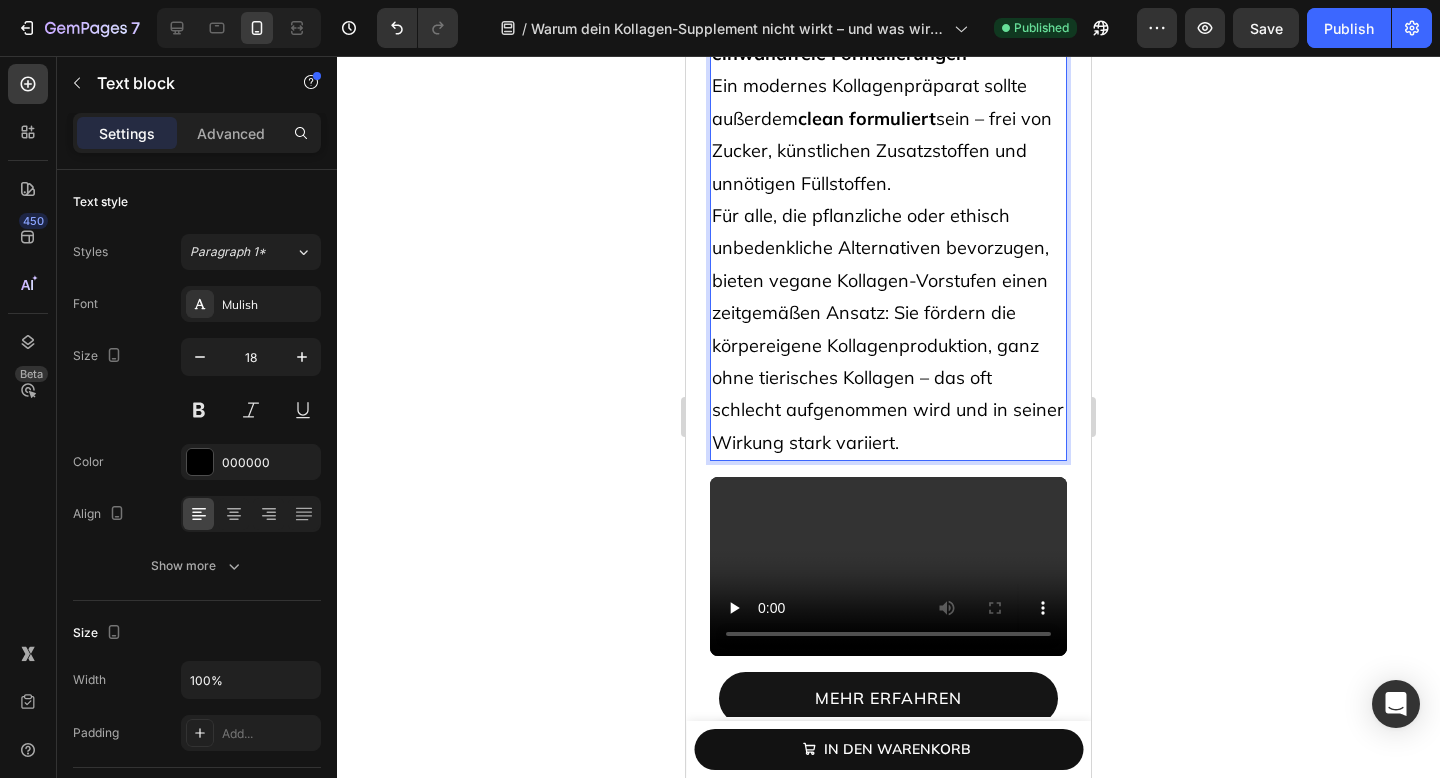 drag, startPoint x: 969, startPoint y: 322, endPoint x: 991, endPoint y: 270, distance: 56.462376 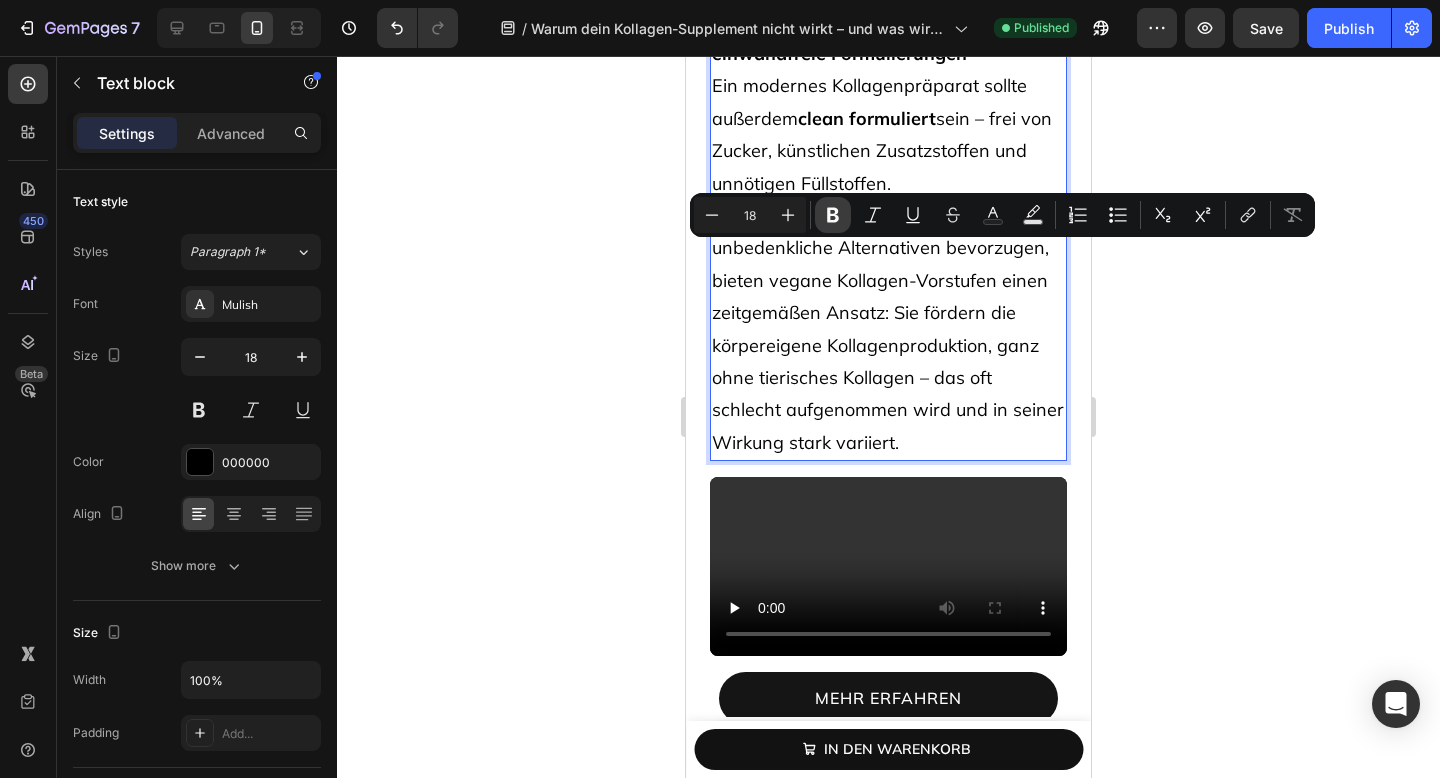 click on "Bold" at bounding box center [833, 215] 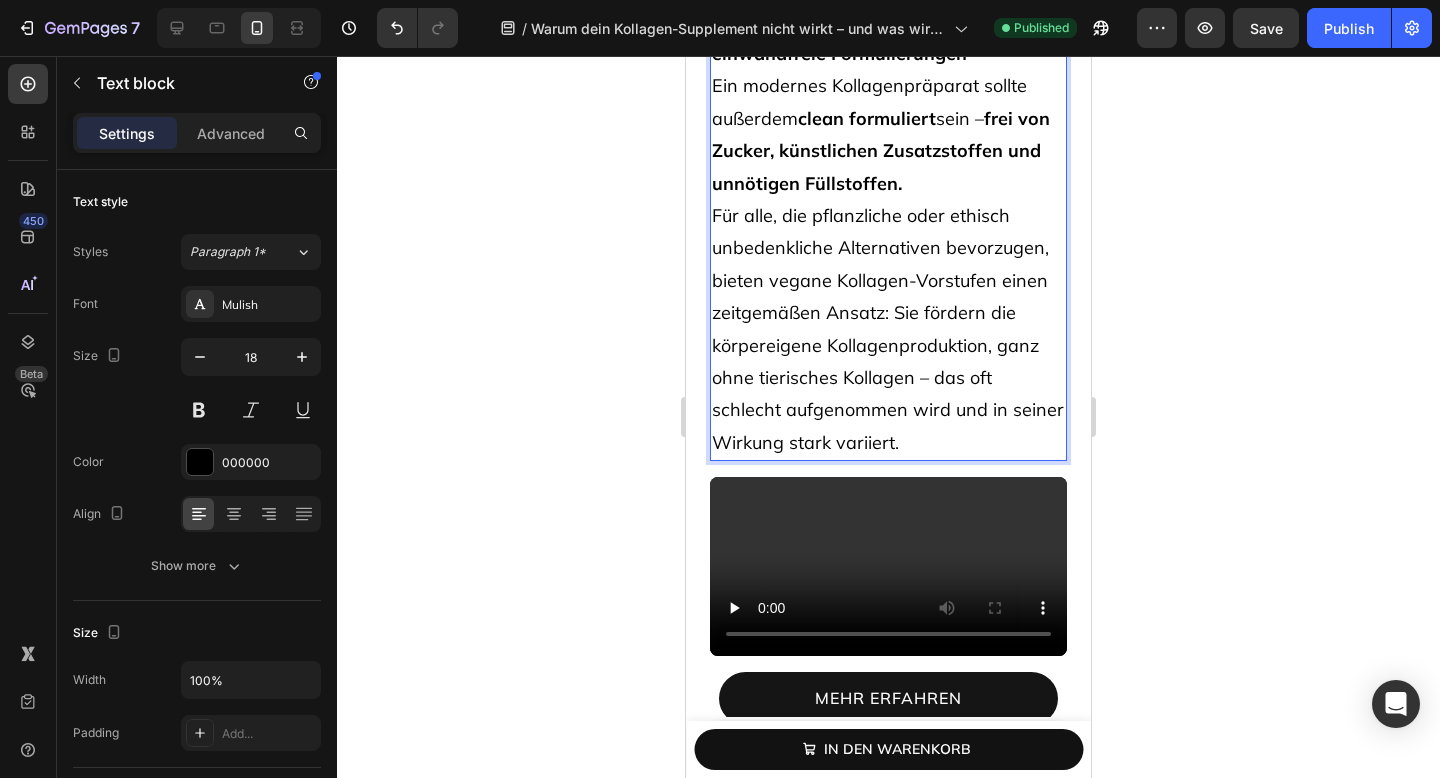 click on "Ein modernes Kollagenpräparat sollte außerdem  clean formuliert  sein –  frei von Zucker, künstlichen Zusatzstoffen und unnötigen Füllstoffen. Für alle, die pflanzliche oder ethisch unbedenkliche Alternativen bevorzugen, bieten vegane Kollagen-Vorstufen einen zeitgemäßen Ansatz: Sie fördern die körpereigene Kollagenproduktion, ganz ohne tierisches Kollagen – das oft schlecht aufgenommen wird und in seiner Wirkung stark variiert." at bounding box center (888, 264) 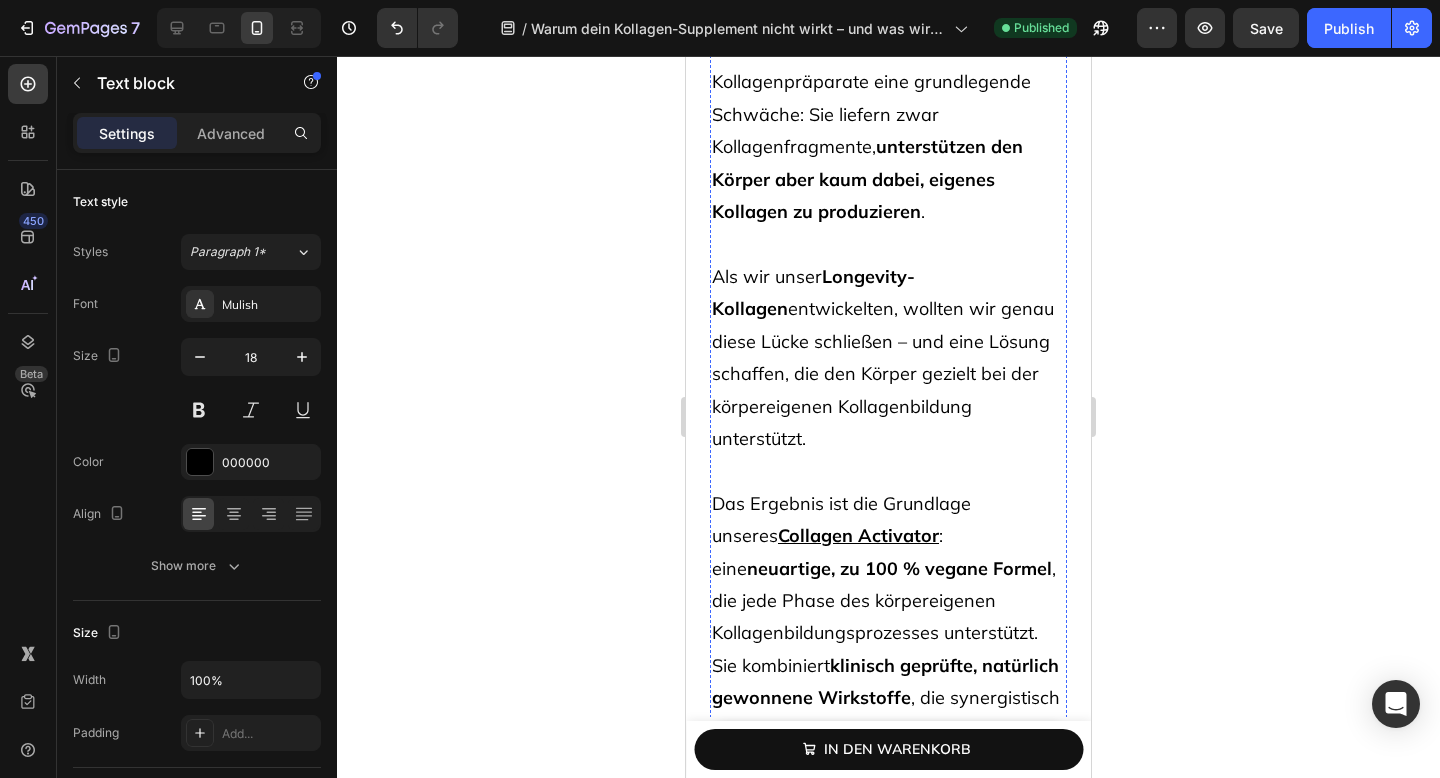 scroll, scrollTop: 10841, scrollLeft: 0, axis: vertical 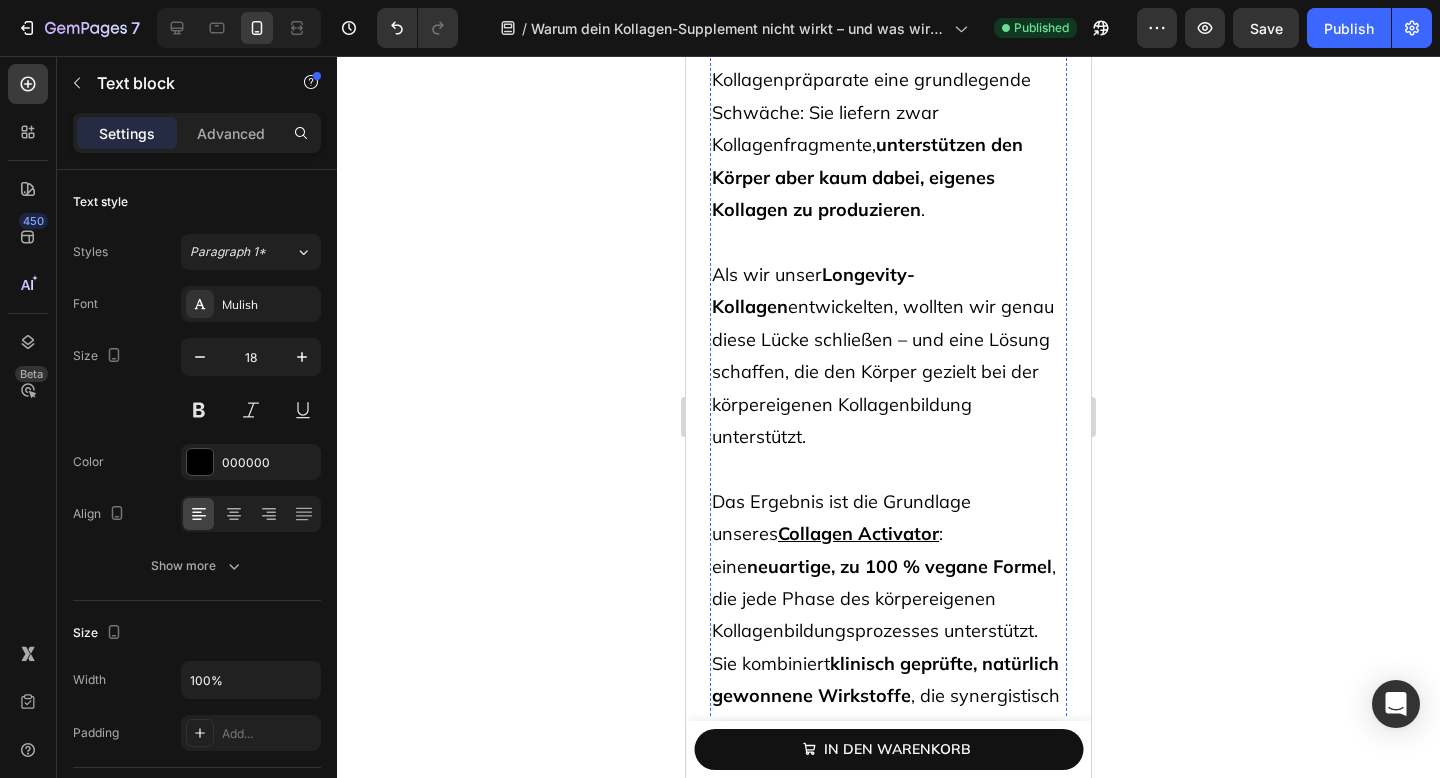 click on "Wir haben alles genommen, was Kollagenpräparaten bisher gefehlt hat – und es richtig gemacht" at bounding box center (888, -96) 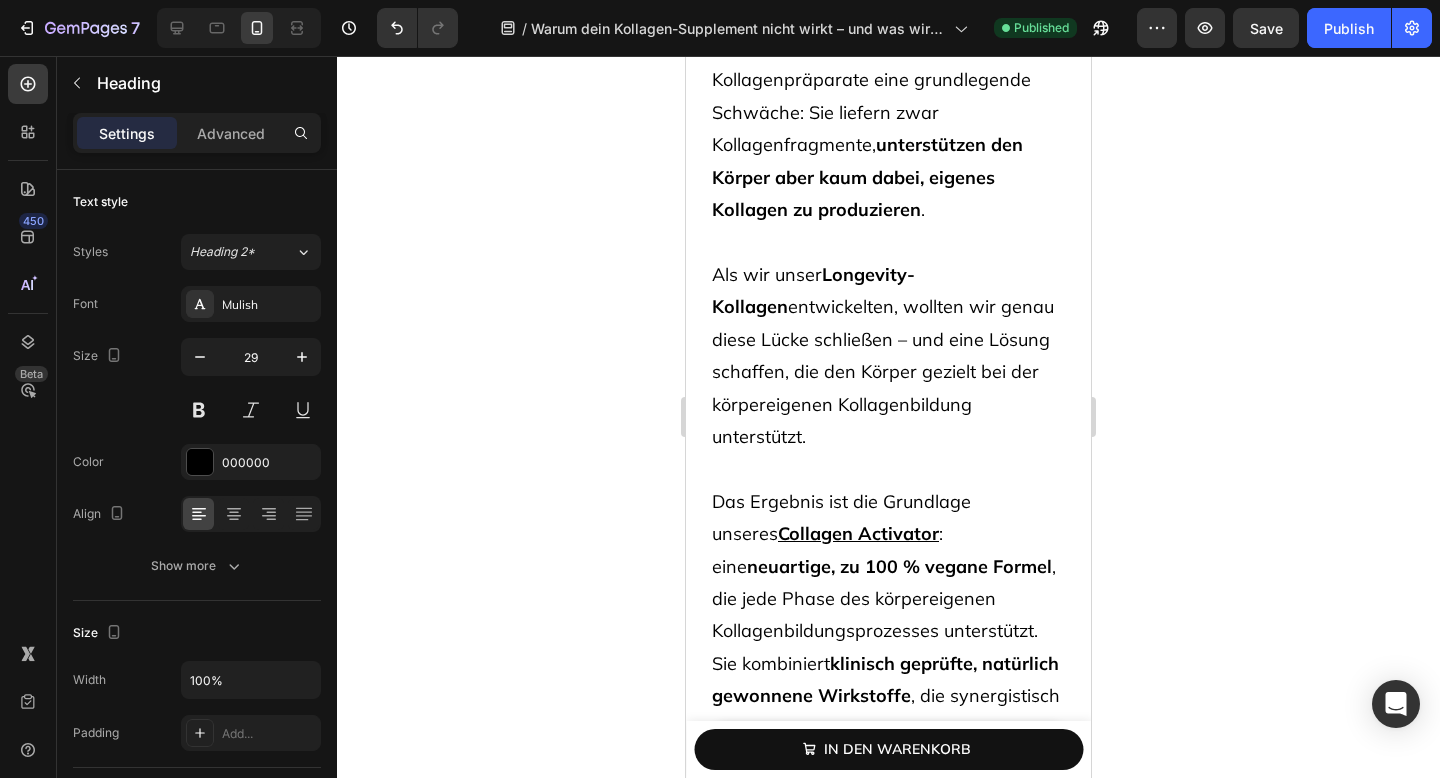 click on "Wir haben alles genommen, was Kollagenpräparaten bisher gefehlt hat – und es richtig gemacht" at bounding box center [888, -96] 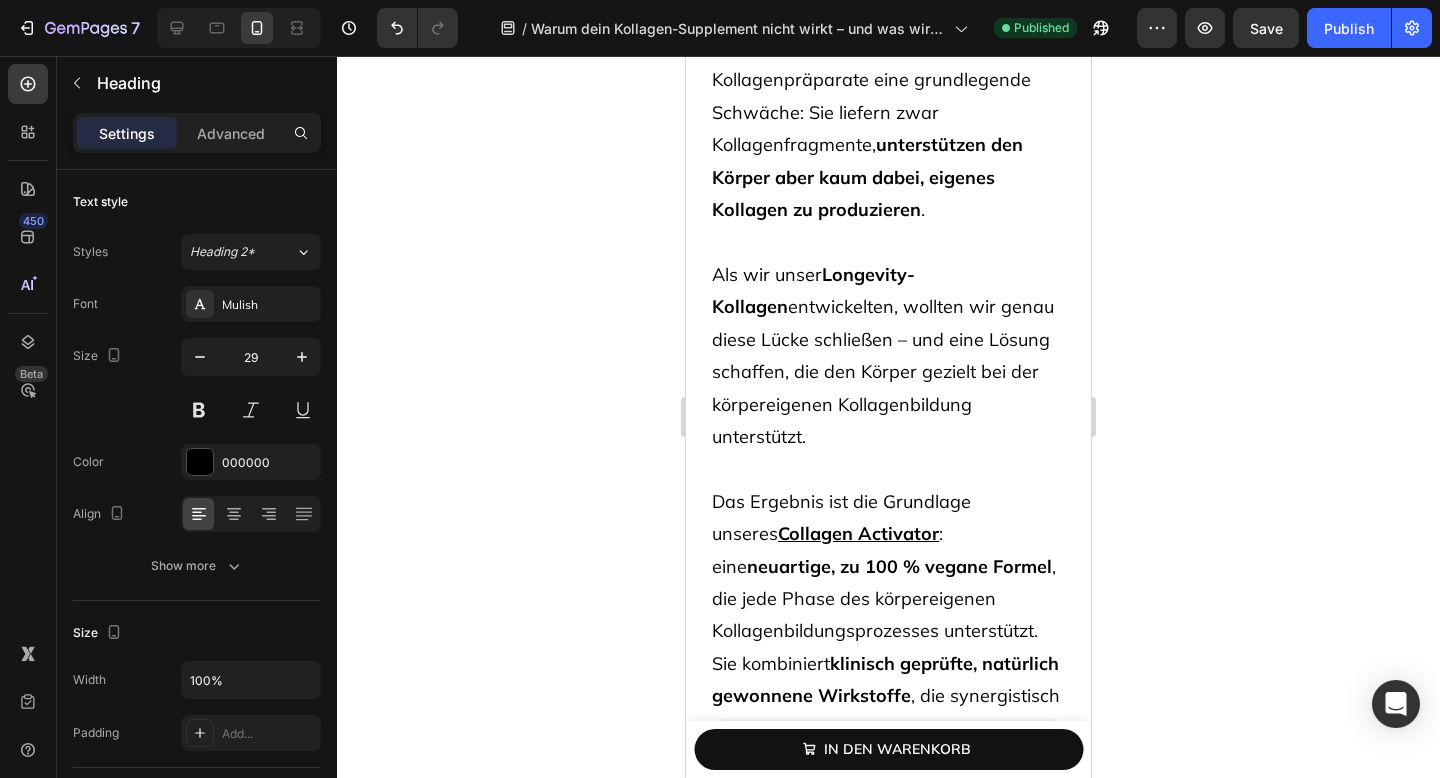 click on "Wir haben alles genommen, was Kollagenpräparaten bisher gefehlt hat – und es richtig gemacht" at bounding box center [888, -96] 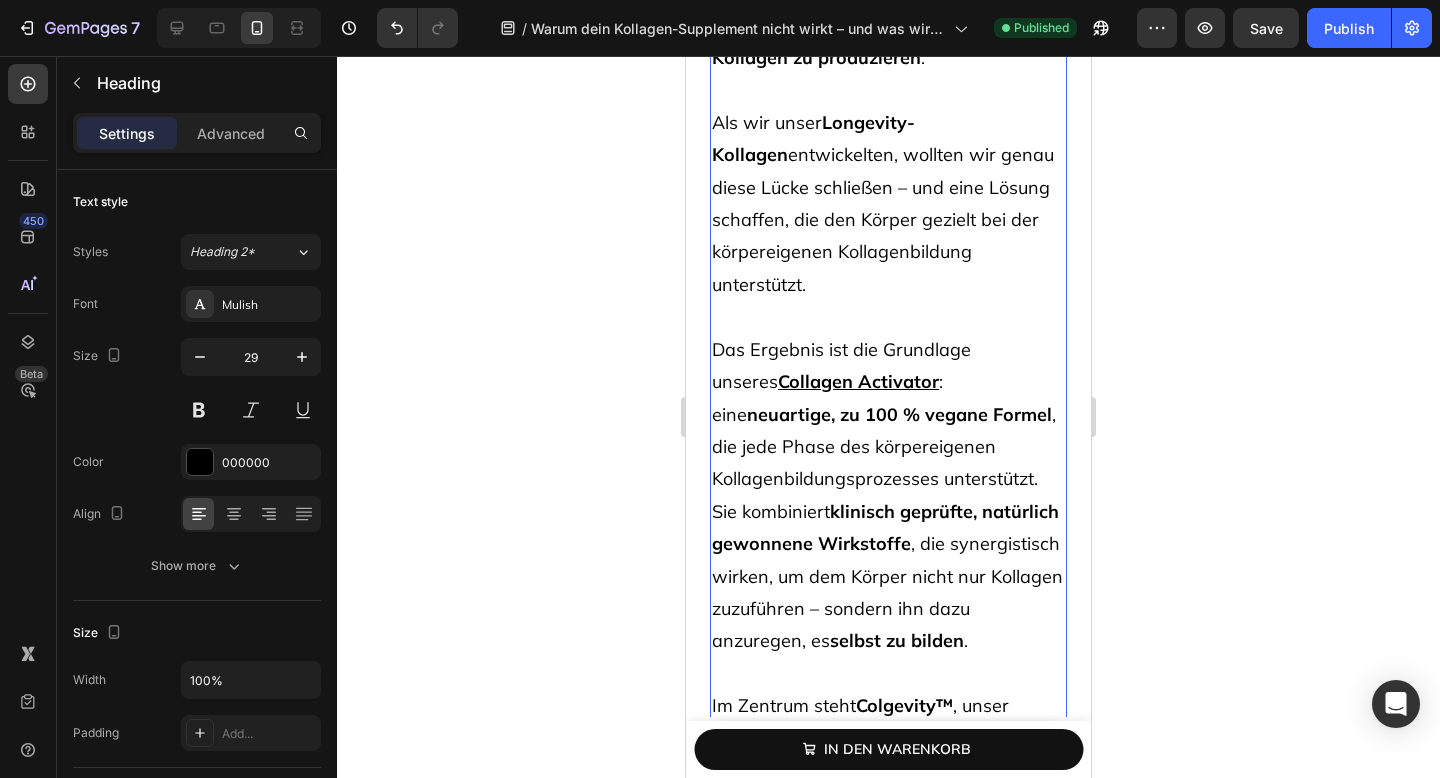 scroll, scrollTop: 11422, scrollLeft: 0, axis: vertical 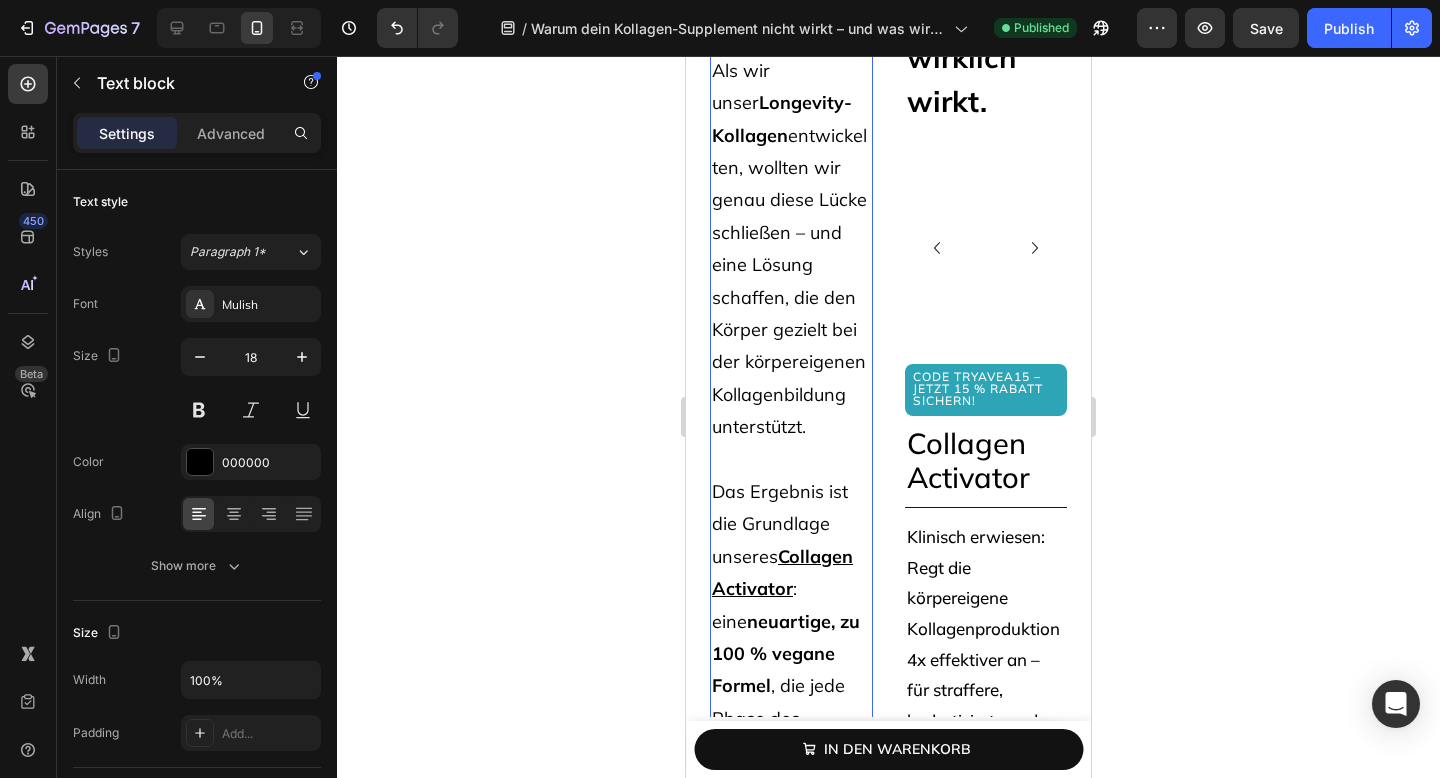 drag, startPoint x: 832, startPoint y: 284, endPoint x: 793, endPoint y: 256, distance: 48.010414 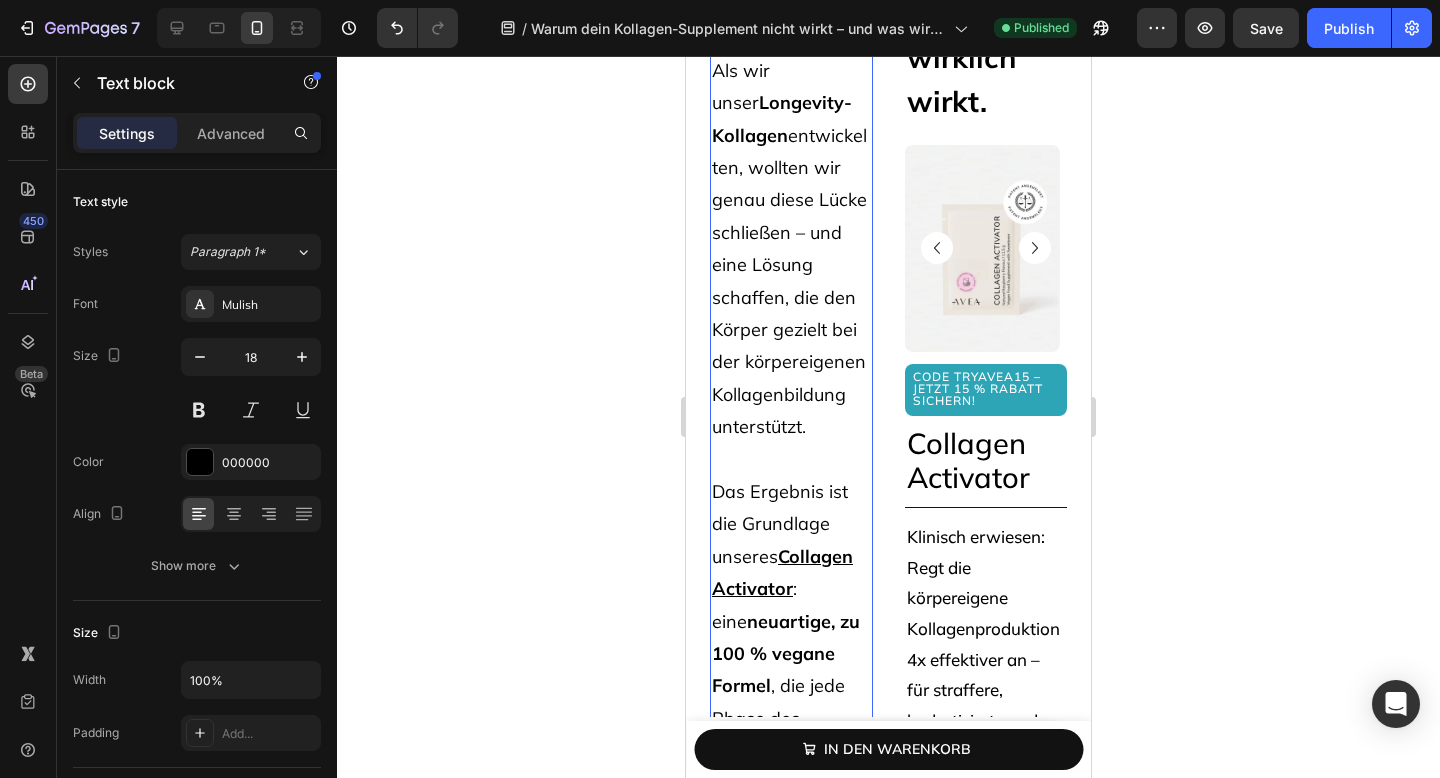 click on "Als wir unser  Longevity-Kollagen  entwickelten, wollten wir genau diese Lücke schließen – und eine Lösung schaffen, die den Körper gezielt bei der körpereigenen Kollagenbildung unterstützt." at bounding box center (791, 249) 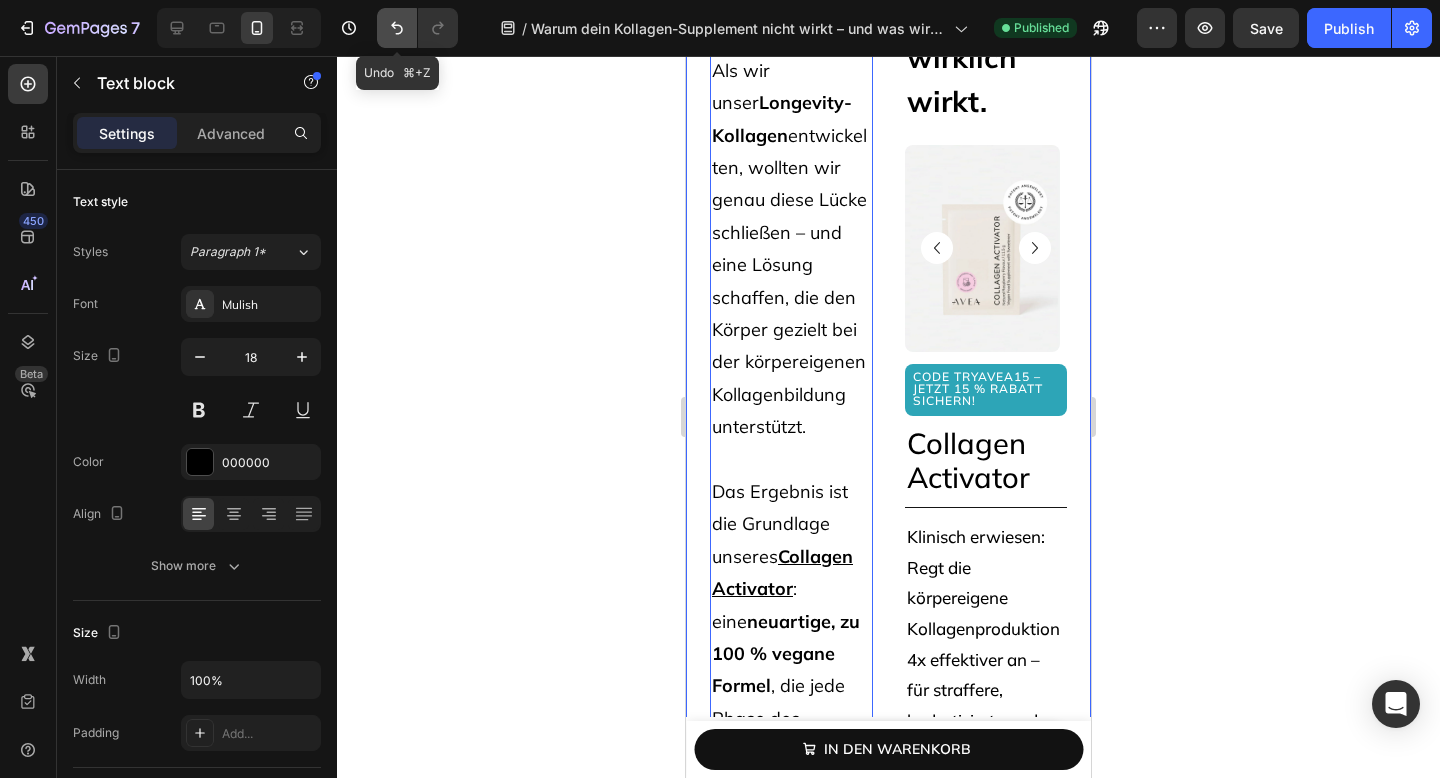 click 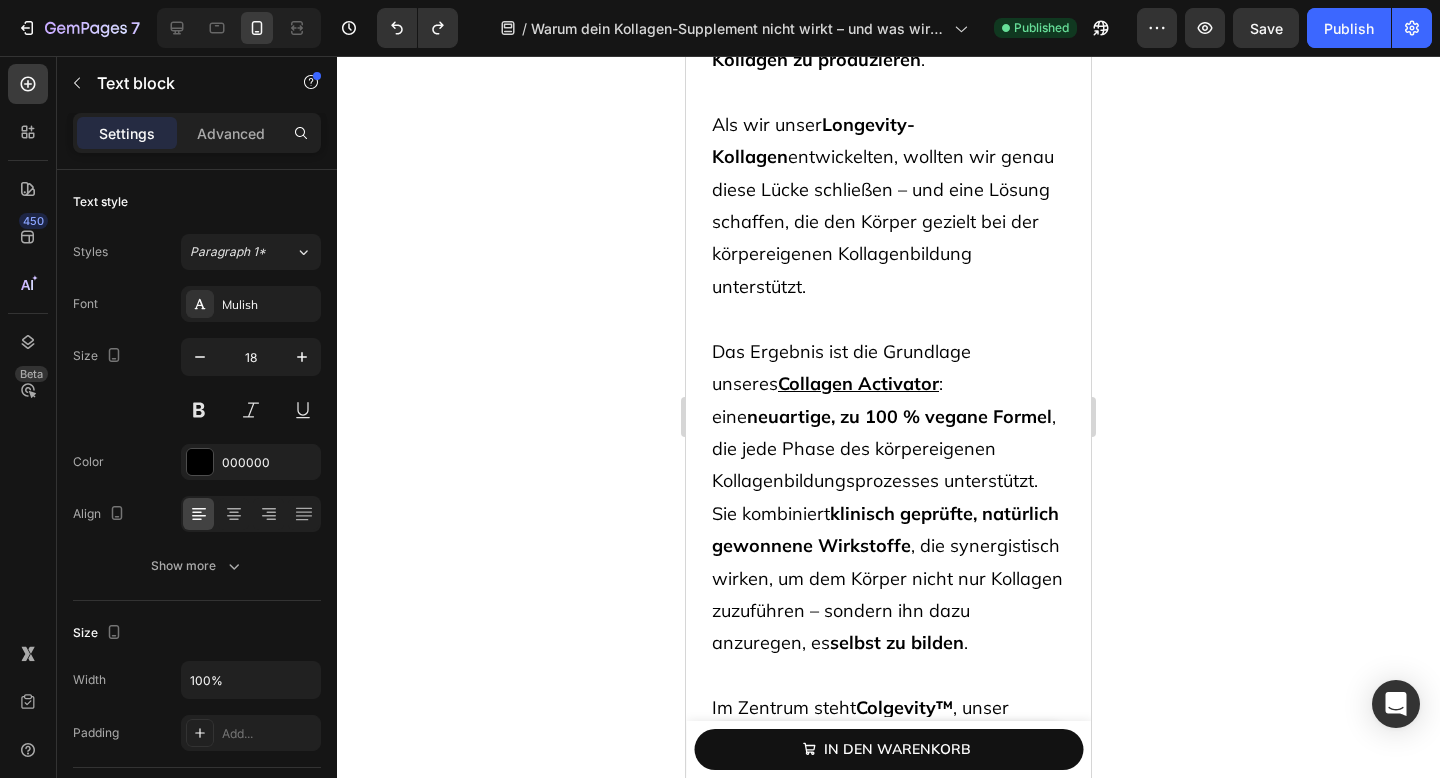 click on "Als wir unser  Longevity-Kollagen  entwickelten, wollten wir genau diese Lücke schließen – und eine Lösung schaffen, die den Körper gezielt bei der körpereigenen Kollagenbildung unterstützt." at bounding box center [888, 206] 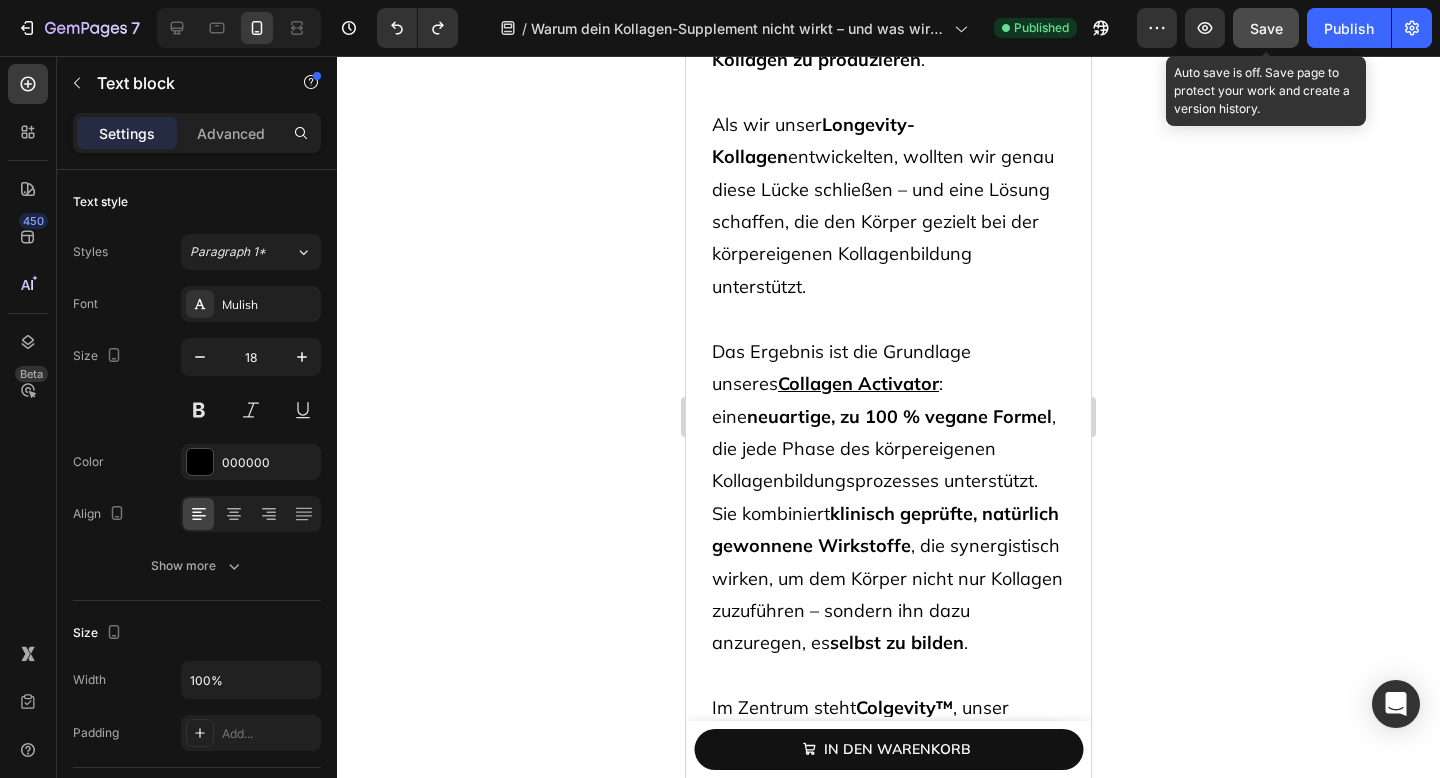 click on "Save" 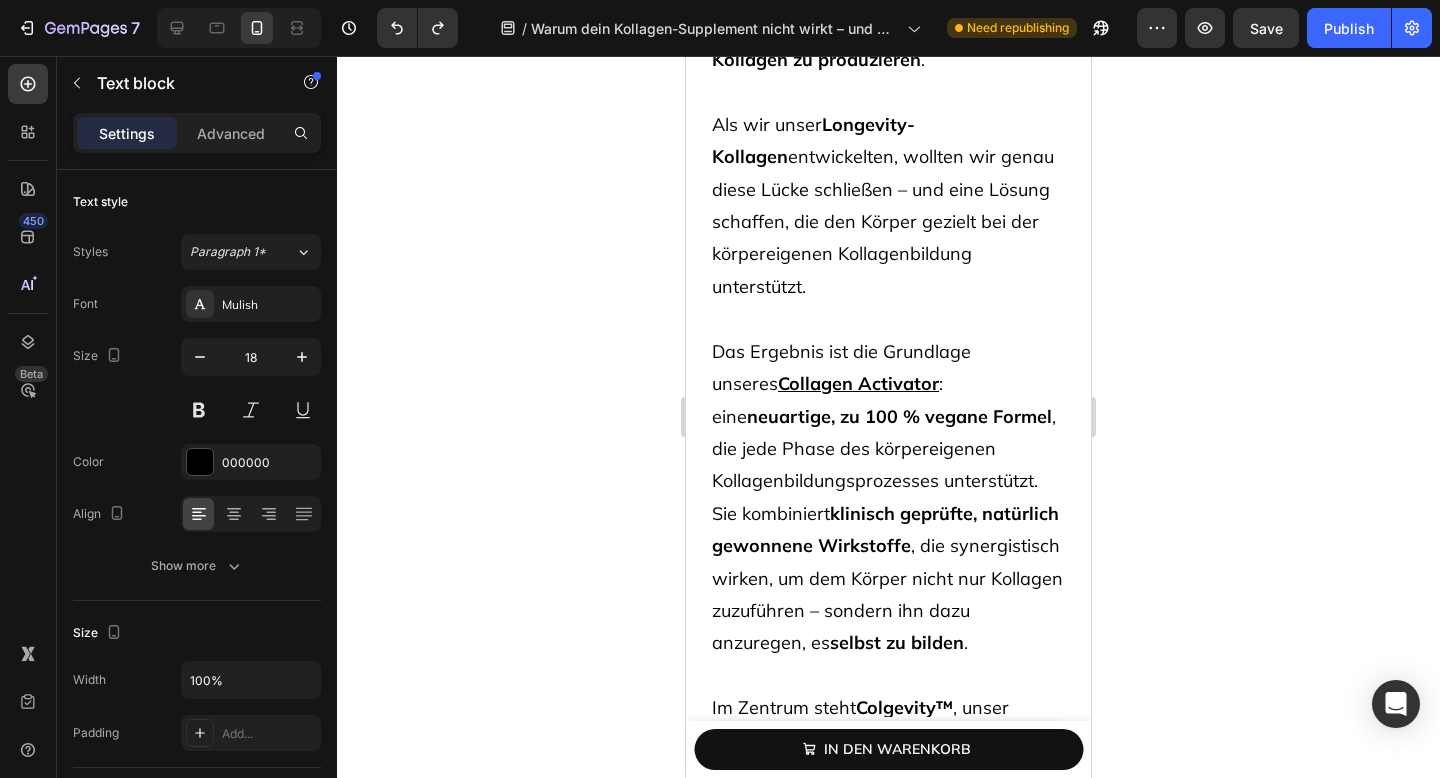 click on "Als wir unser  Longevity-Kollagen  entwickelten, wollten wir genau diese Lücke schließen – und eine Lösung schaffen, die den Körper gezielt bei der körpereigenen Kollagenbildung unterstützt." at bounding box center (888, 206) 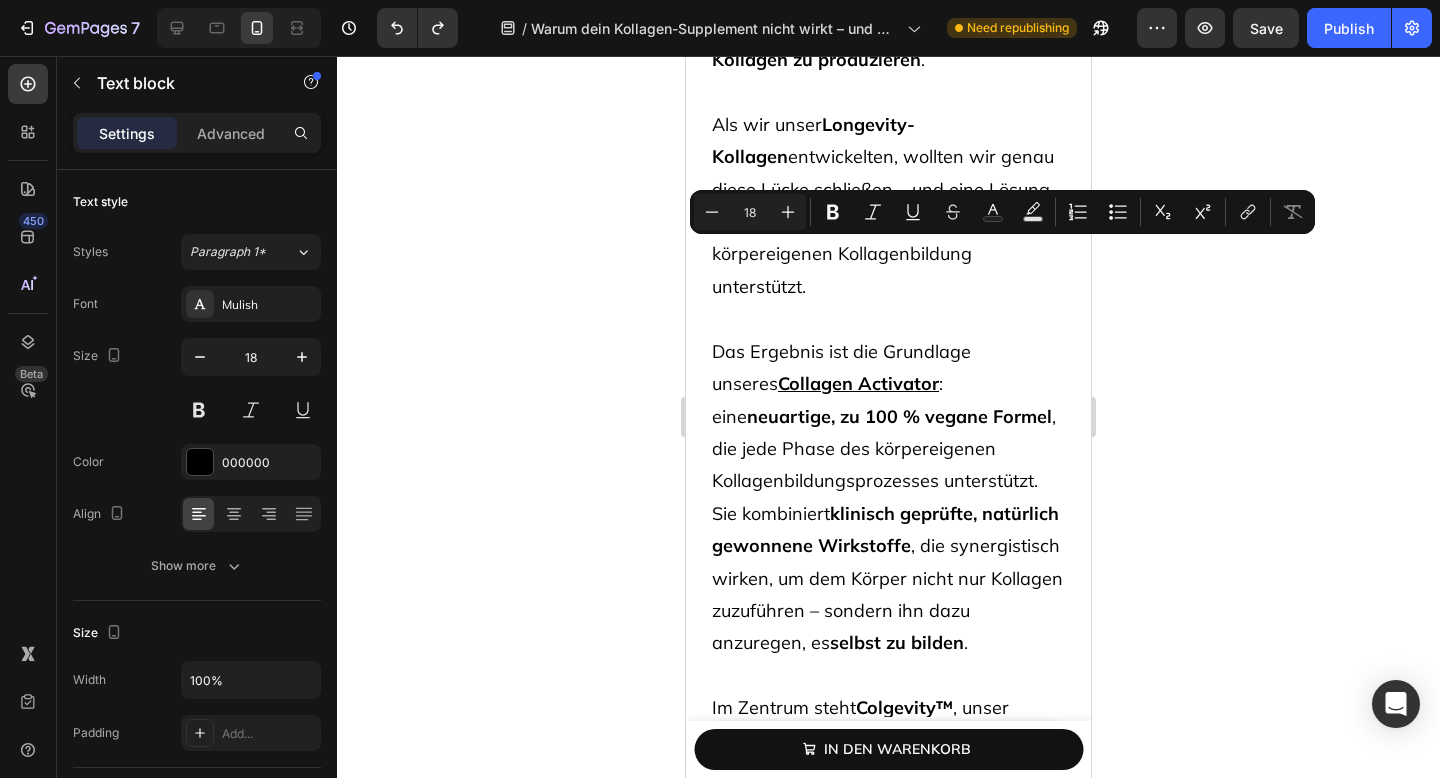 click on "Als wir unser  Longevity-Kollagen  entwickelten, wollten wir genau diese Lücke schließen – und eine Lösung schaffen, die den Körper gezielt bei der körpereigenen Kollagenbildung unterstützt." at bounding box center (888, 206) 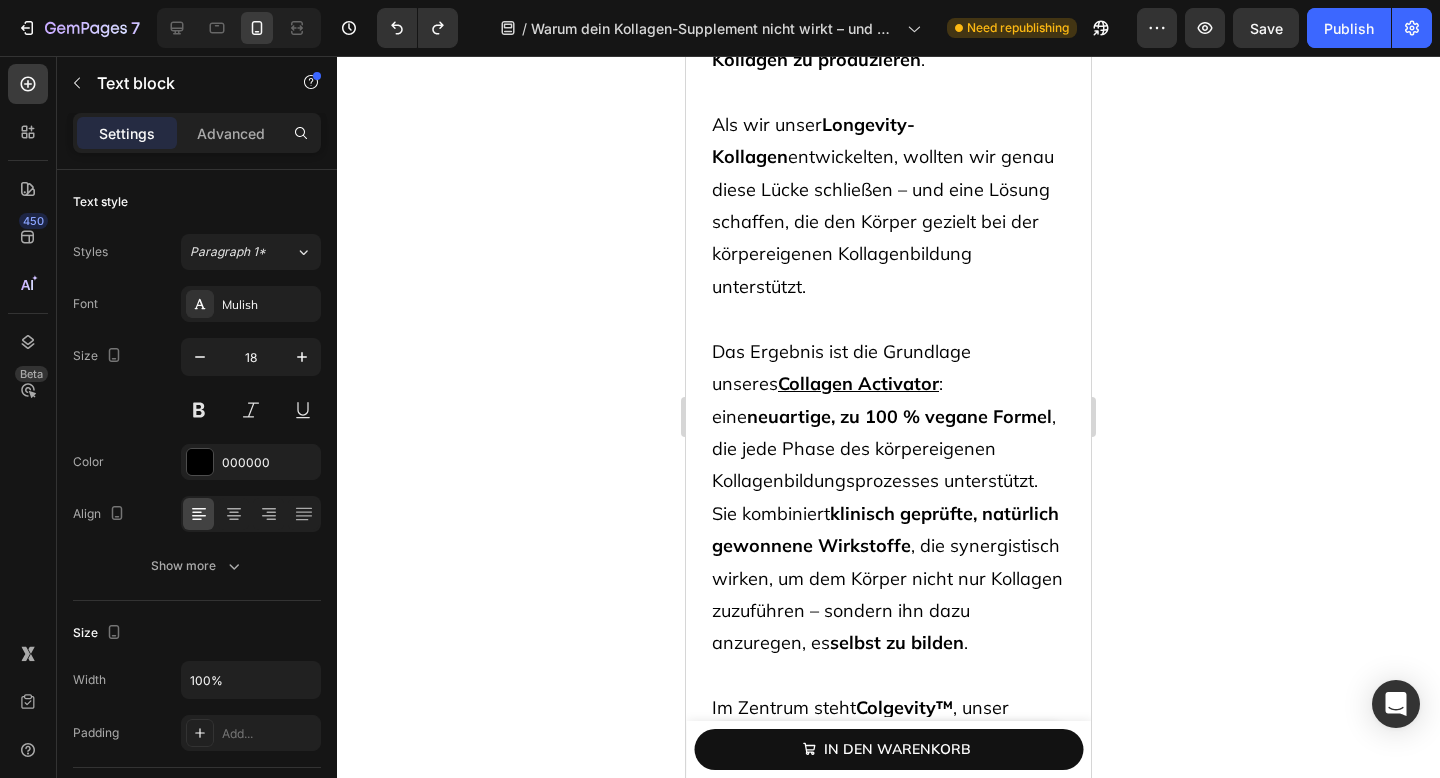 drag, startPoint x: 810, startPoint y: 290, endPoint x: 716, endPoint y: 130, distance: 185.5694 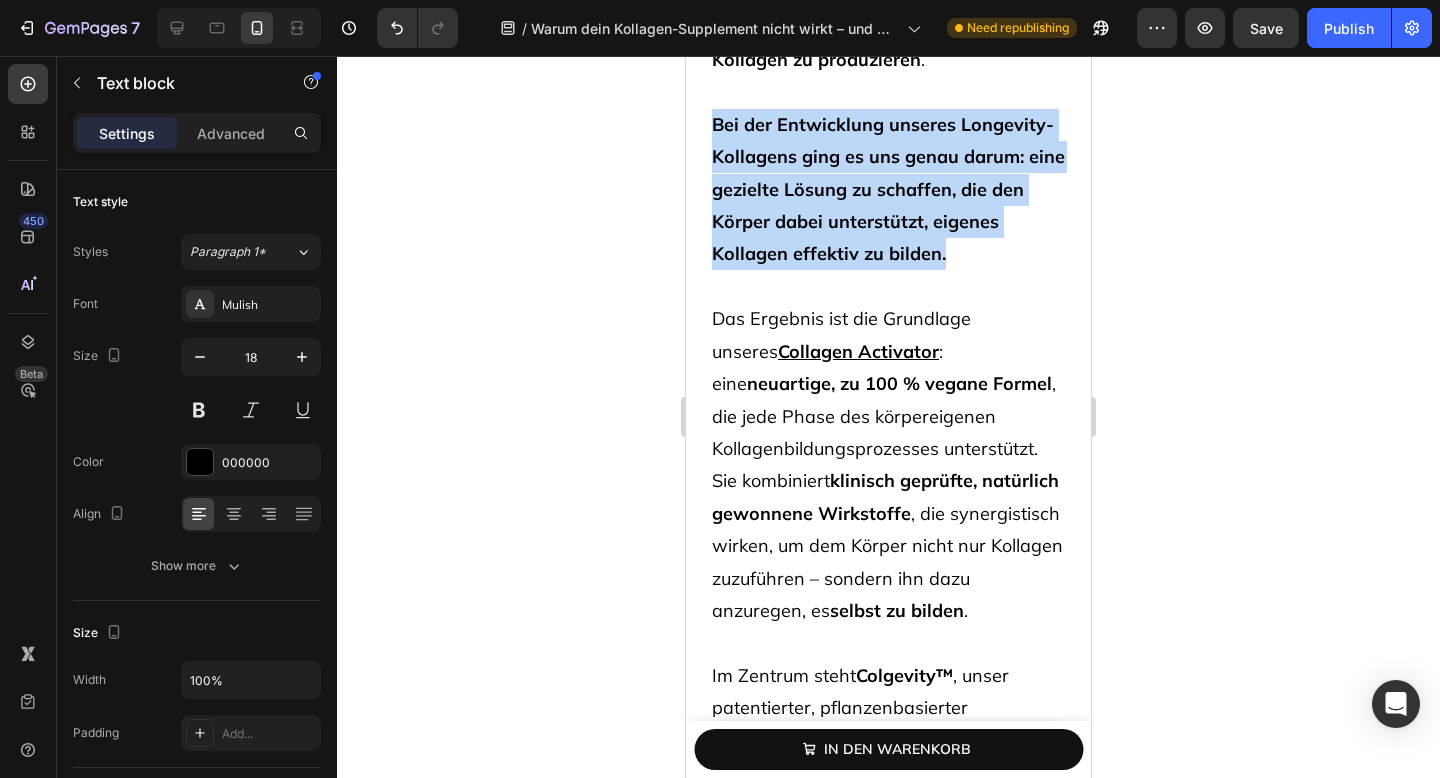 drag, startPoint x: 956, startPoint y: 245, endPoint x: 713, endPoint y: 131, distance: 268.412 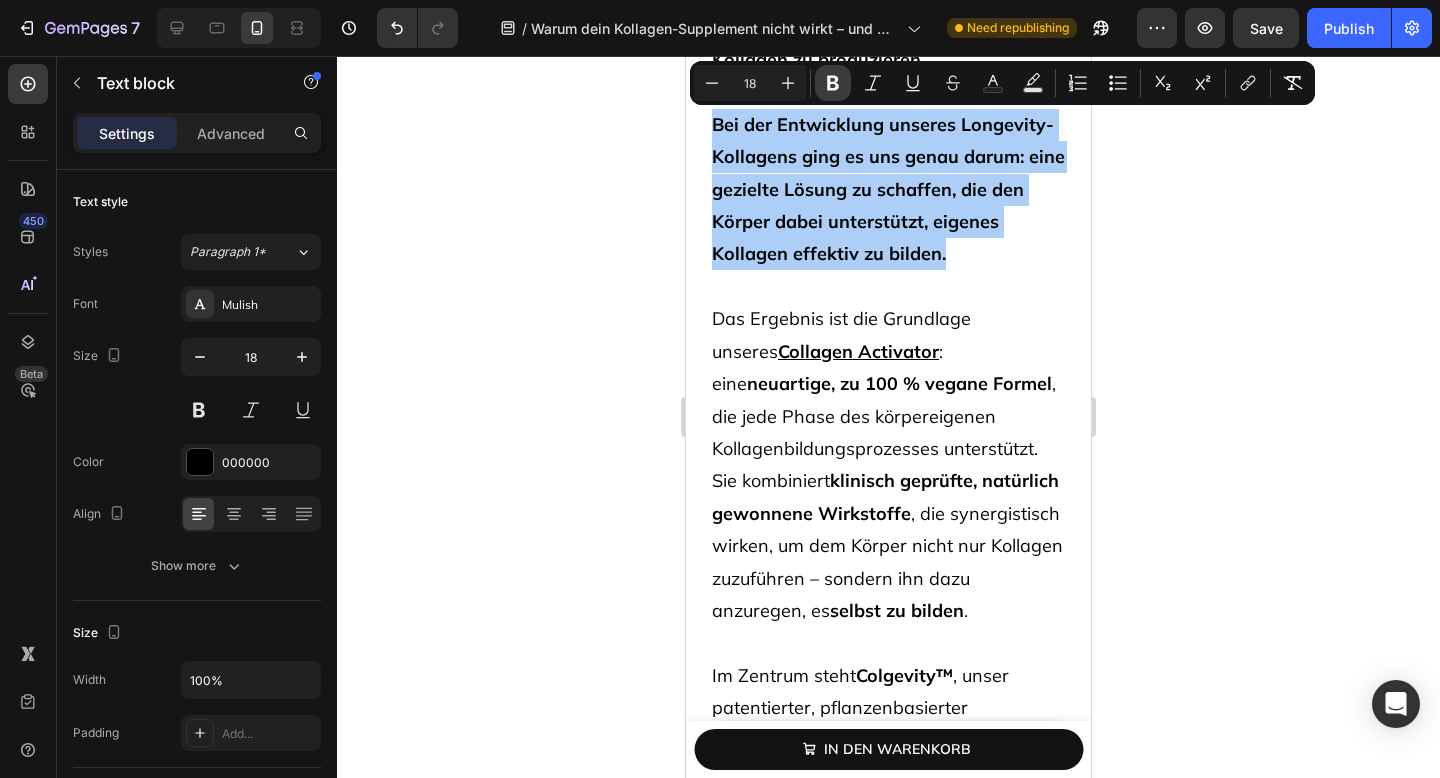click 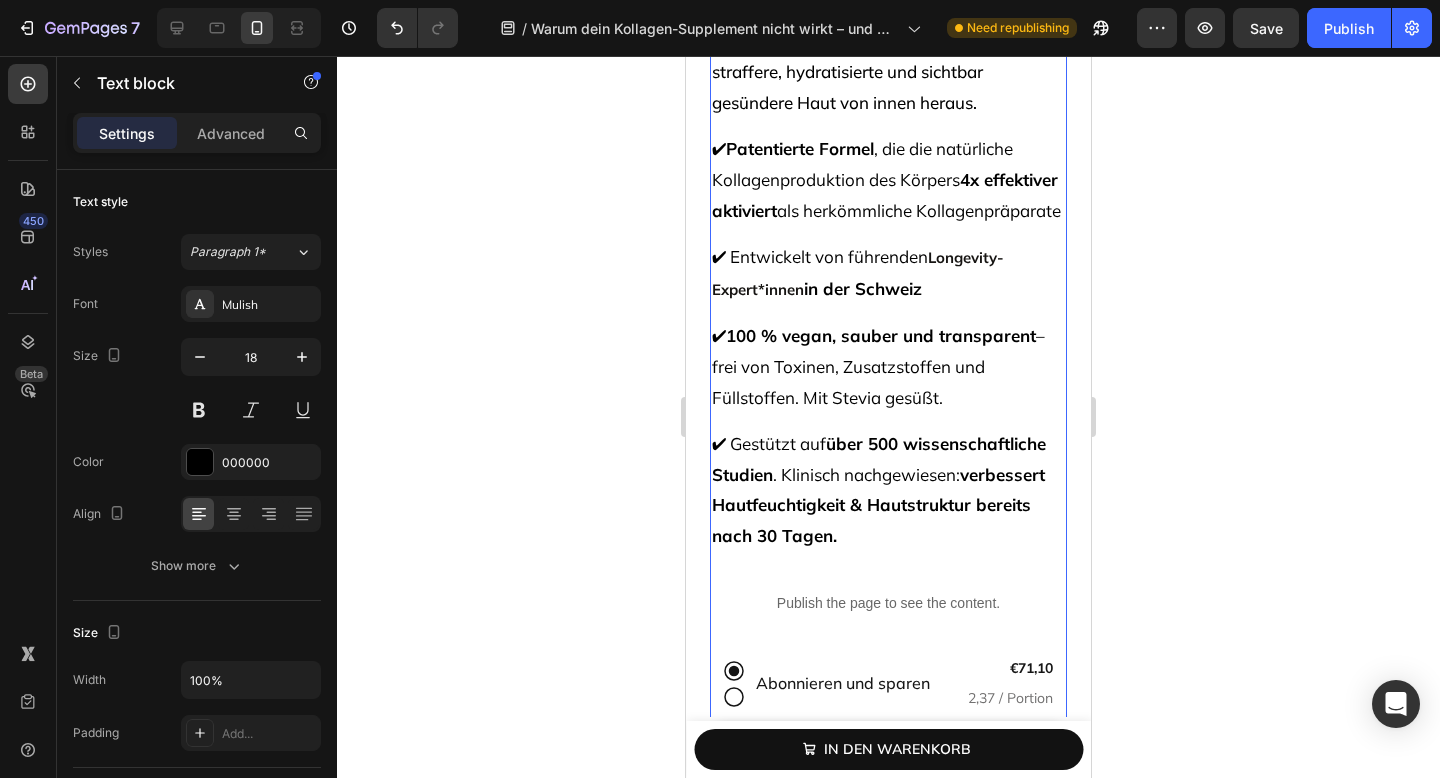 scroll, scrollTop: 13739, scrollLeft: 0, axis: vertical 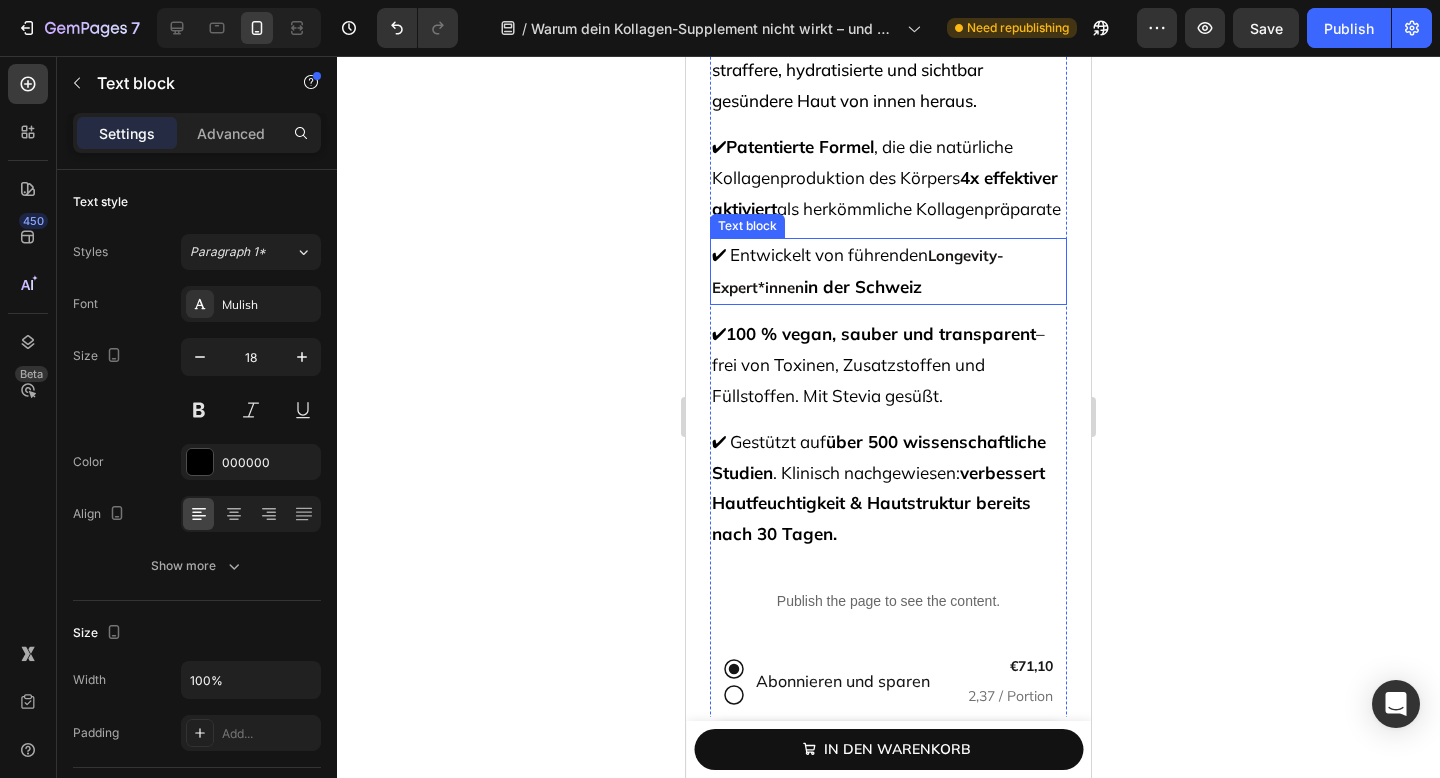 click on "Longevity-Expert*innen" at bounding box center (858, 271) 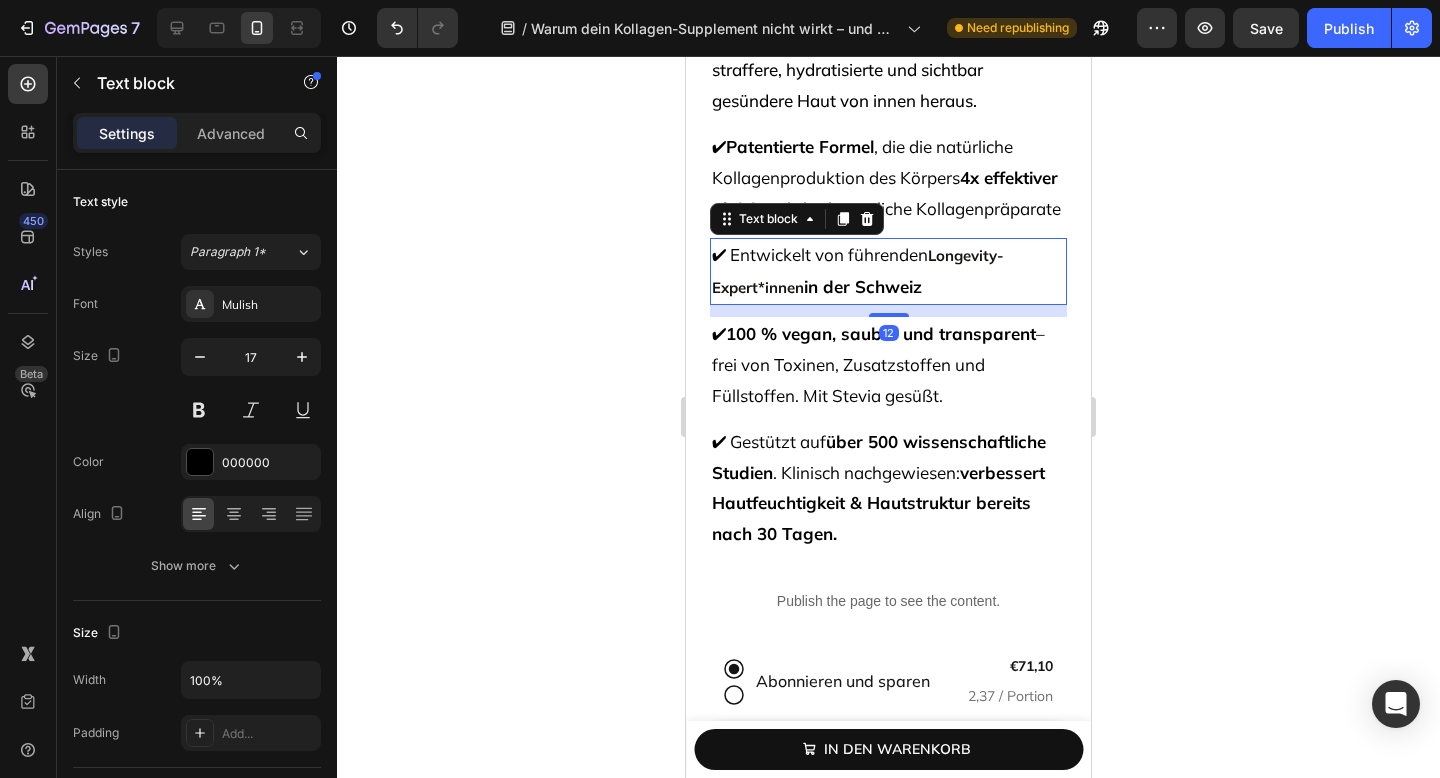 click on "Longevity-Expert*innen" at bounding box center (858, 271) 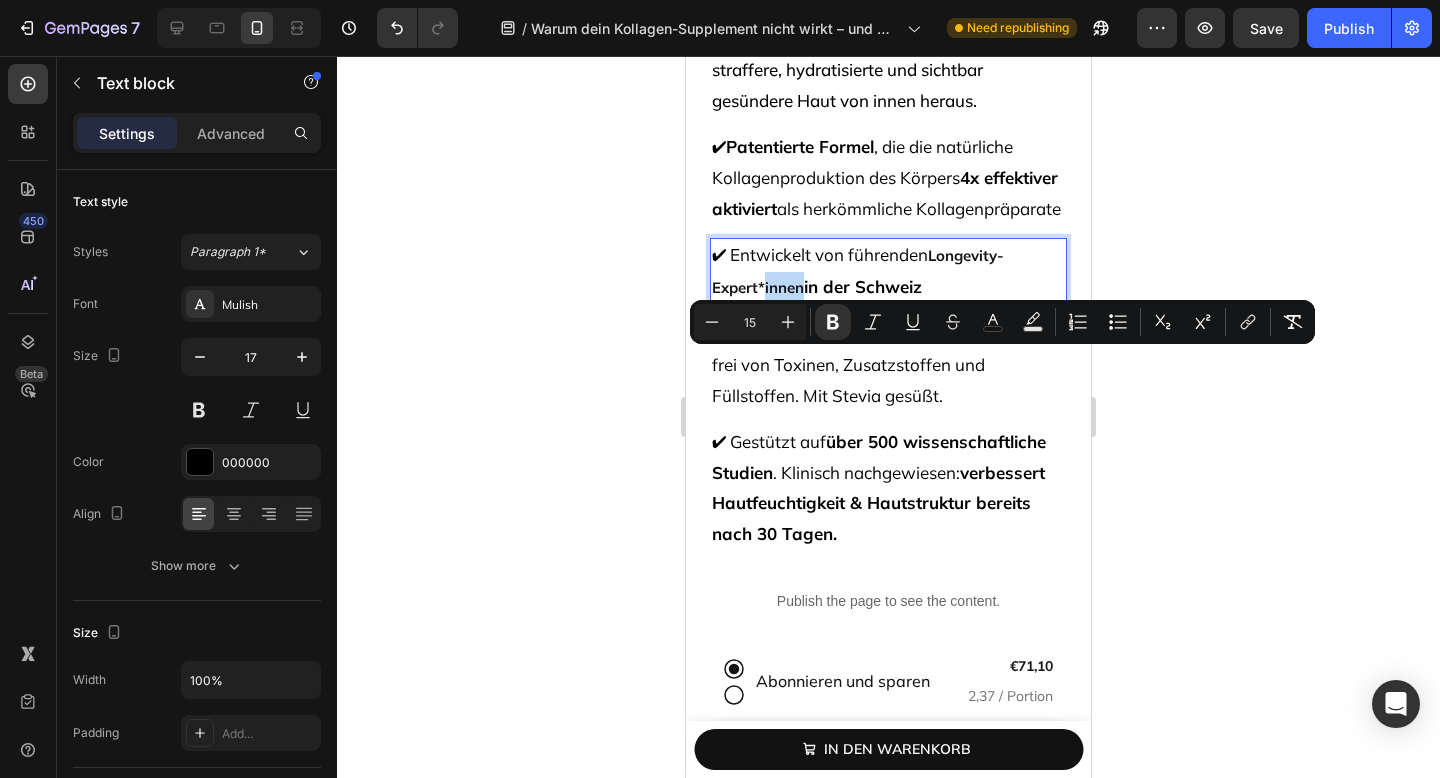 click on "Longevity-Expert*innen" at bounding box center (858, 271) 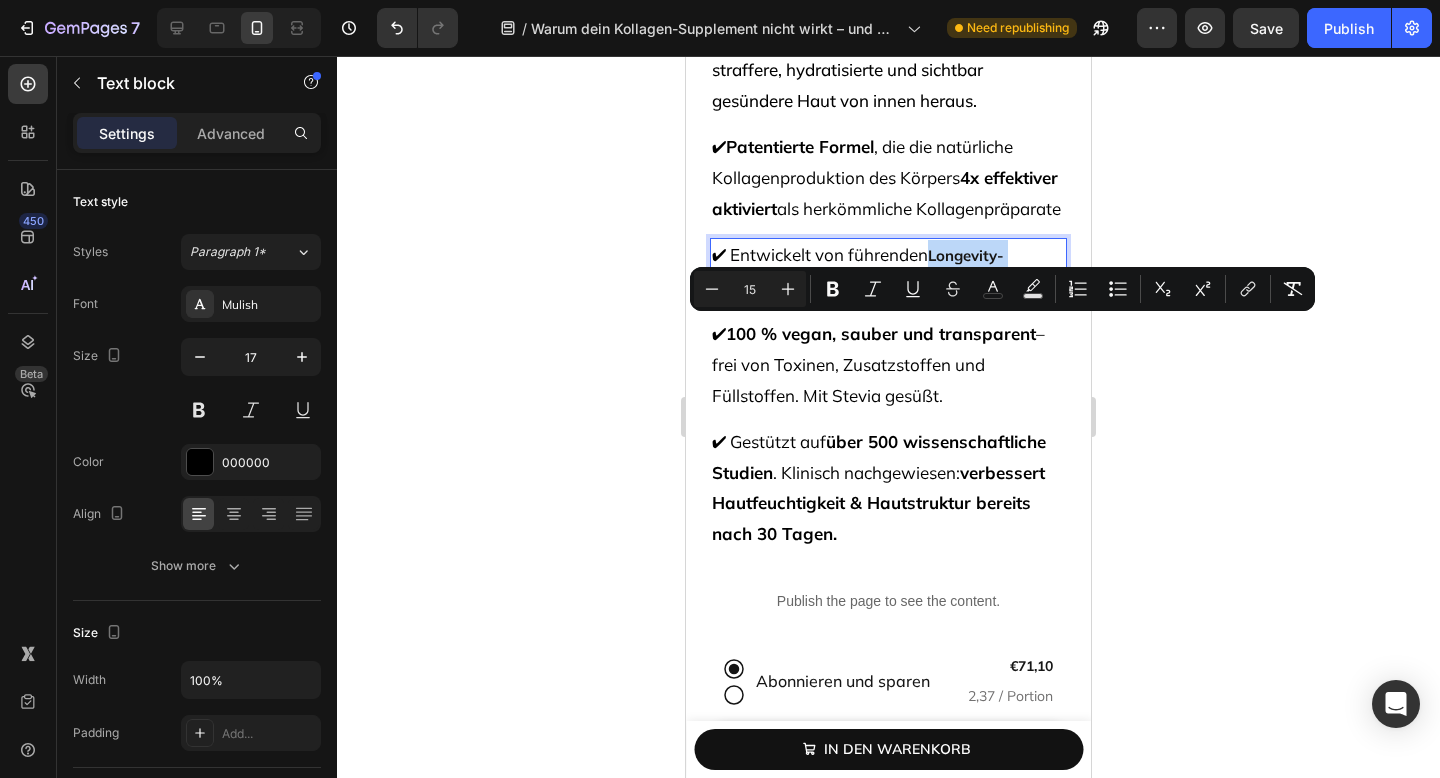 drag, startPoint x: 805, startPoint y: 364, endPoint x: 931, endPoint y: 325, distance: 131.89769 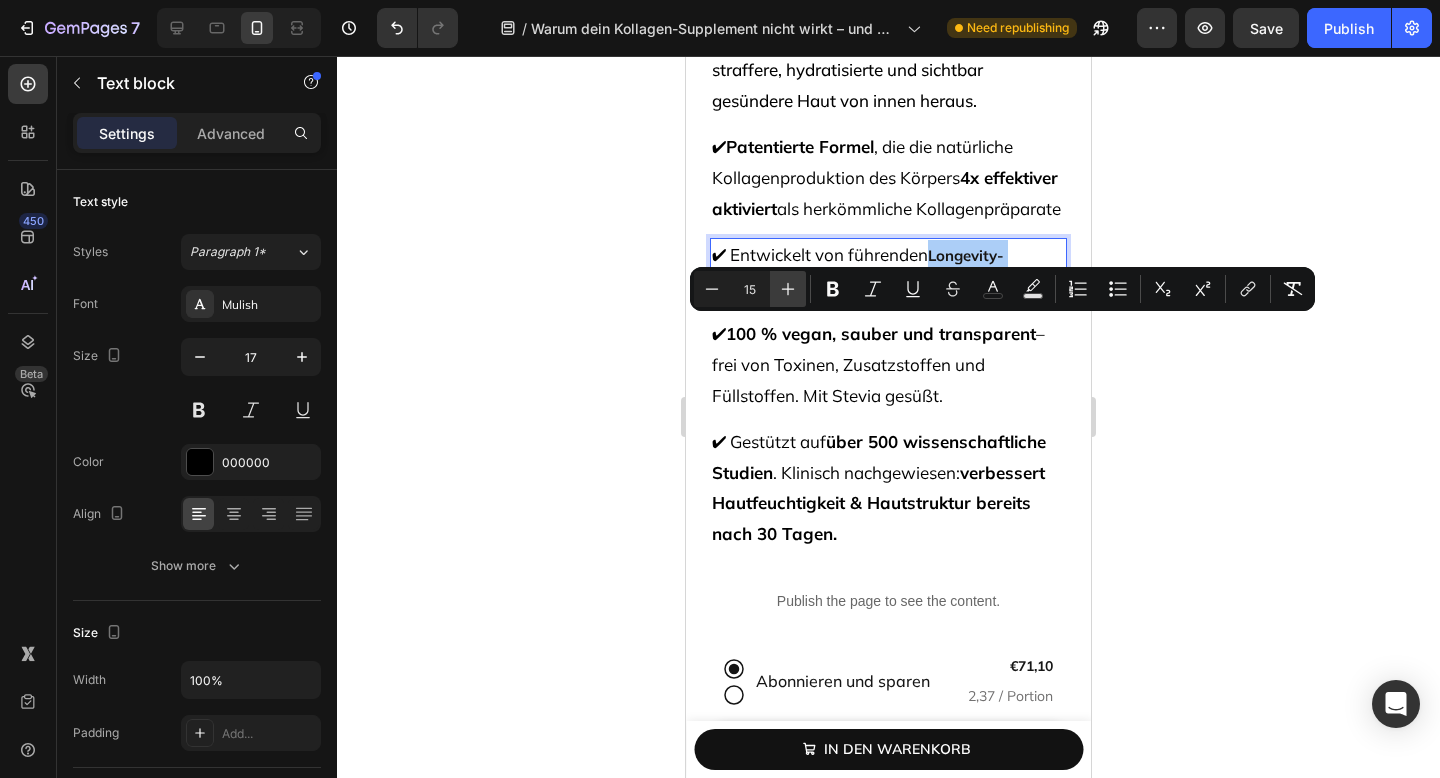 click 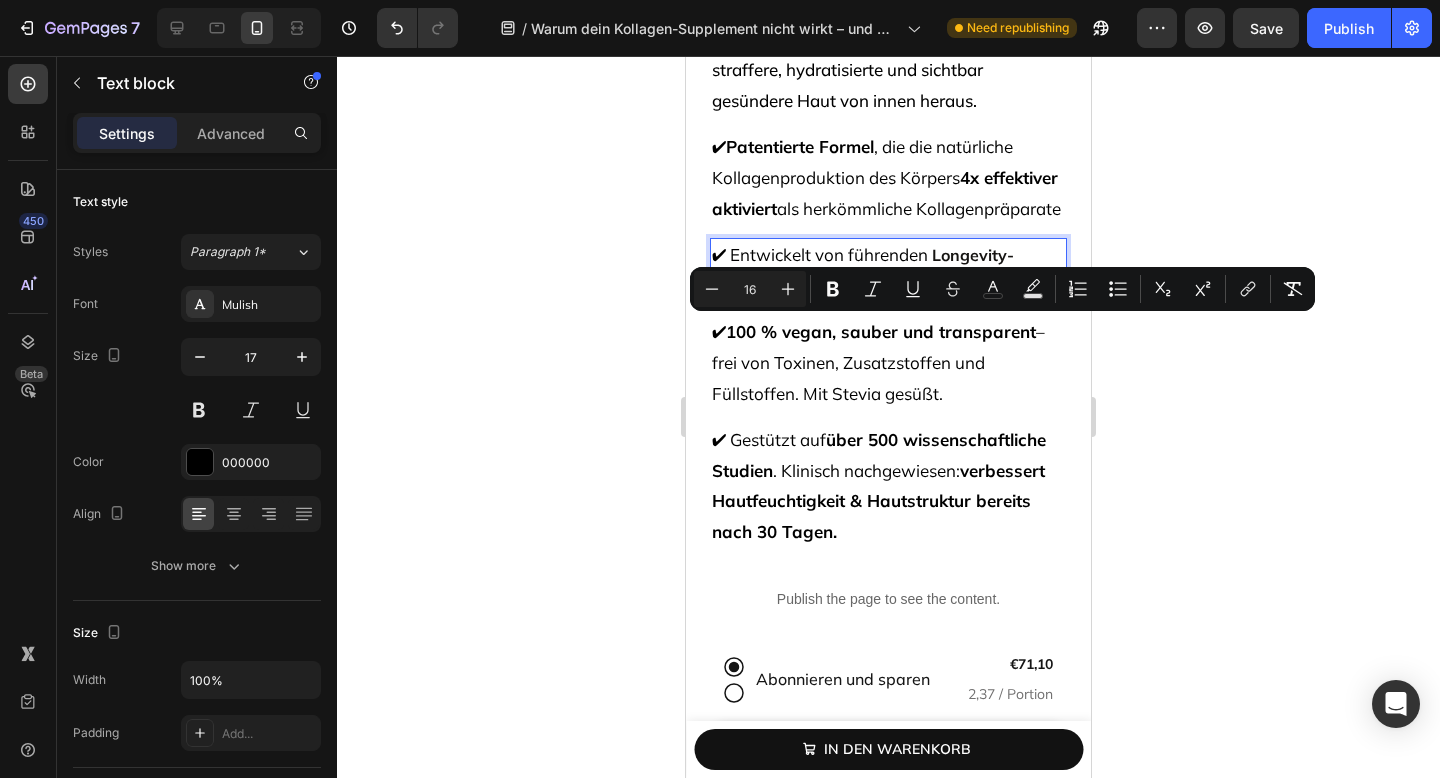 type on "17" 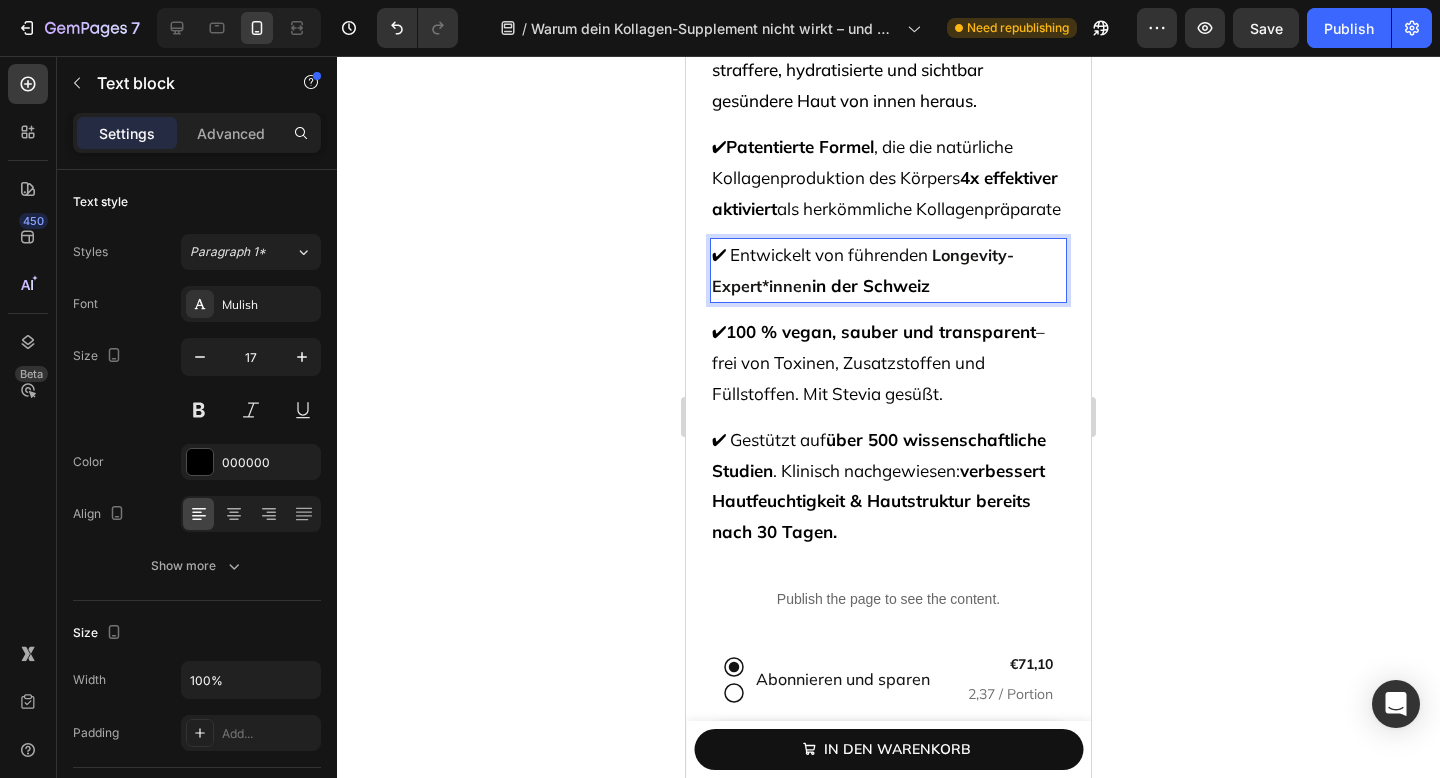 click on "✔ Entwickelt von führenden   Longevity-Expert*innen  in der Schweiz" at bounding box center [888, 270] 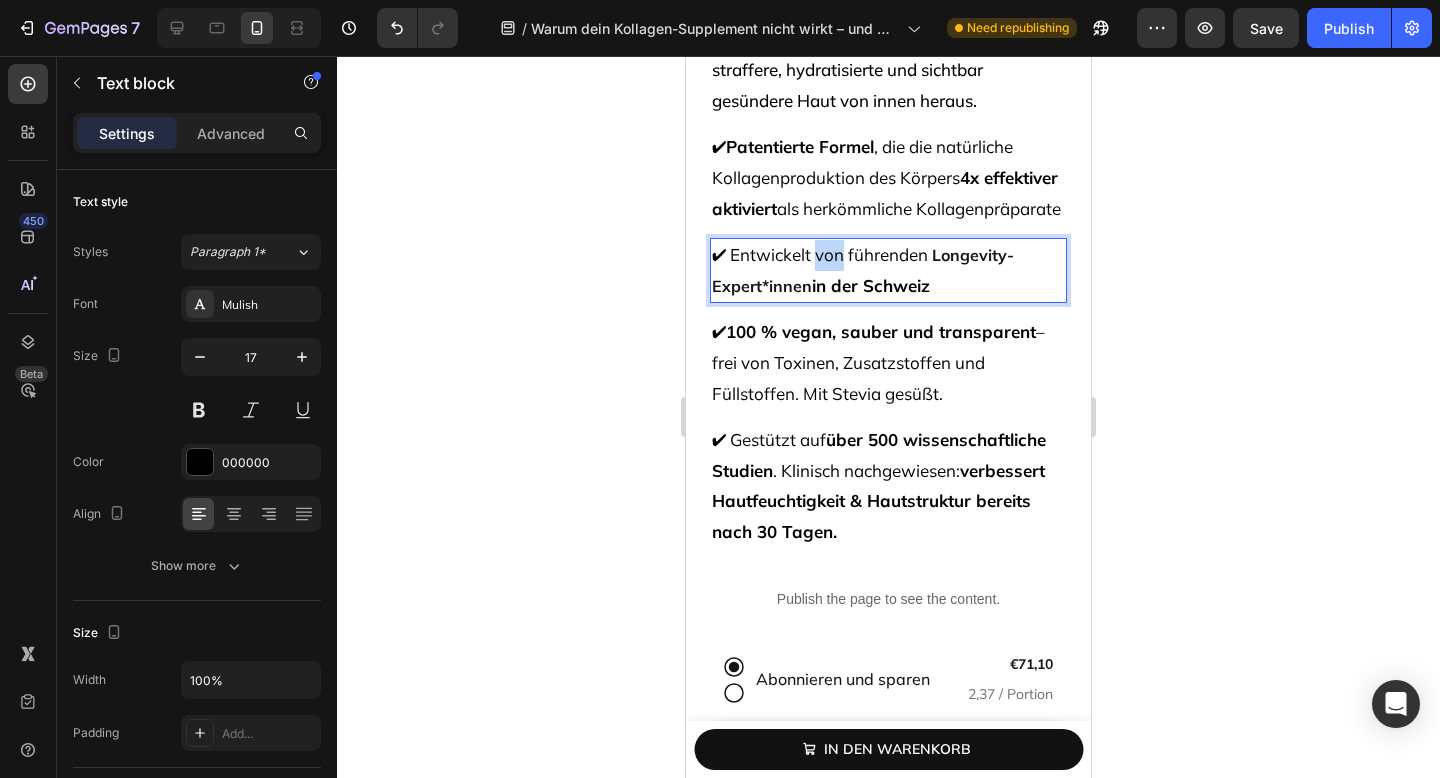 click on "✔ Entwickelt von führenden   Longevity-Expert*innen  in der Schweiz" at bounding box center [888, 270] 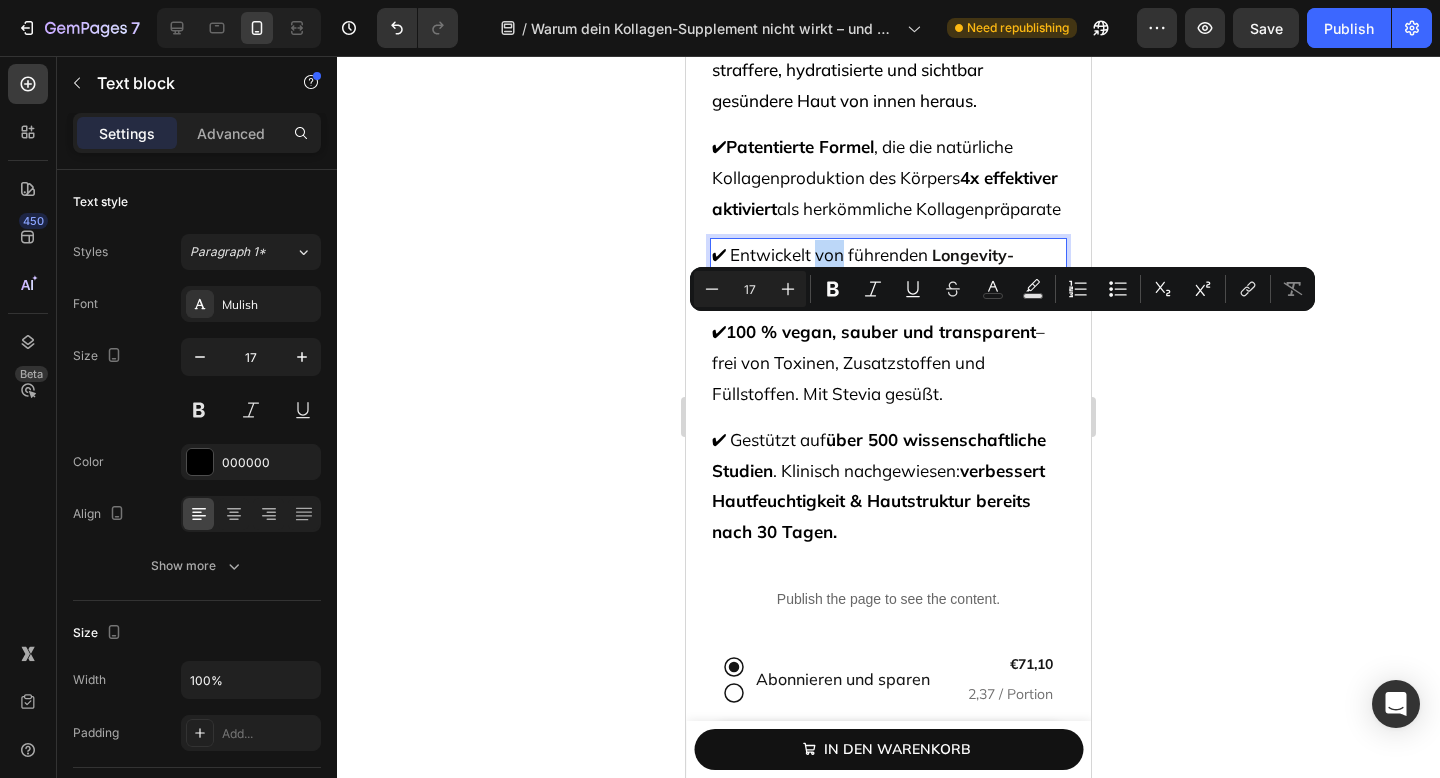 type on "16" 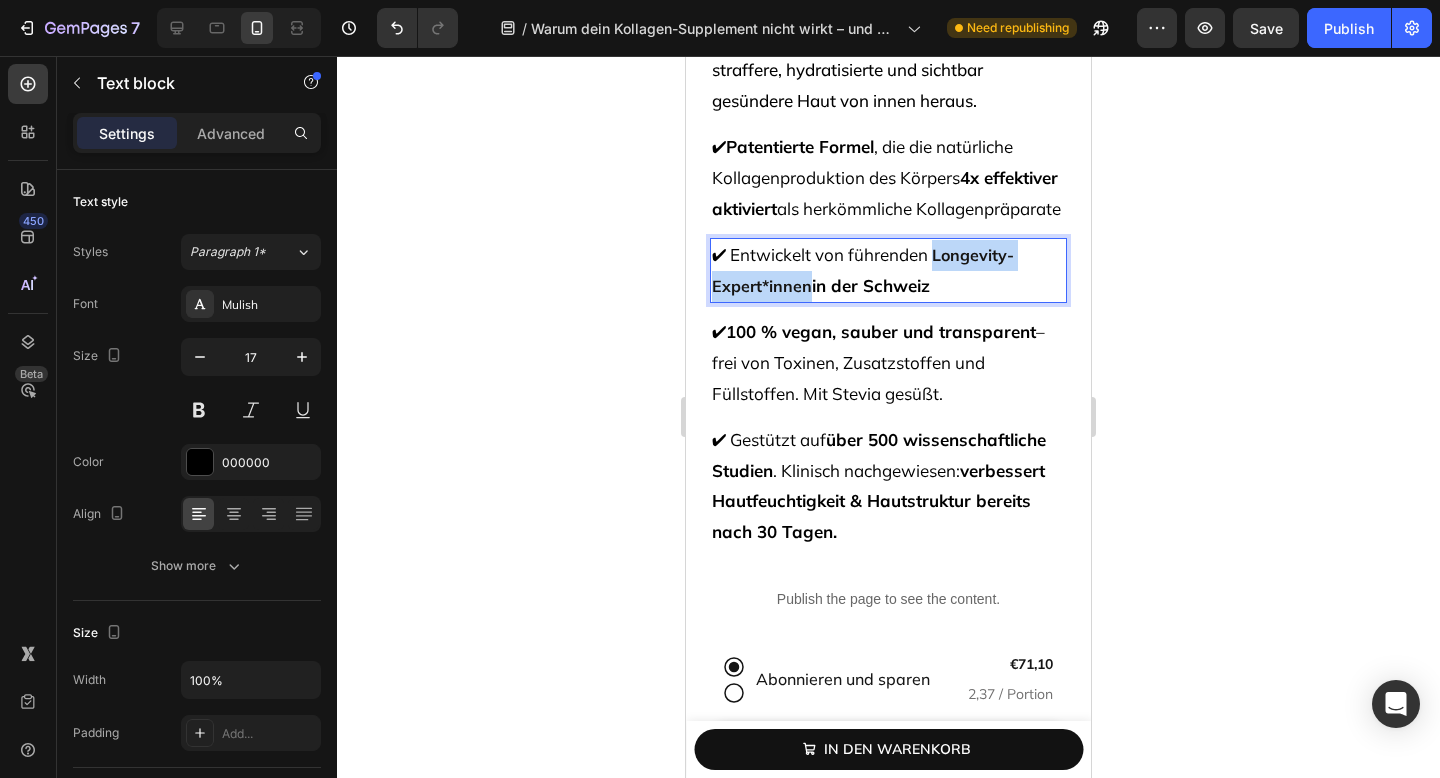 drag, startPoint x: 935, startPoint y: 330, endPoint x: 808, endPoint y: 366, distance: 132.00378 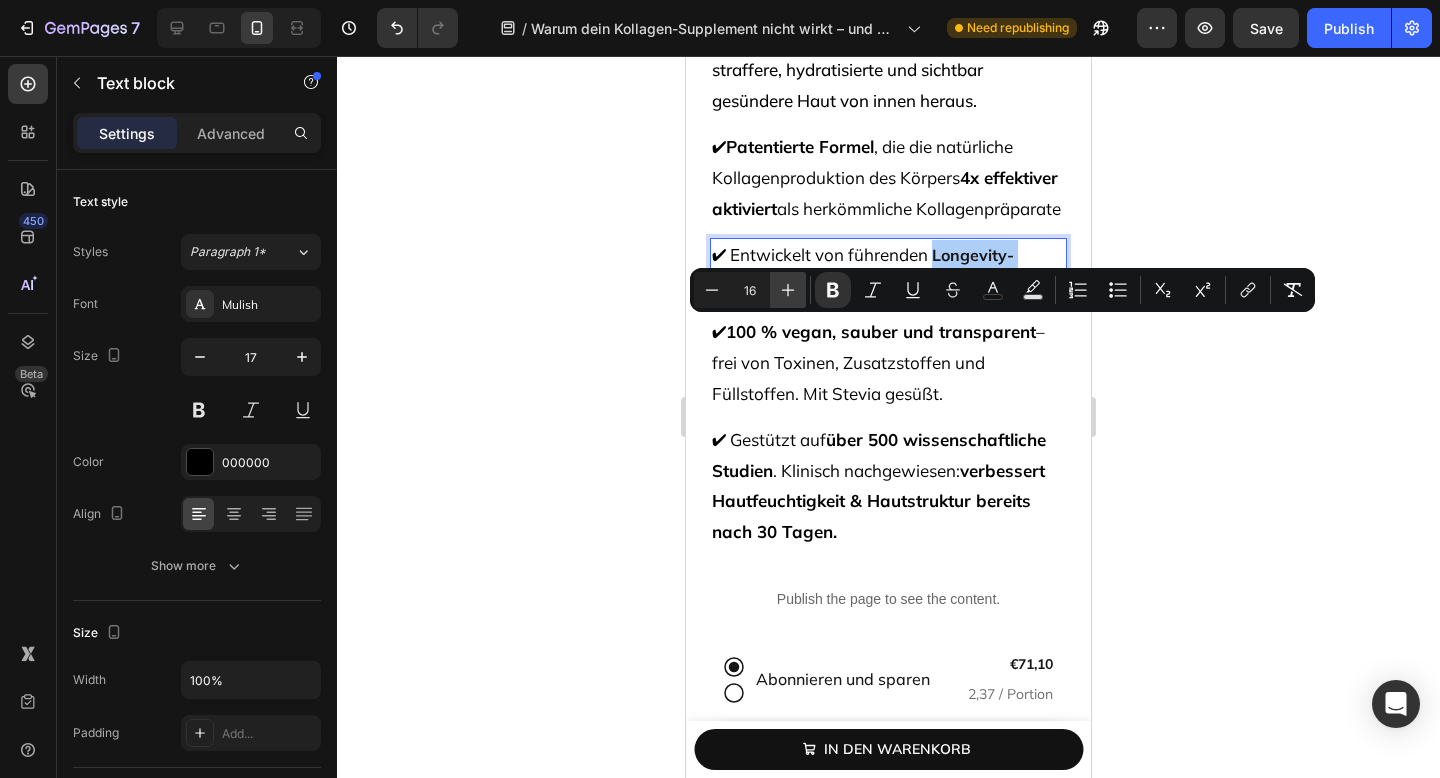click 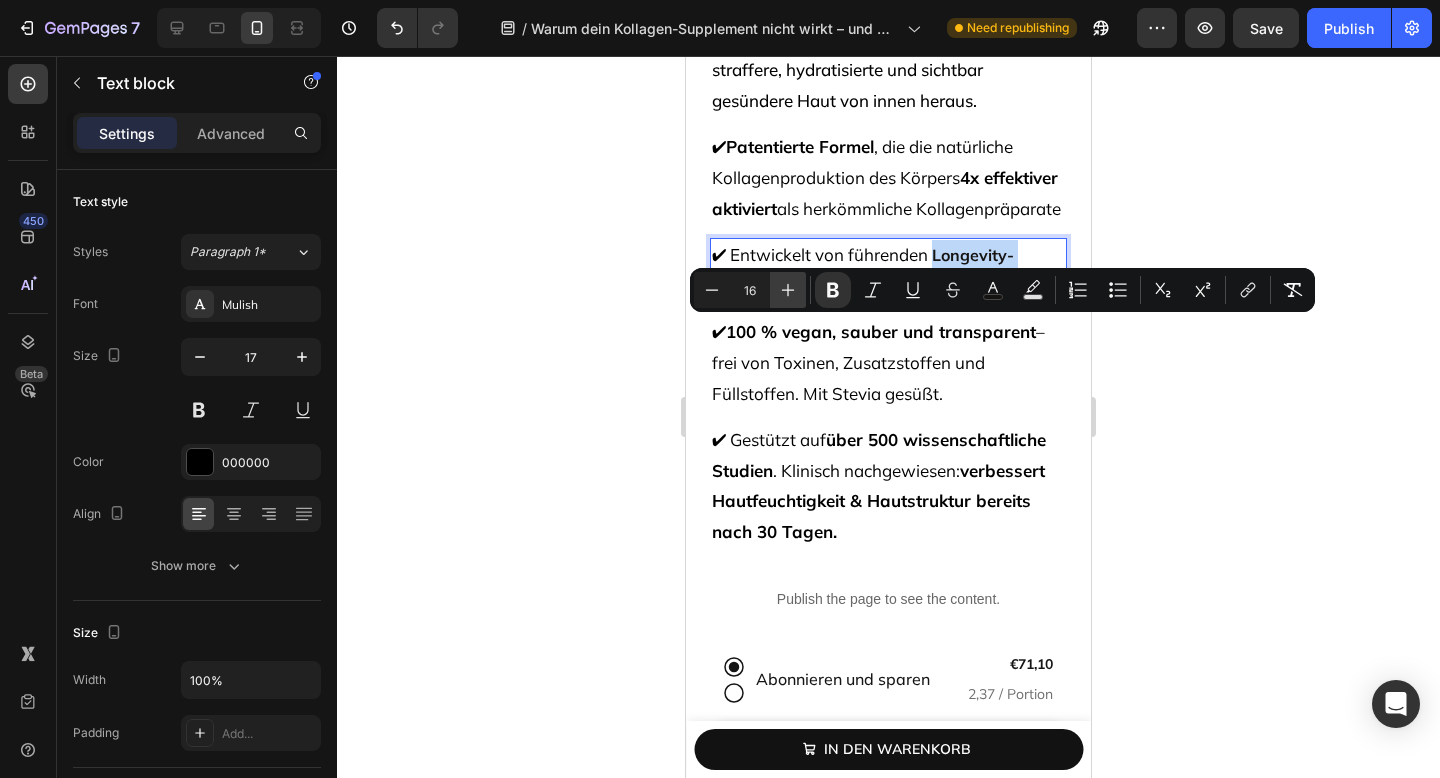 type on "17" 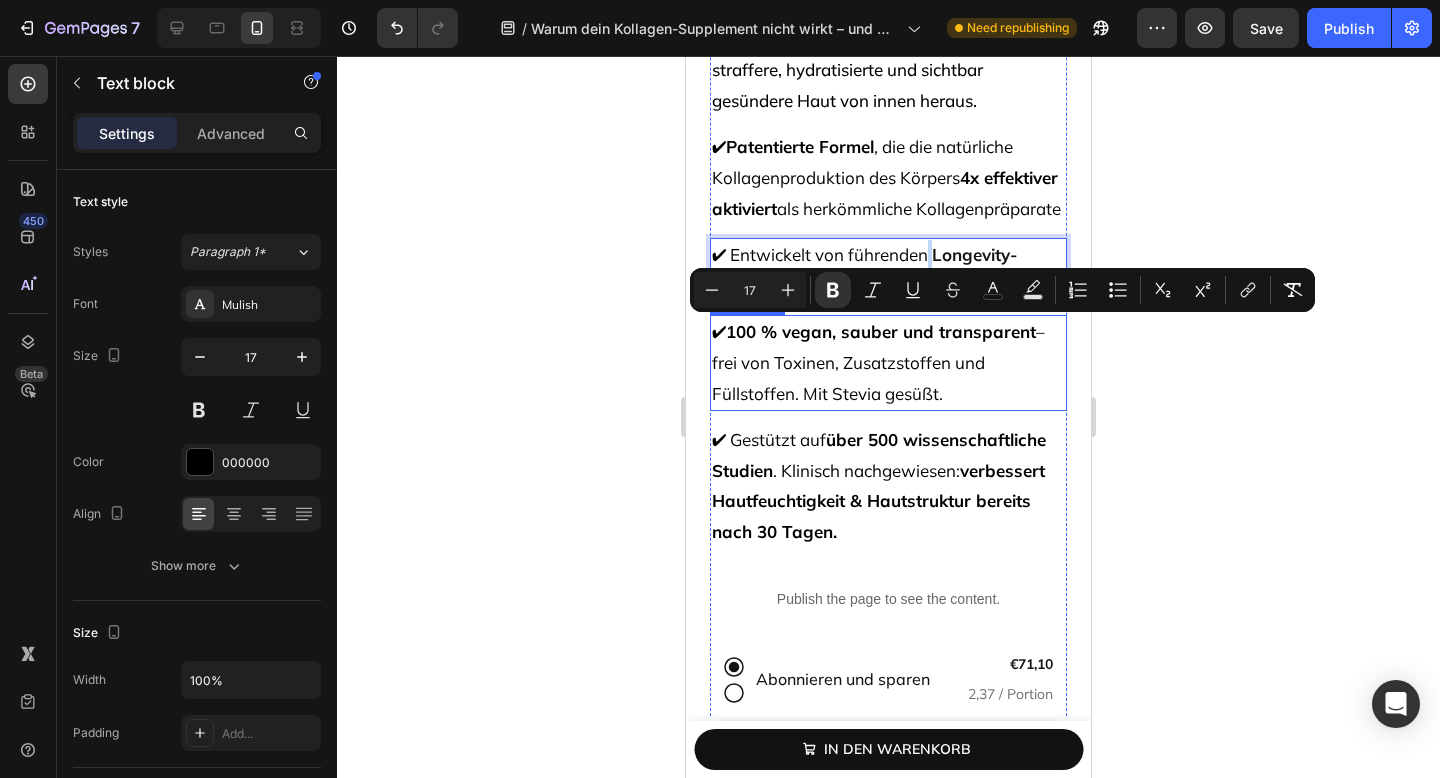 click on "✔  100 % vegan, sauber und transparent  – frei von Toxinen, Zusatzstoffen und Füllstoffen. Mit Stevia gesüßt." at bounding box center (888, 363) 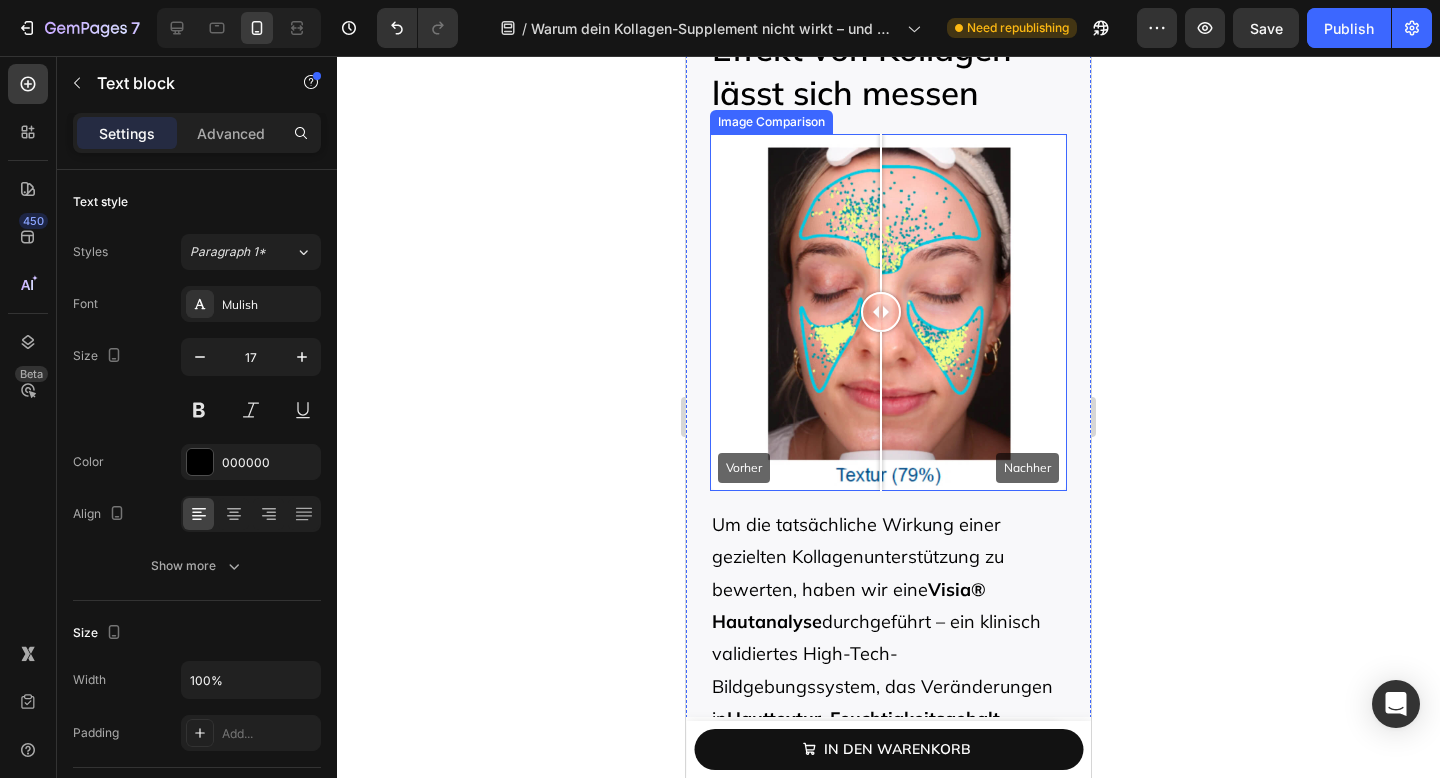 scroll, scrollTop: 15610, scrollLeft: 0, axis: vertical 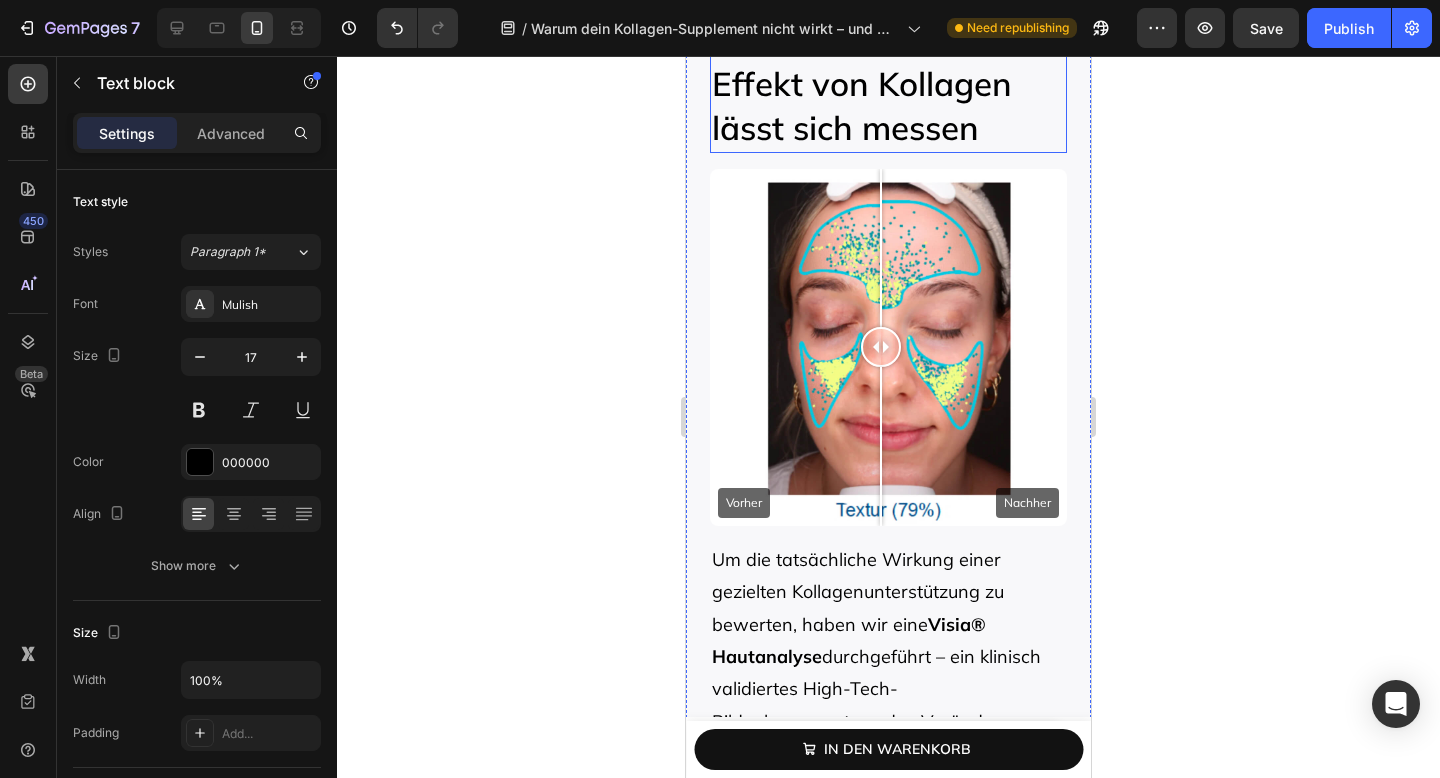 click on "Wusstest du das? Der Effekt von Kollagen lässt sich messen" at bounding box center [880, 83] 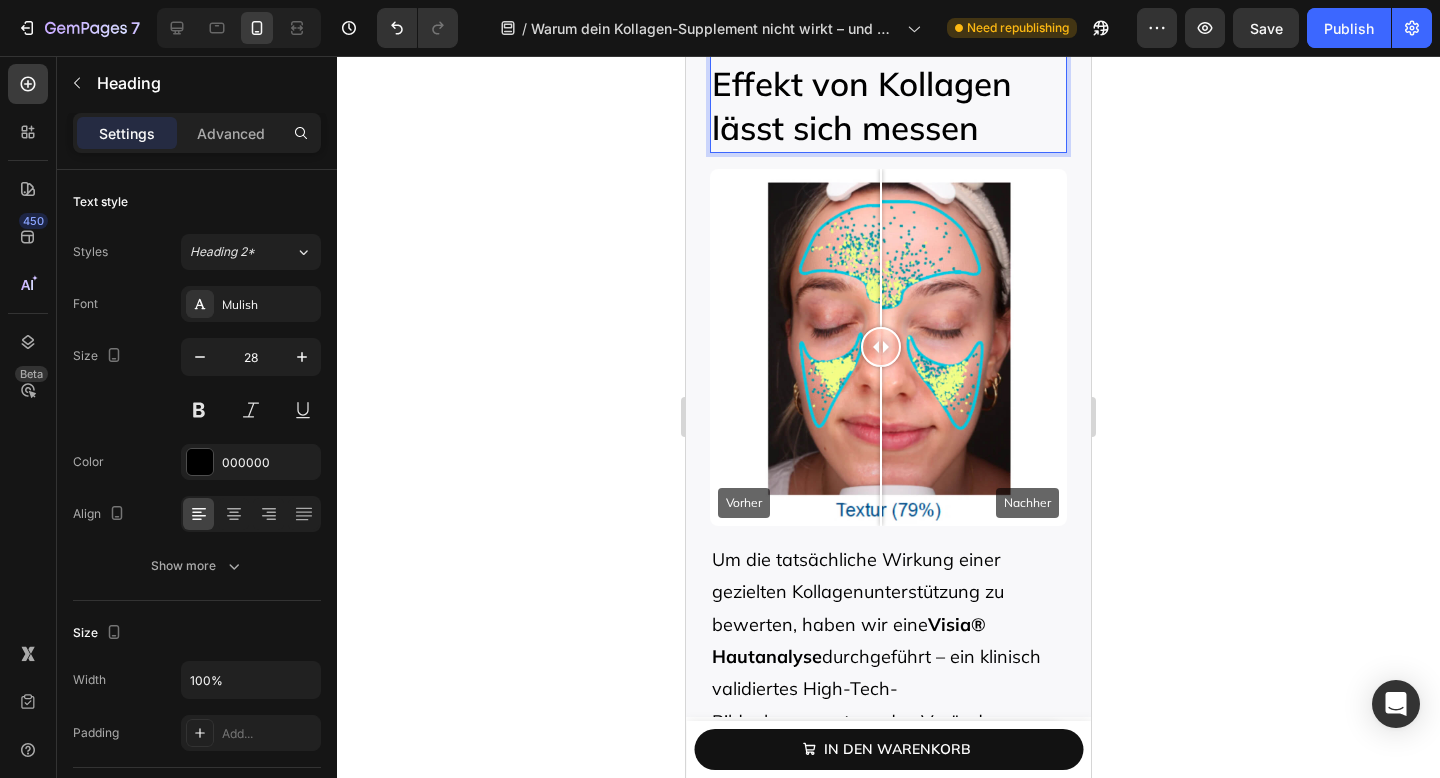 click on "Wusstest du das? Der Effekt von Kollagen lässt sich messen" at bounding box center (880, 83) 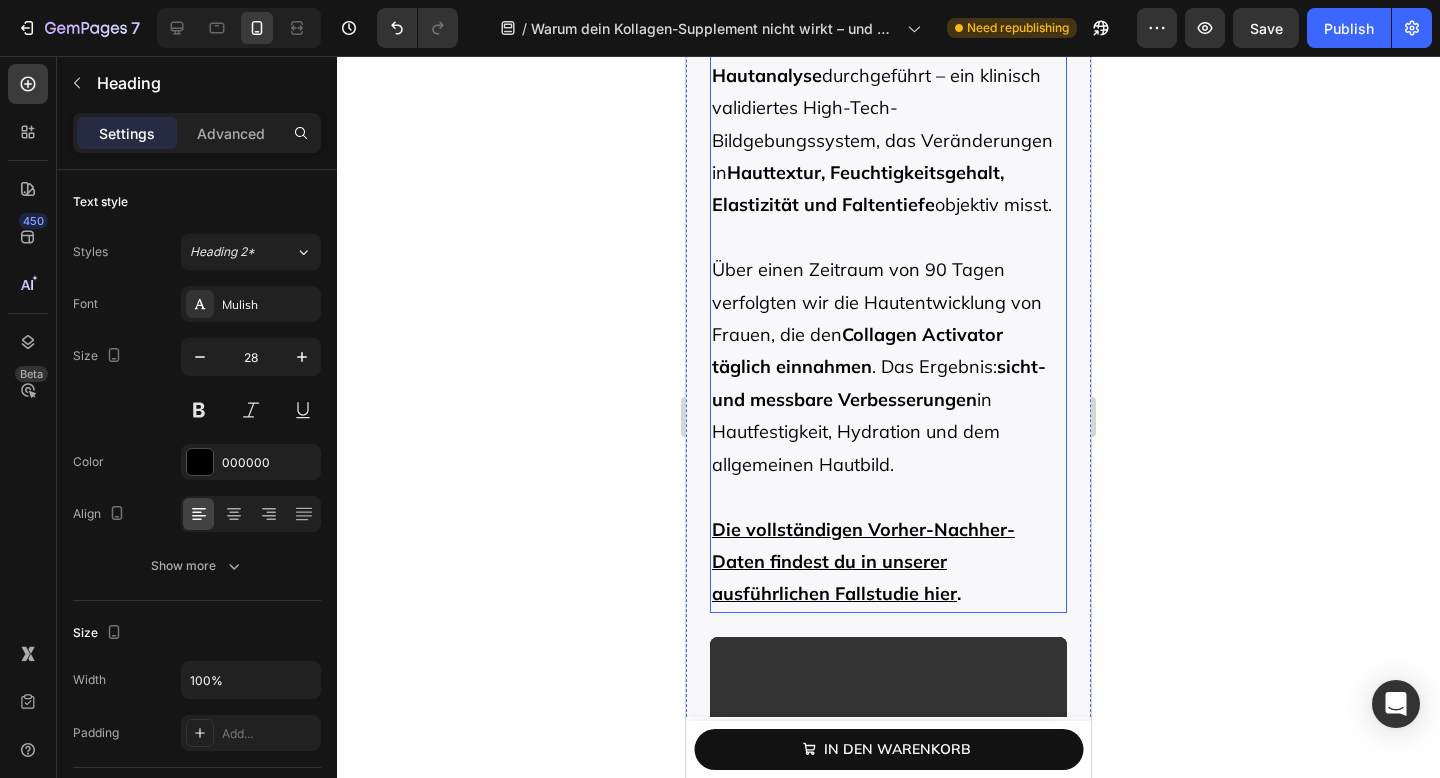 scroll, scrollTop: 16389, scrollLeft: 0, axis: vertical 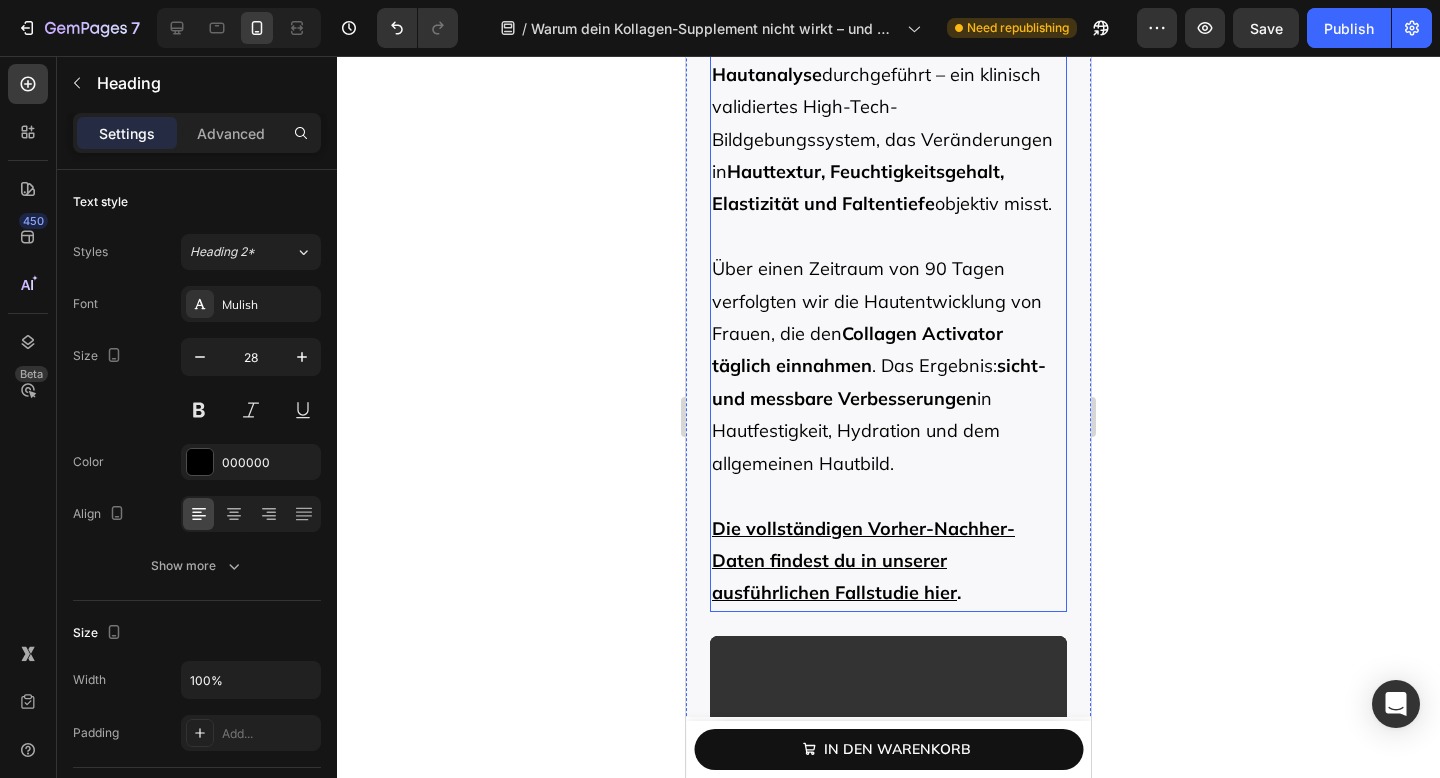 click on "Collagen Activator täglich einnahmen" at bounding box center (857, 349) 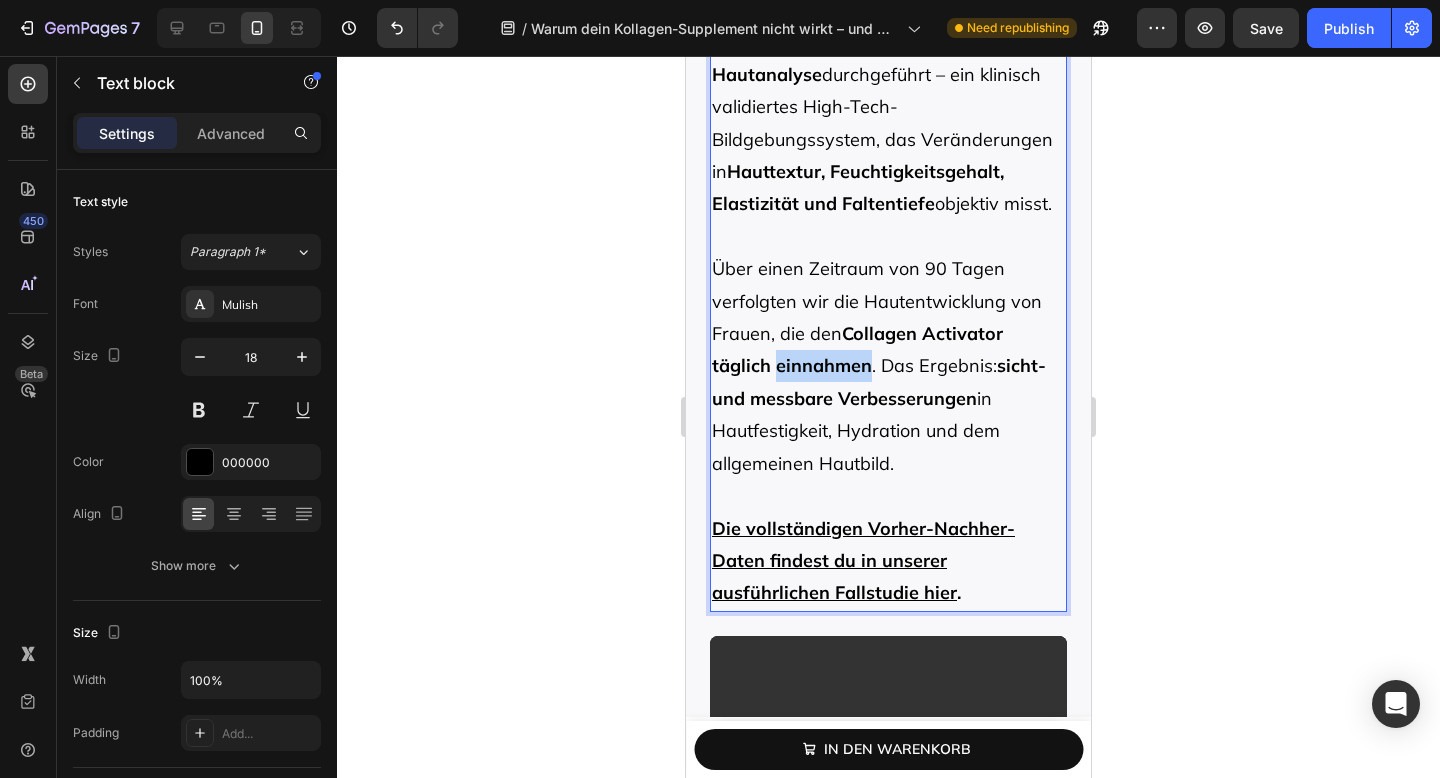 click on "Collagen Activator täglich einnahmen" at bounding box center [857, 349] 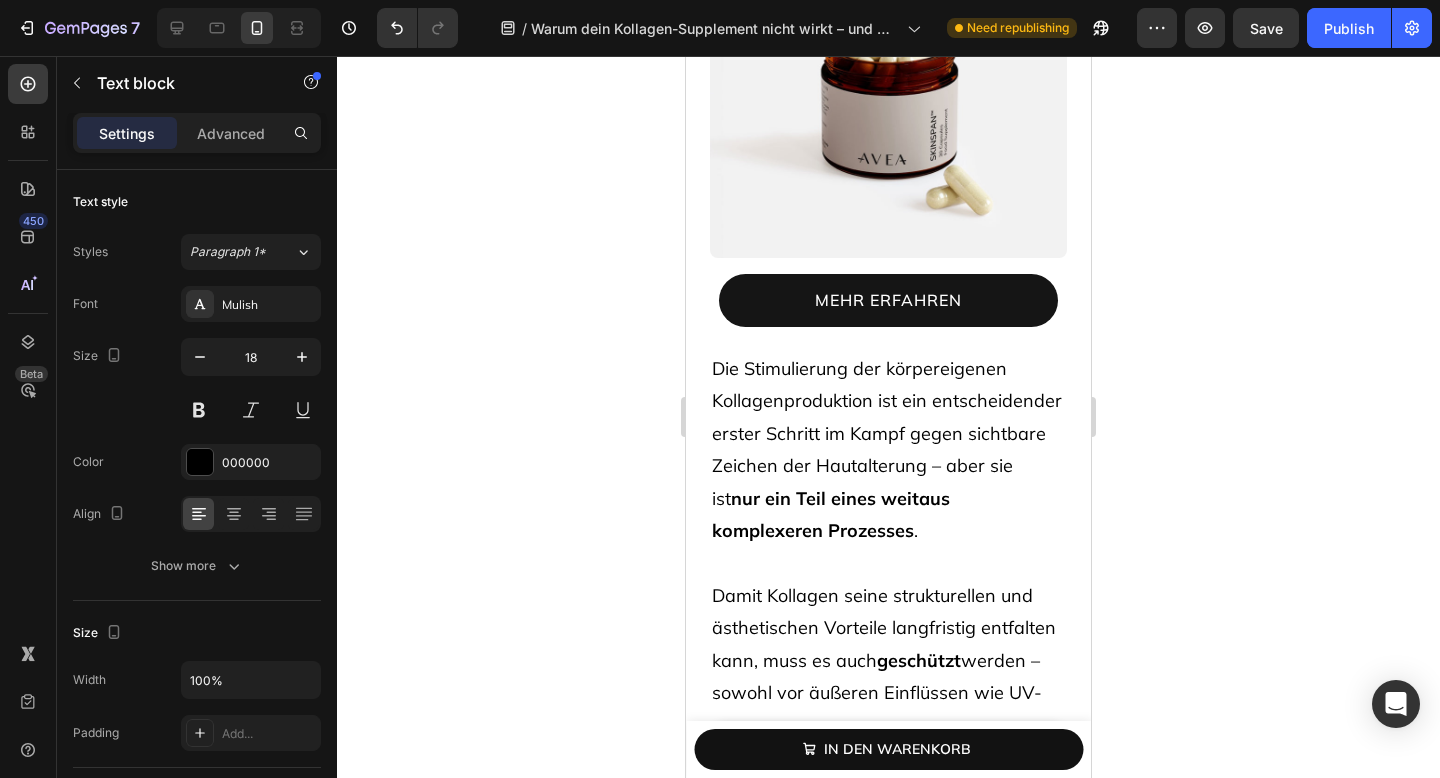 scroll, scrollTop: 17549, scrollLeft: 0, axis: vertical 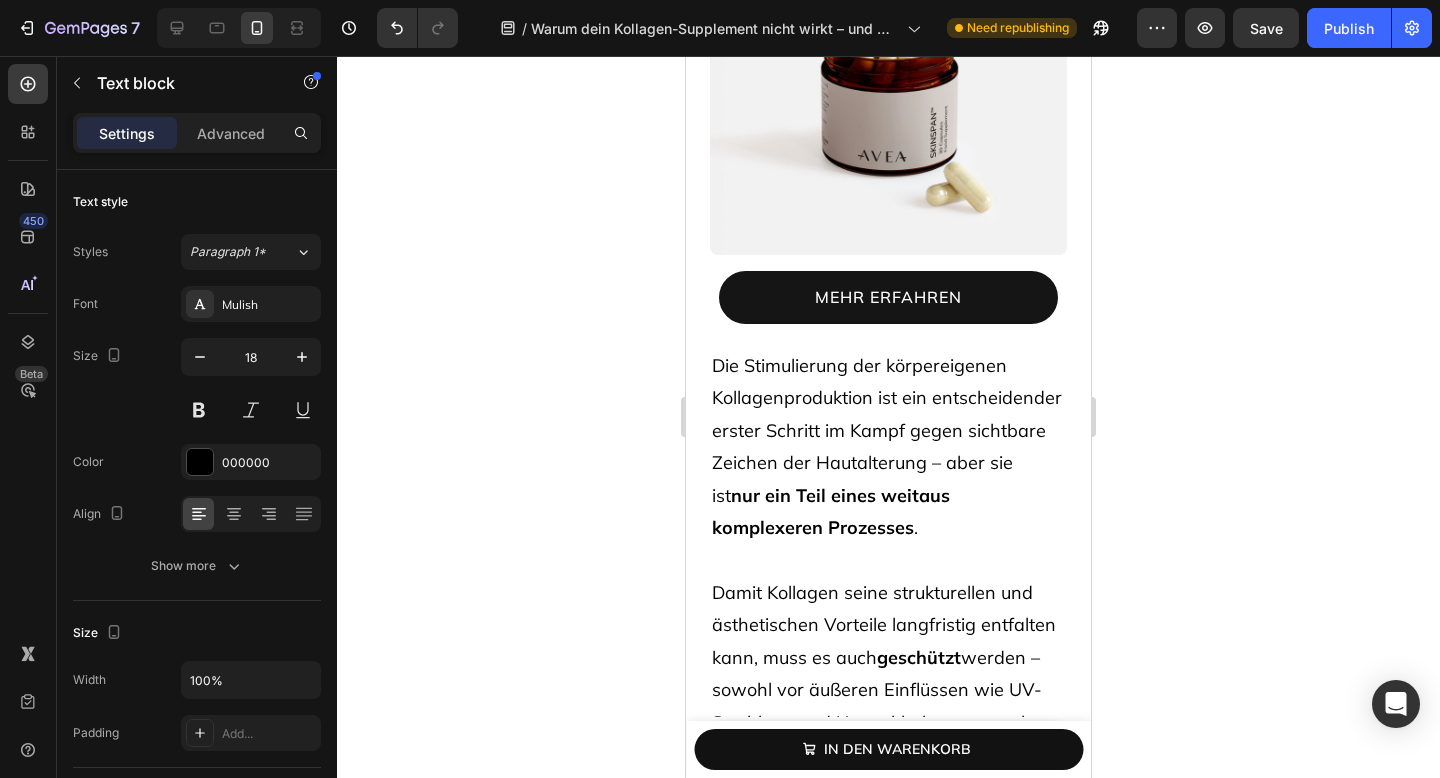 click on "Vervollständige deine Skin-Longevity-Routine – indem du das neu gebildete Kollagen schützt" at bounding box center [884, -205] 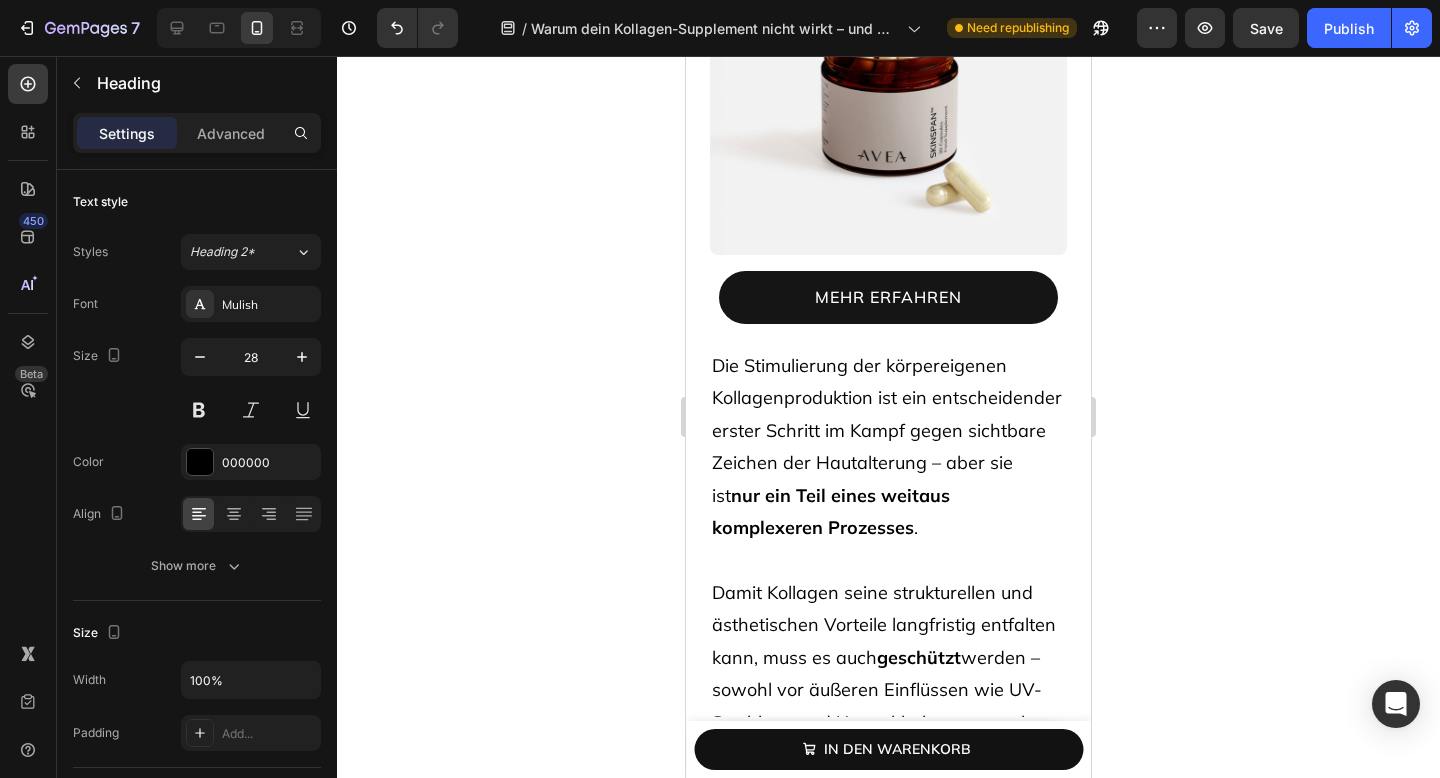 click on "Vervollständige deine Skin-Longevity-Routine – indem du das neu gebildete Kollagen schützt" at bounding box center (884, -205) 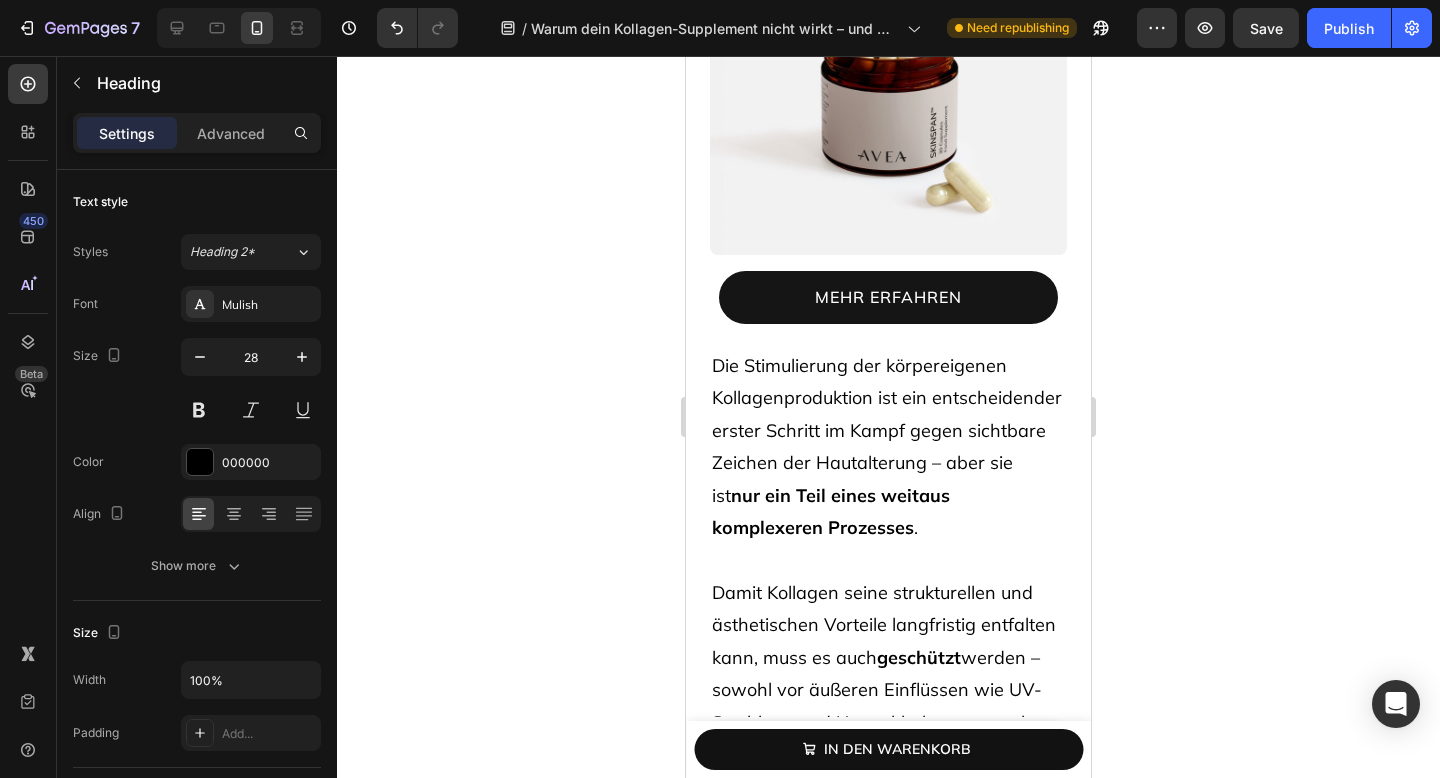 click on "Vervollständige deine Skin-Longevity-Routine – indem du neu gebildetes Kollagen gezielt schützt." at bounding box center (880, -205) 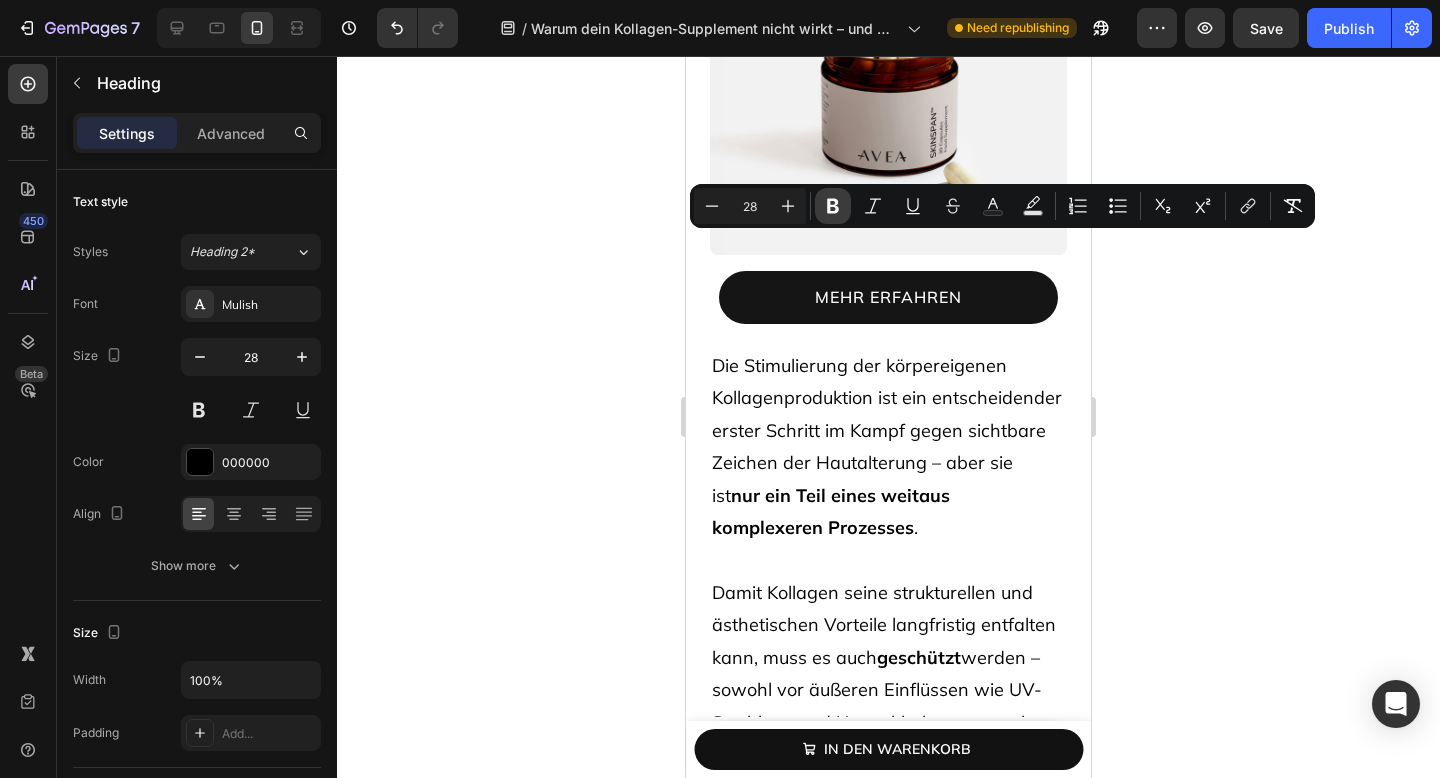 click 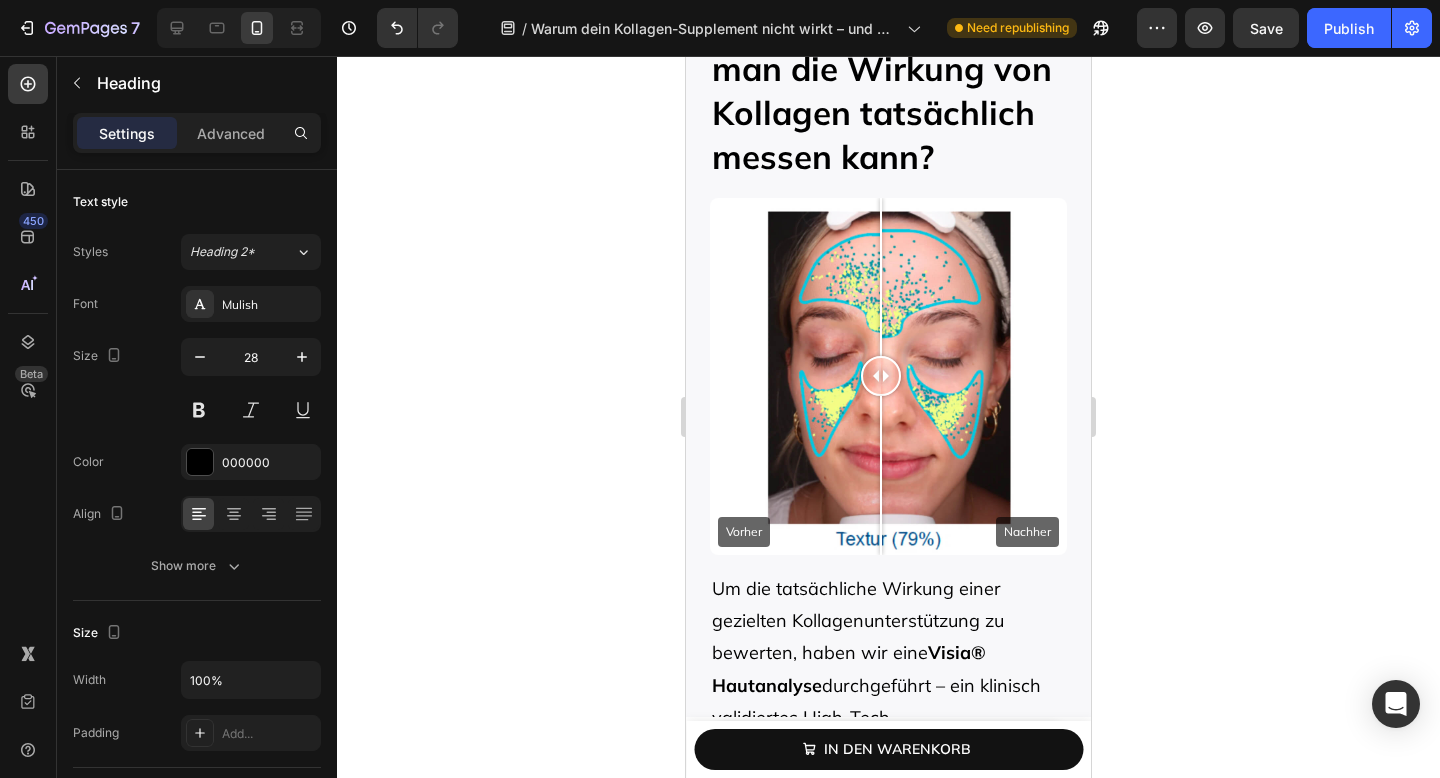 click on "Wusstest du, dass man die Wirkung von Kollagen tatsächlich messen kann?" at bounding box center (882, 90) 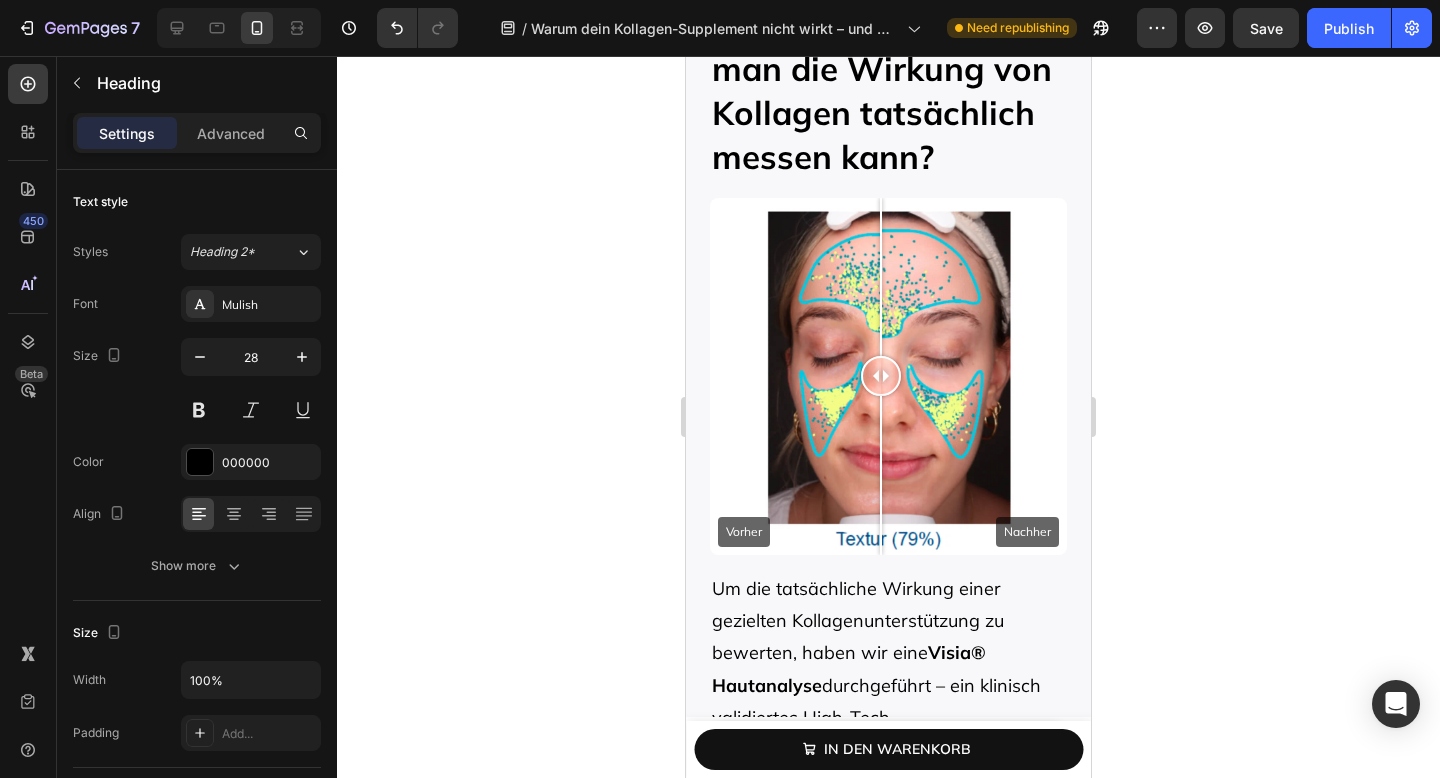 scroll, scrollTop: 15403, scrollLeft: 0, axis: vertical 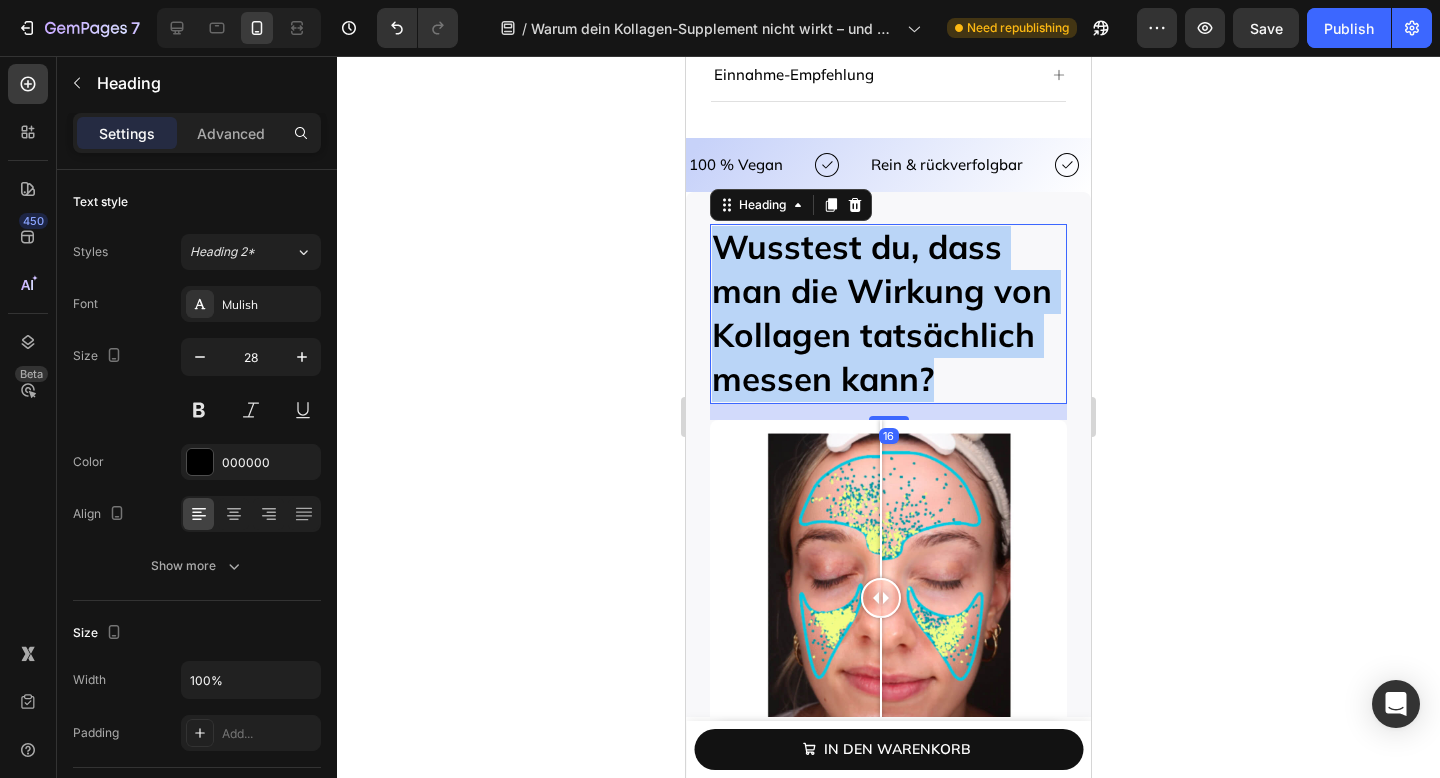 click on "Wusstest du, dass man die Wirkung von Kollagen tatsächlich messen kann?" at bounding box center (882, 312) 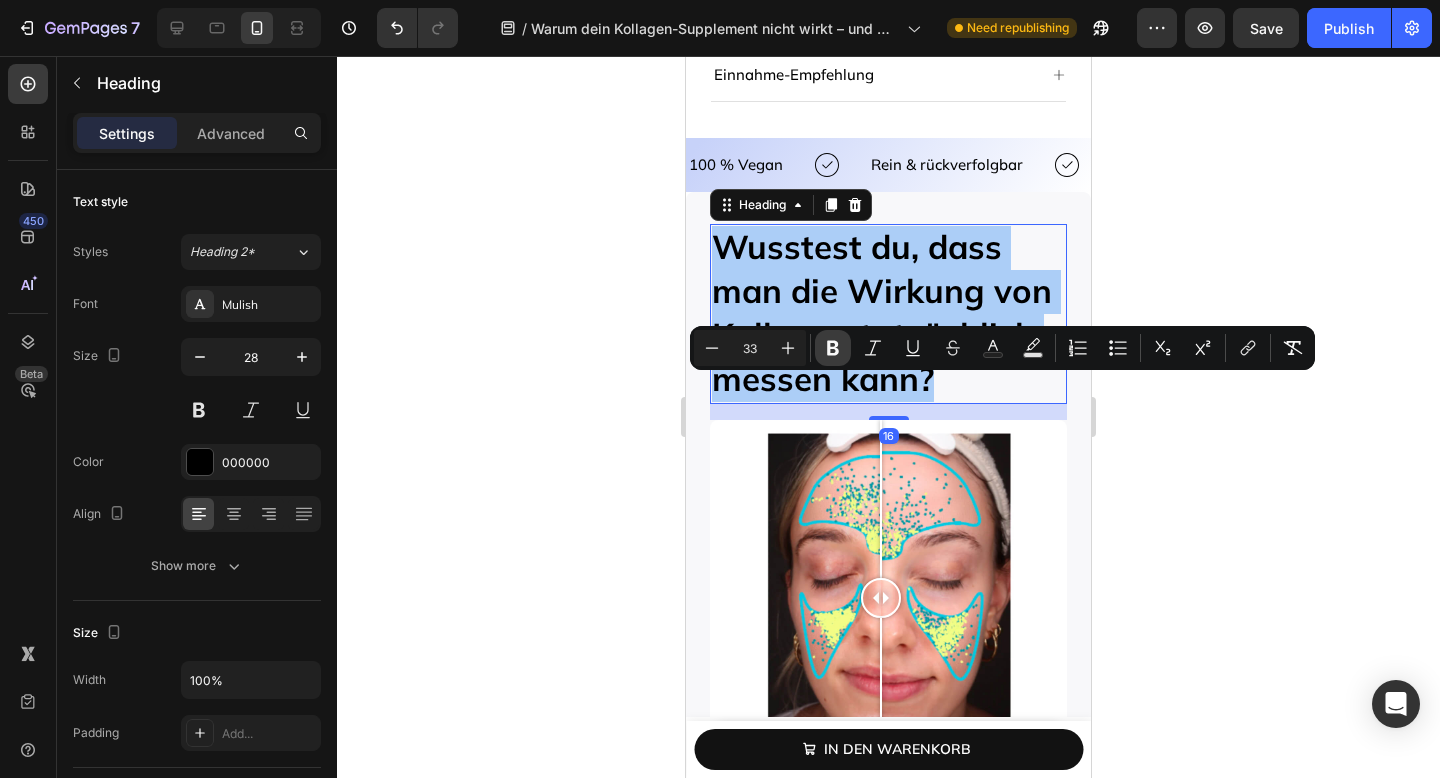 click 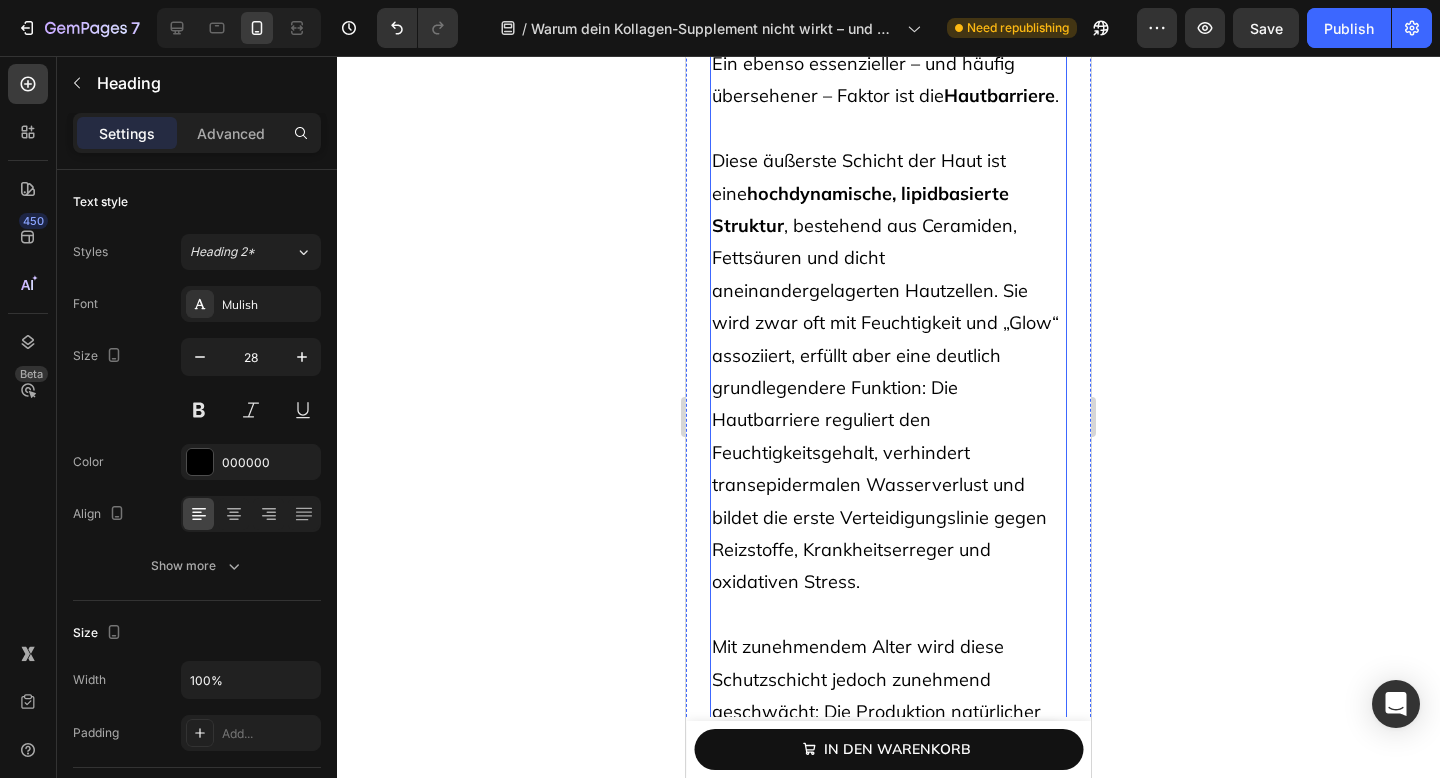 scroll, scrollTop: 18945, scrollLeft: 0, axis: vertical 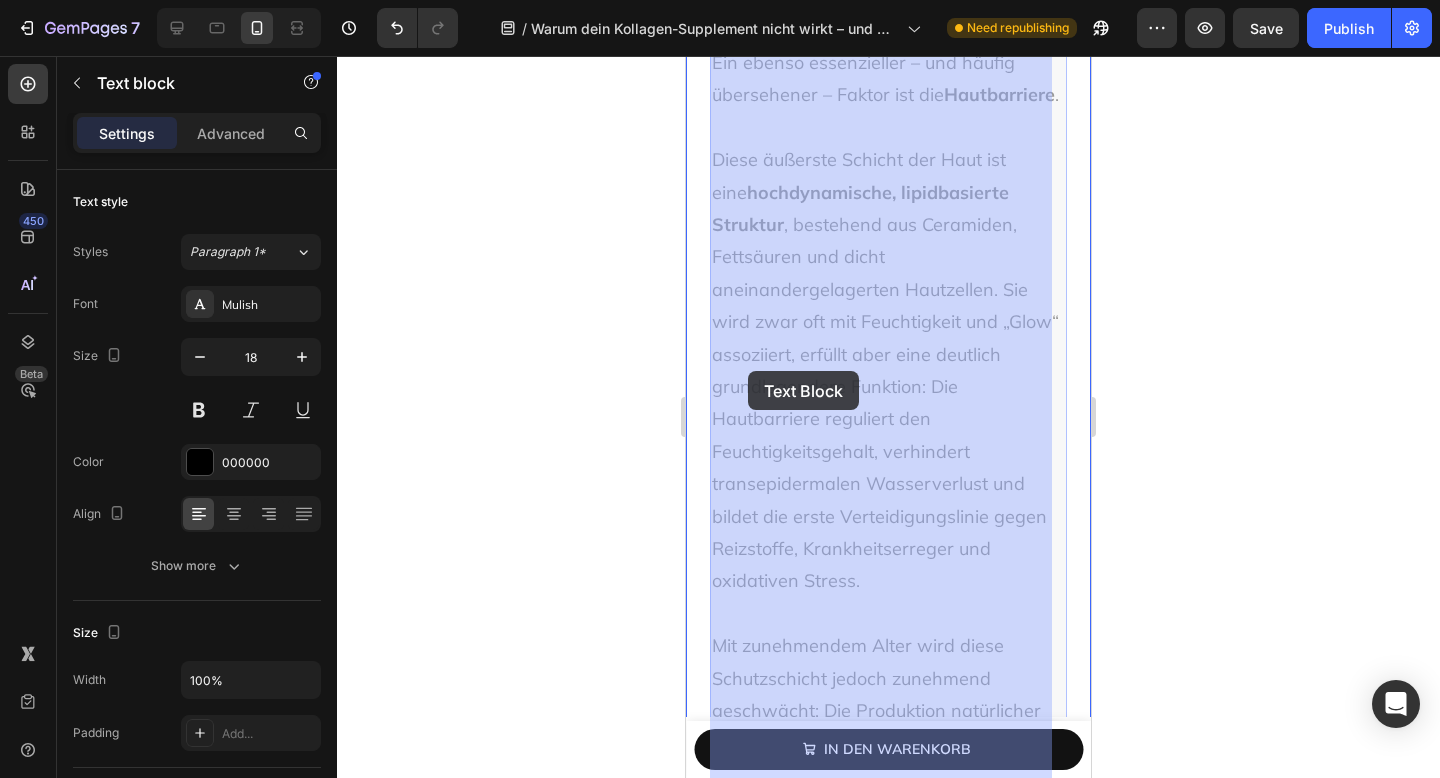 drag, startPoint x: 765, startPoint y: 371, endPoint x: 748, endPoint y: 371, distance: 17 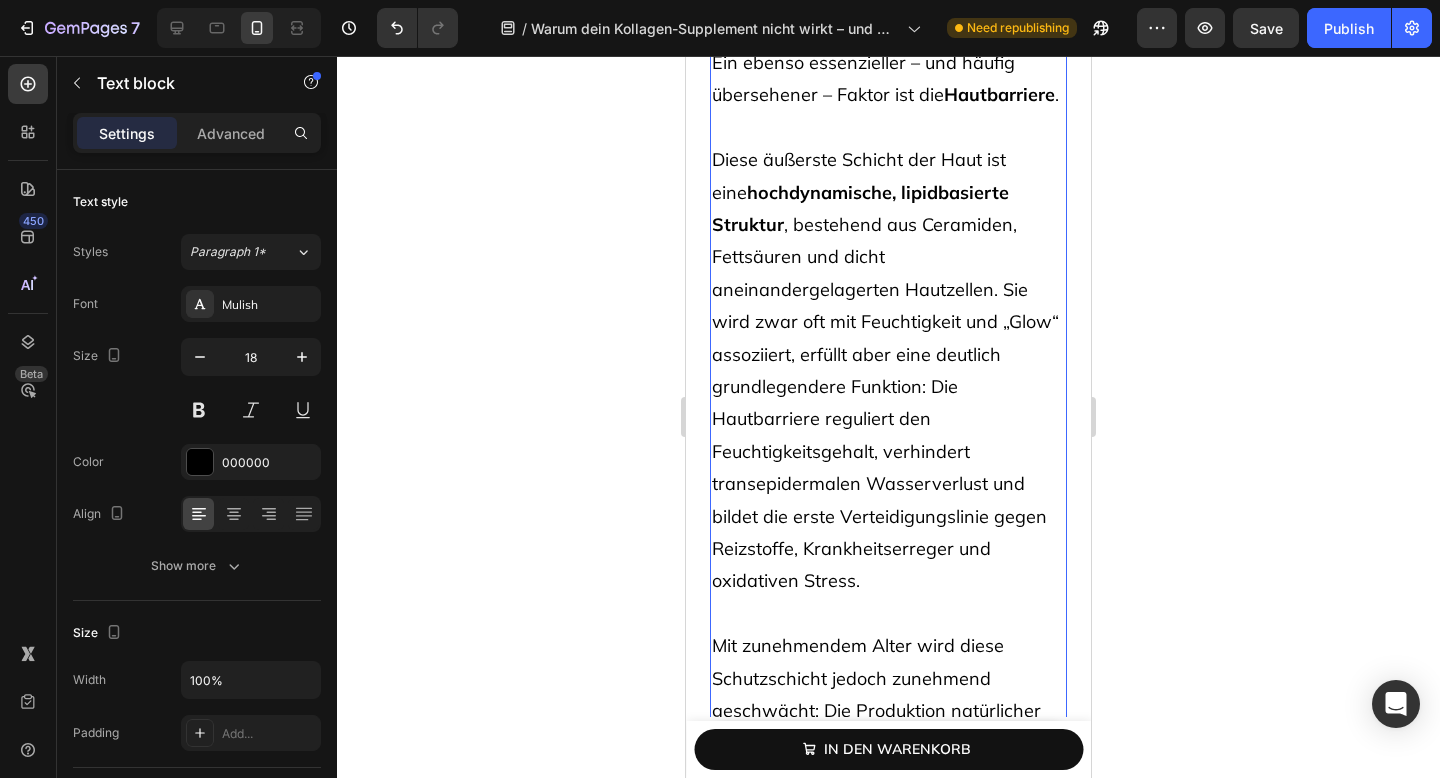 click on "Diese äußerste Schicht der Haut ist eine  hochdynamische, lipidbasierte Struktur , bestehend aus Ceramiden, Fettsäuren und dicht aneinandergelagerten Hautzellen. Sie wird zwar oft mit Feuchtigkeit und „Glow“ assoziiert, erfüllt aber eine deutlich grundlegendere Funktion: Die Hautbarriere reguliert den Feuchtigkeitsgehalt, verhindert transepidermalen Wasserverlust und bildet die erste Verteidigungslinie gegen Reizstoffe, Krankheitserreger und oxidativen Stress." at bounding box center (888, 371) 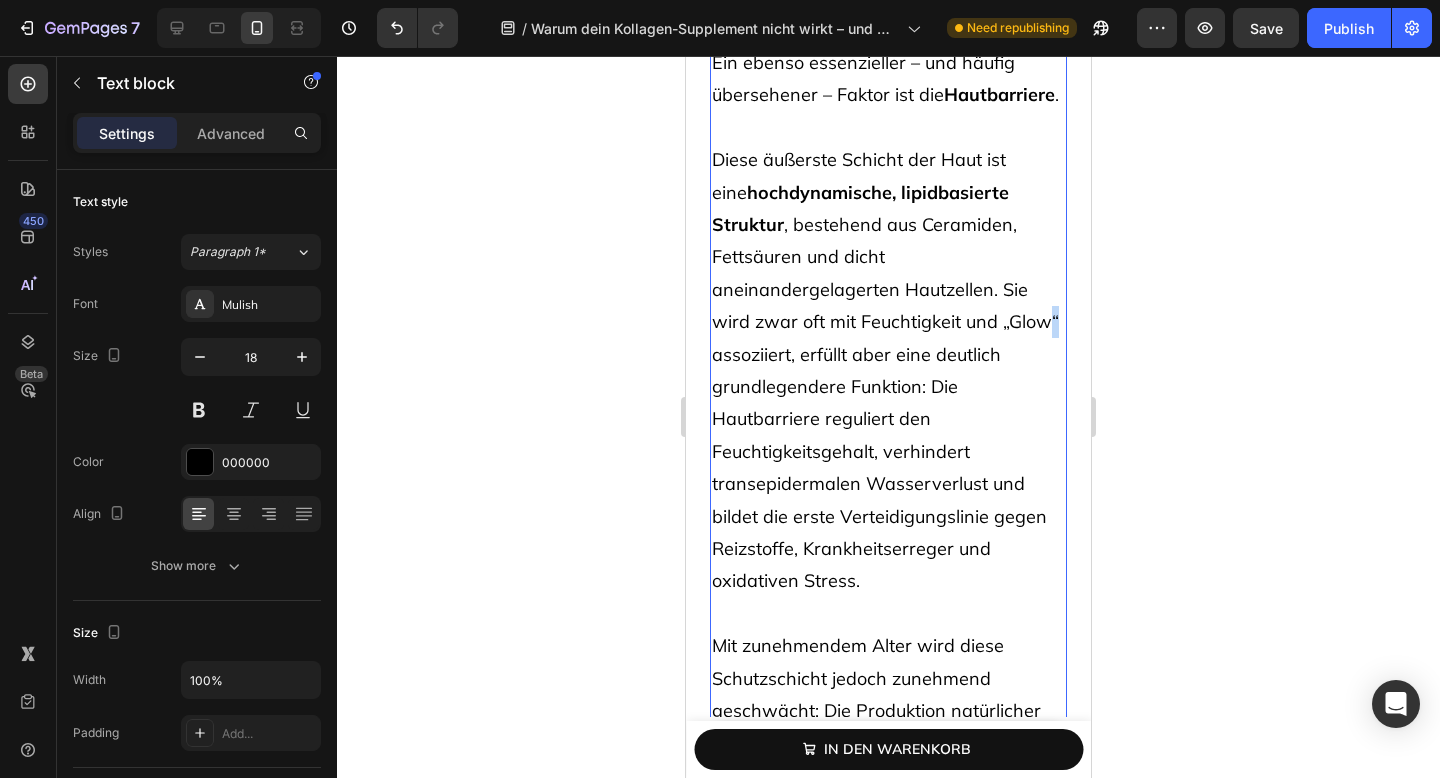 click on "Diese äußerste Schicht der Haut ist eine  hochdynamische, lipidbasierte Struktur , bestehend aus Ceramiden, Fettsäuren und dicht aneinandergelagerten Hautzellen. Sie wird zwar oft mit Feuchtigkeit und „Glow“ assoziiert, erfüllt aber eine deutlich grundlegendere Funktion: Die Hautbarriere reguliert den Feuchtigkeitsgehalt, verhindert transepidermalen Wasserverlust und bildet die erste Verteidigungslinie gegen Reizstoffe, Krankheitserreger und oxidativen Stress." at bounding box center [888, 371] 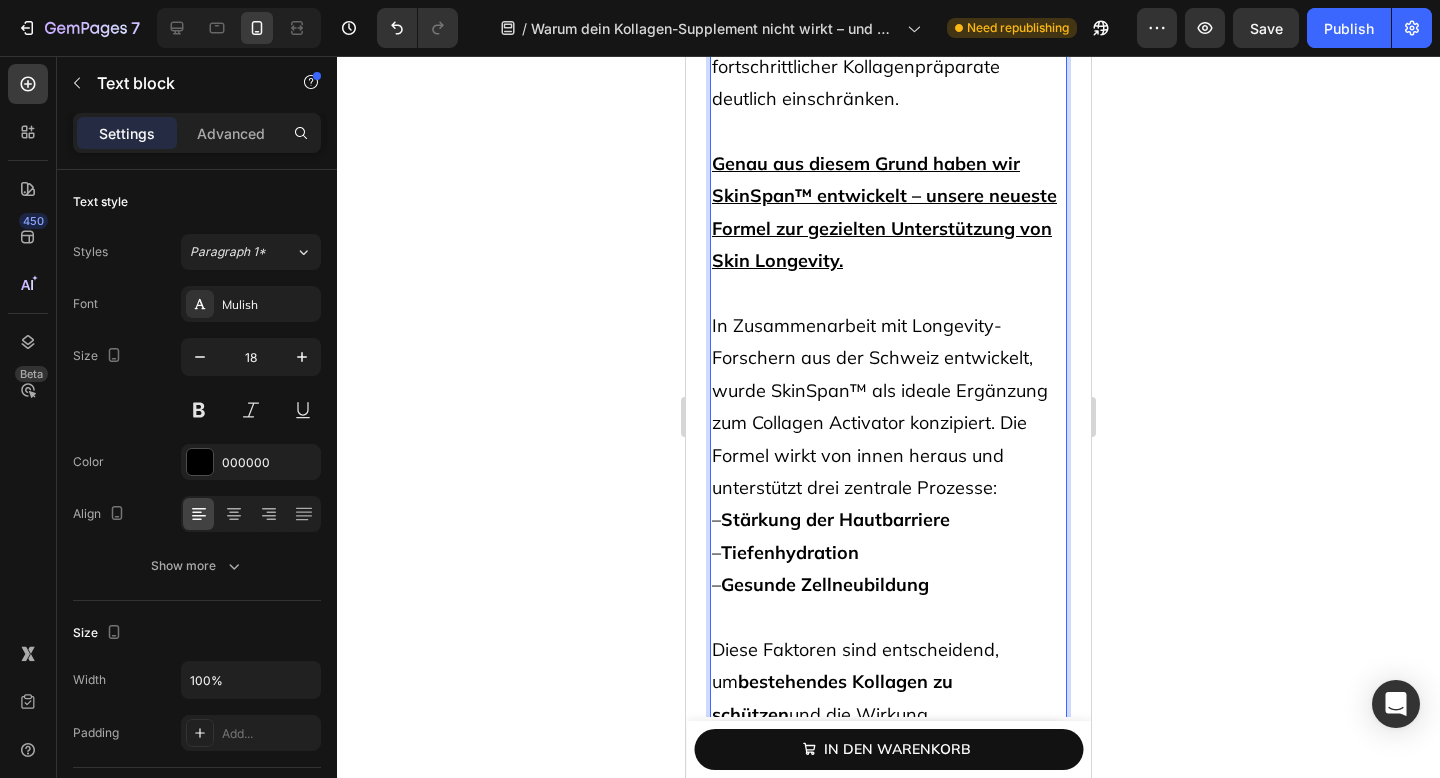 scroll, scrollTop: 20209, scrollLeft: 0, axis: vertical 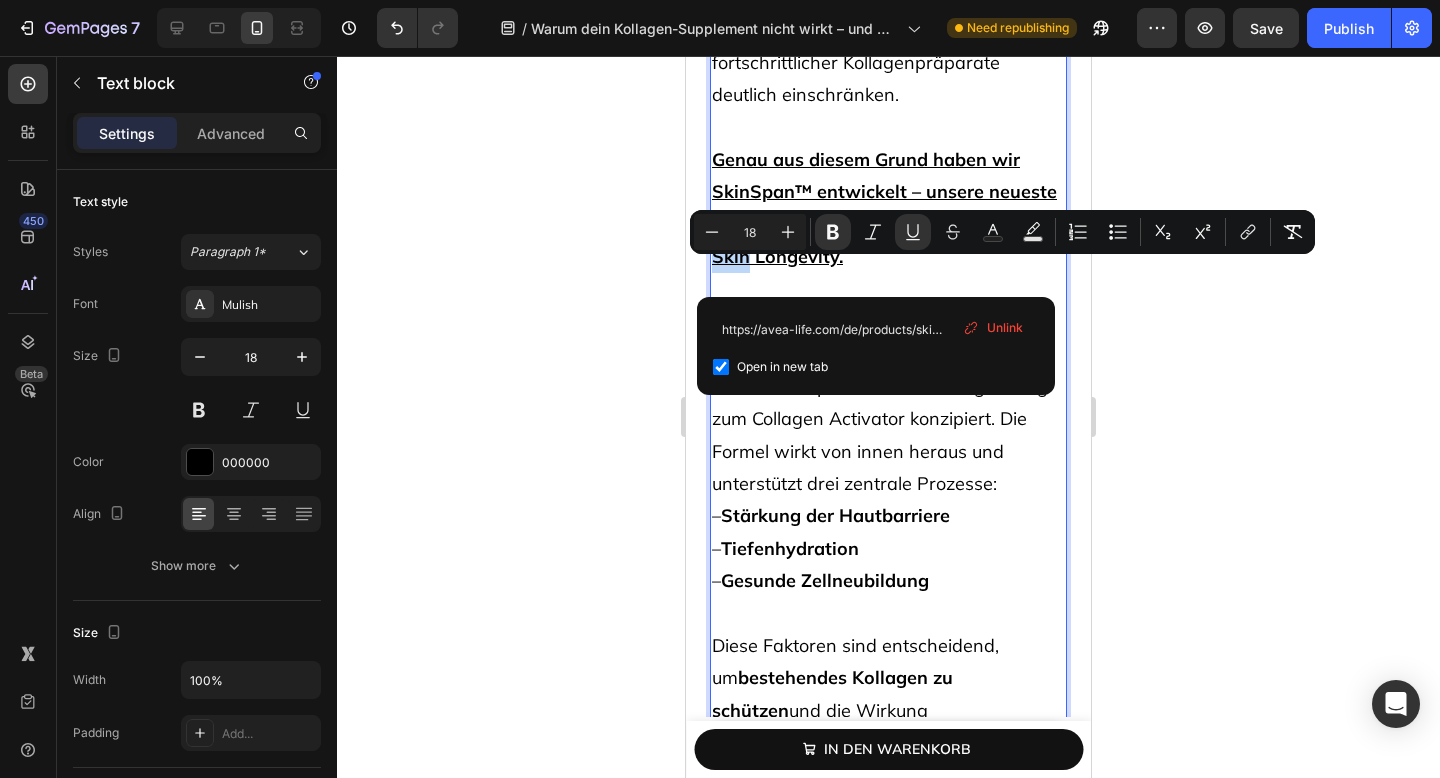 drag, startPoint x: 877, startPoint y: 274, endPoint x: 912, endPoint y: 276, distance: 35.057095 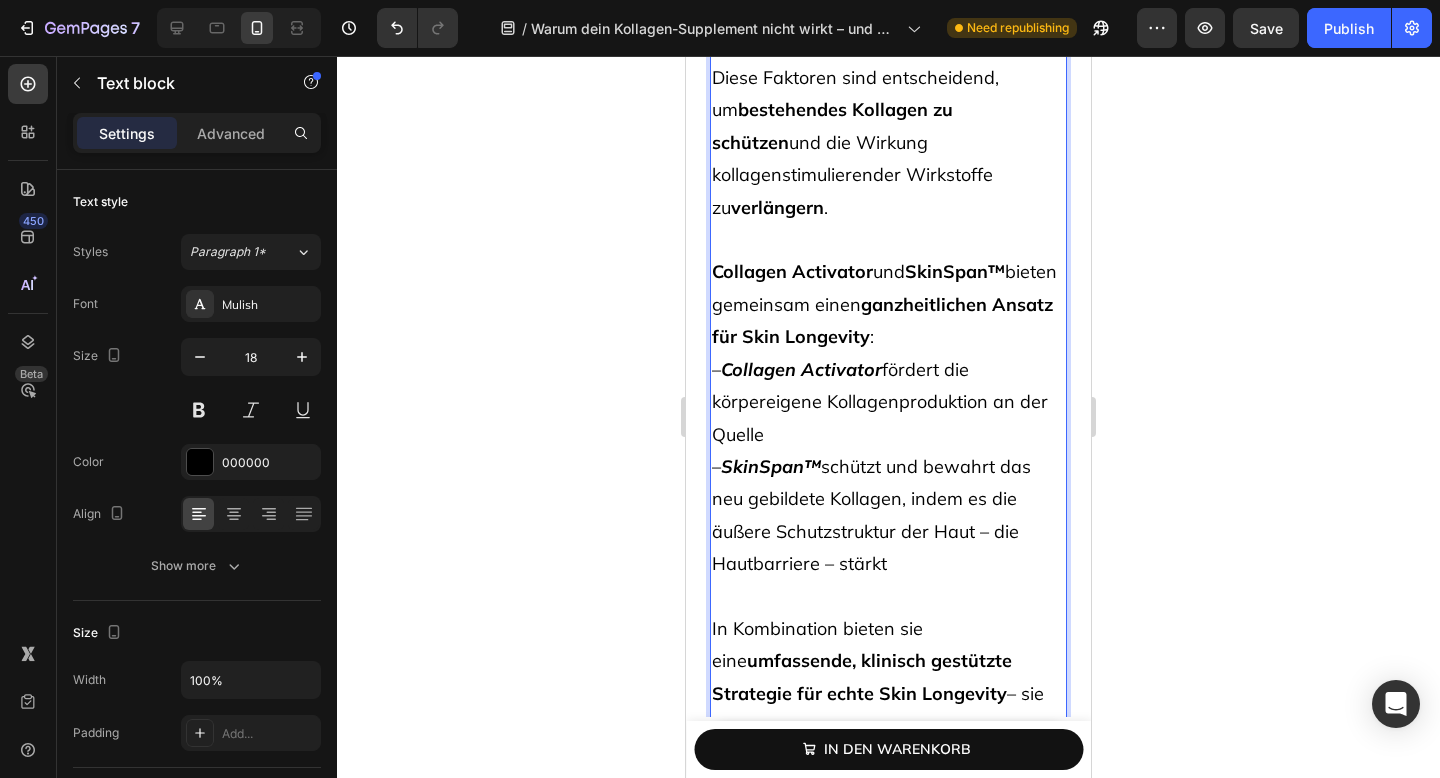 scroll, scrollTop: 20779, scrollLeft: 0, axis: vertical 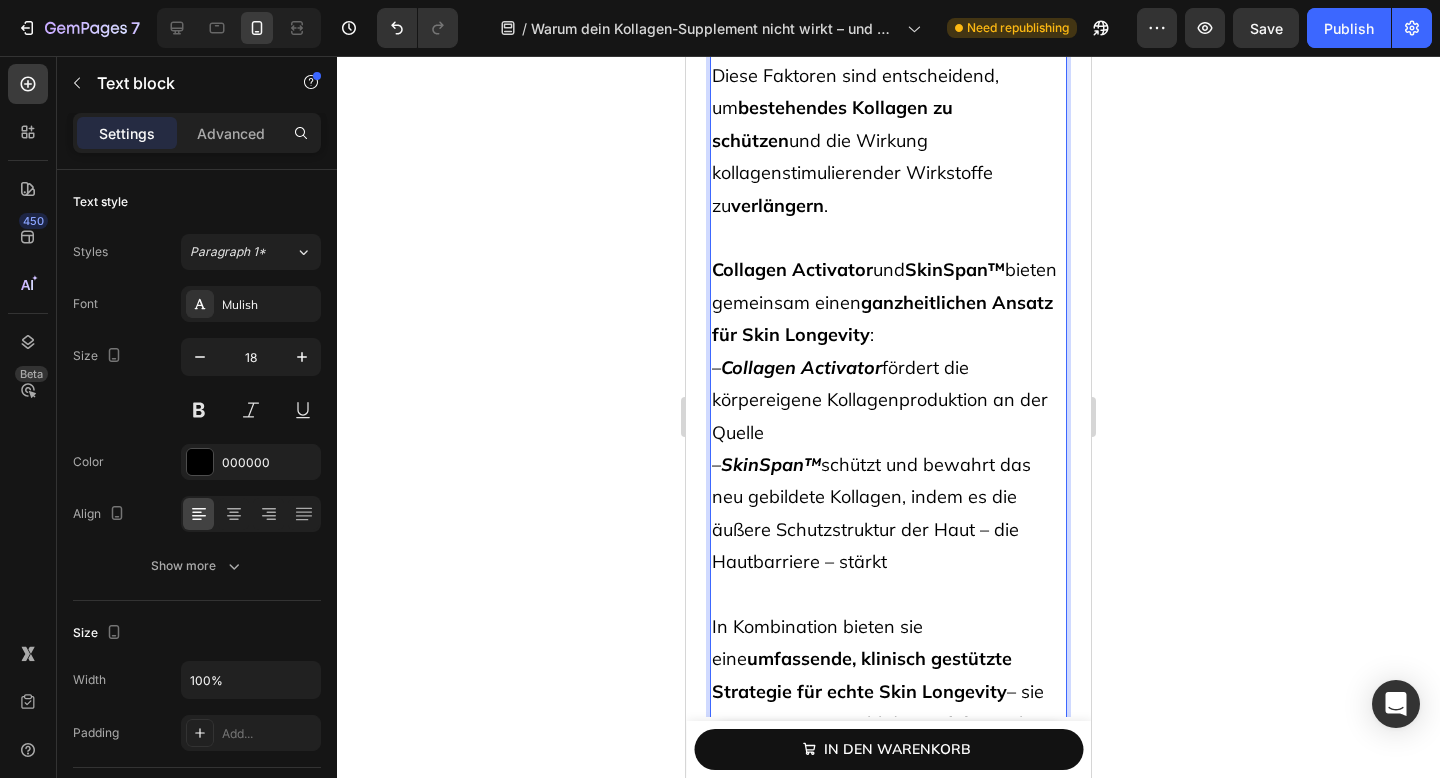 click on "Collagen Activator" at bounding box center [801, 367] 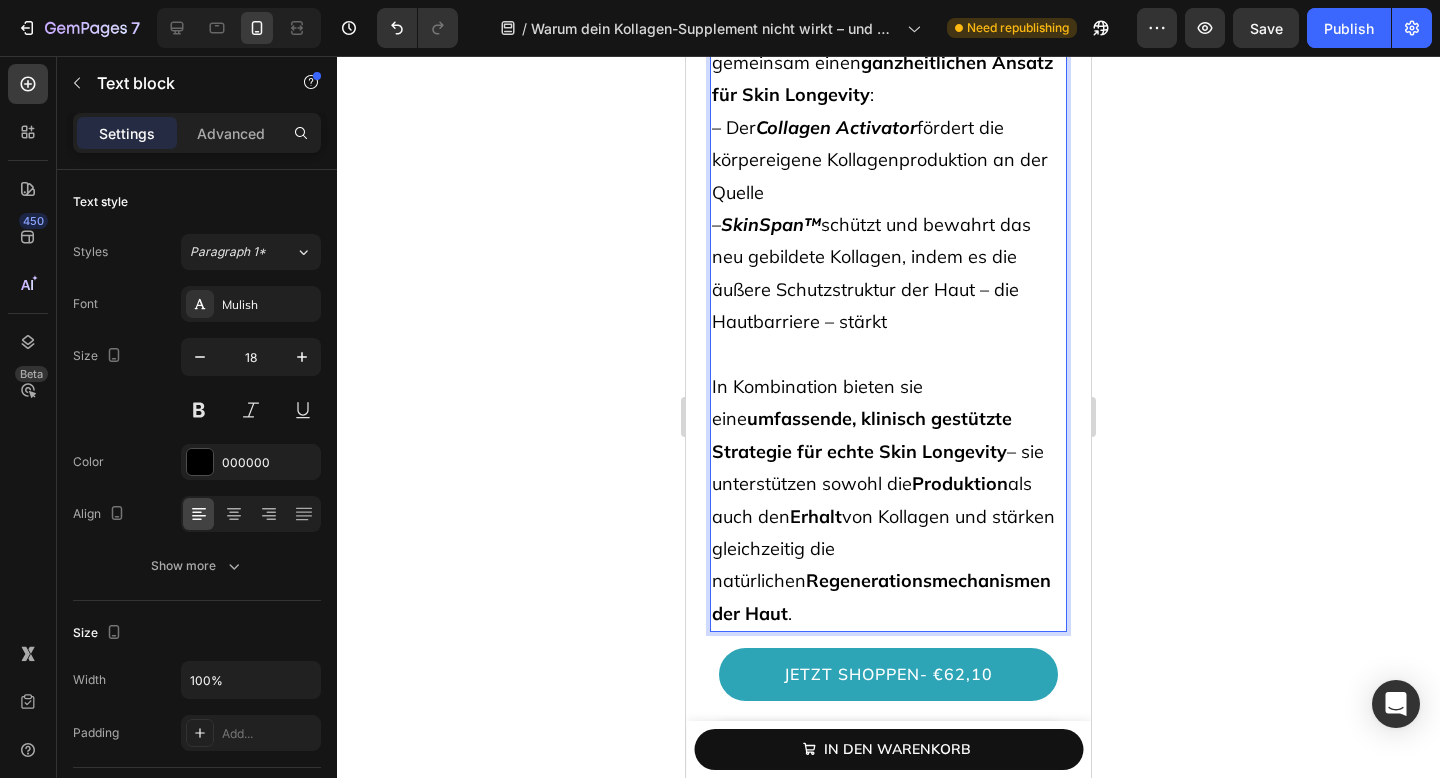 scroll, scrollTop: 21027, scrollLeft: 0, axis: vertical 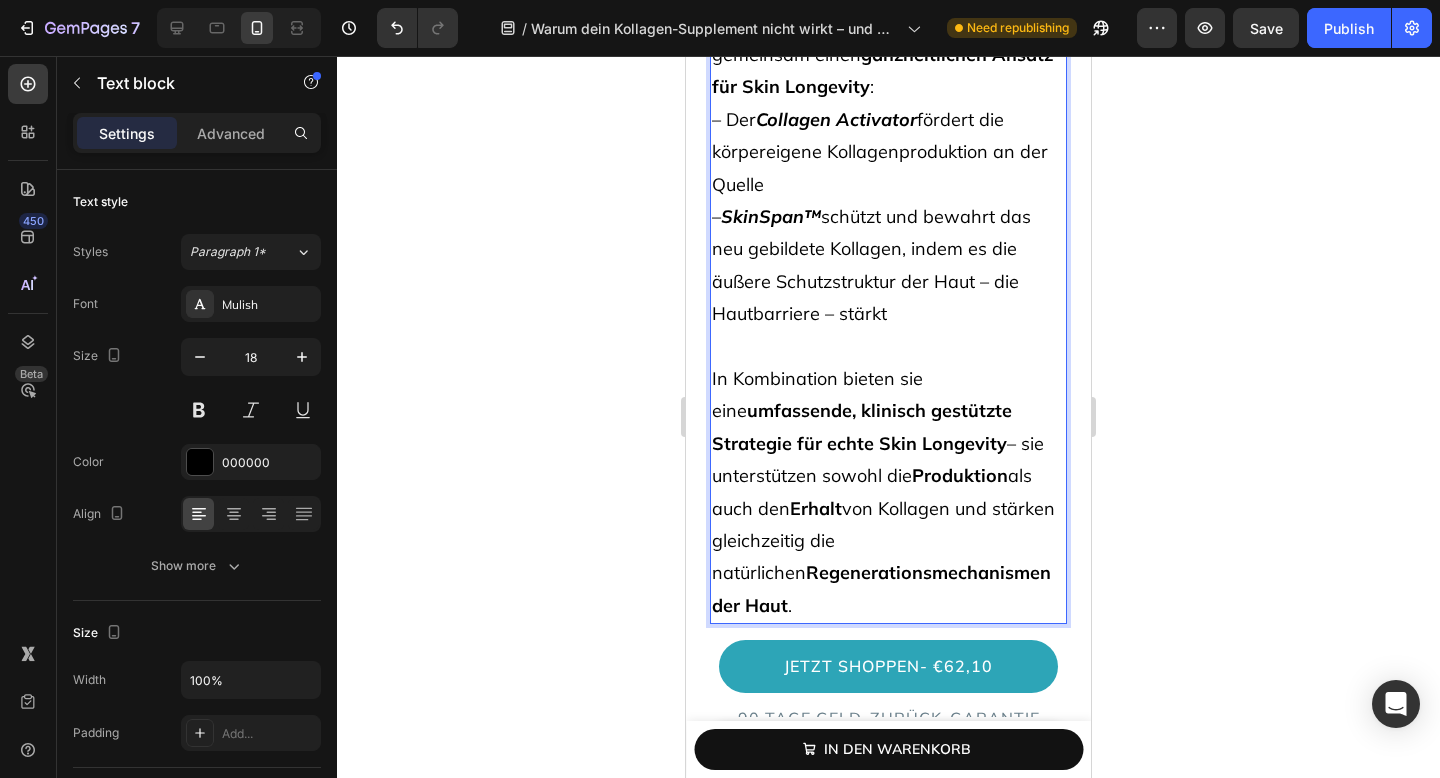 click on "umfassende, klinisch gestützte Strategie für echte Skin Longevity" at bounding box center [862, 426] 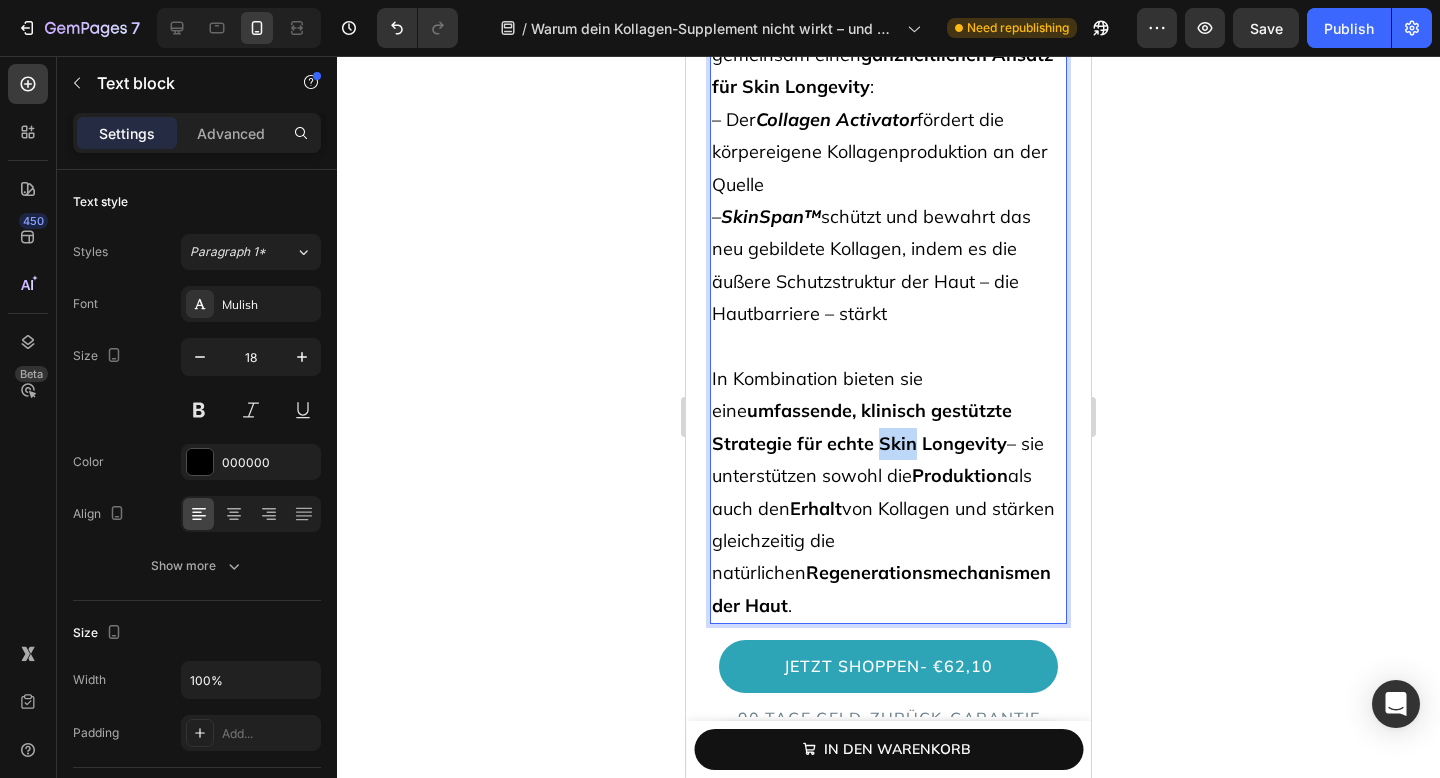 click on "umfassende, klinisch gestützte Strategie für echte Skin Longevity" at bounding box center [862, 426] 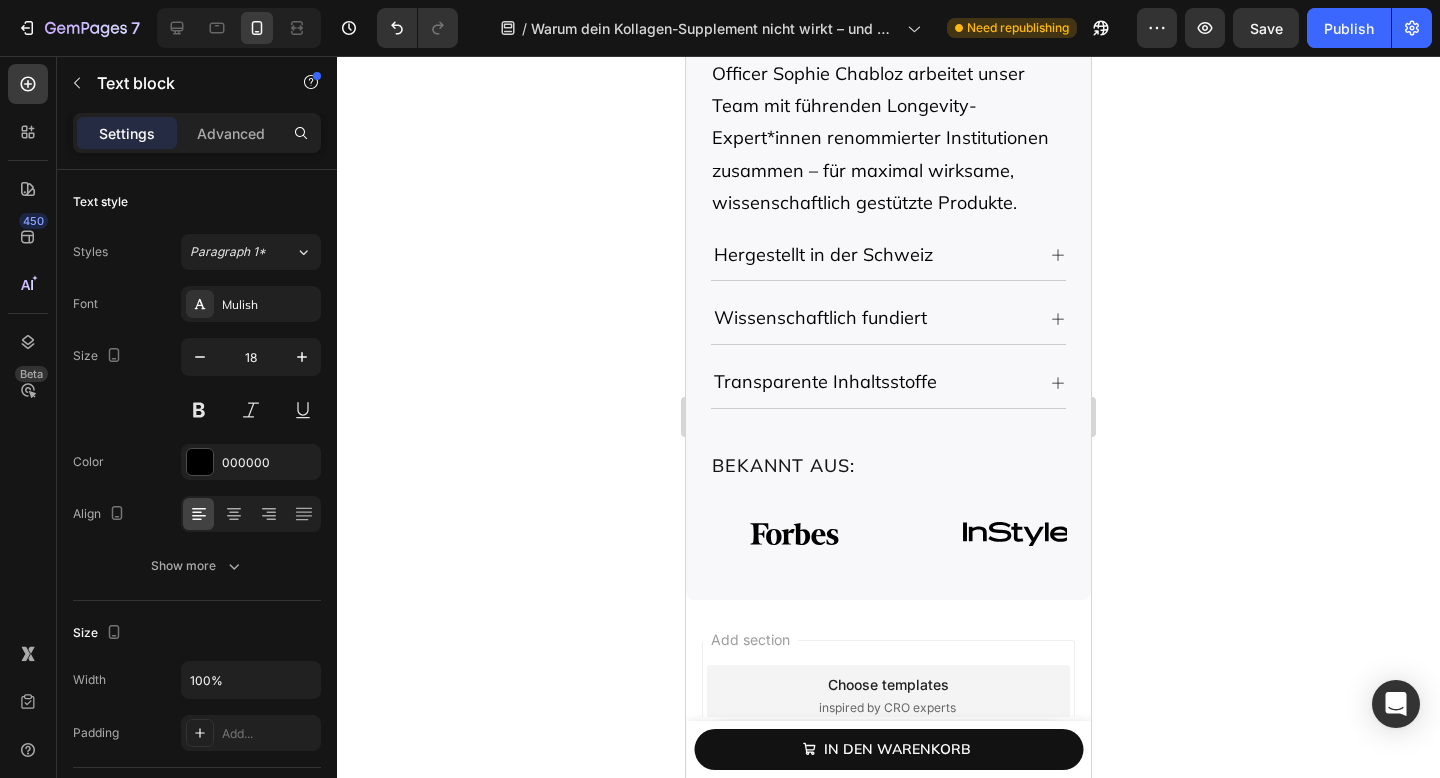 scroll, scrollTop: 23936, scrollLeft: 0, axis: vertical 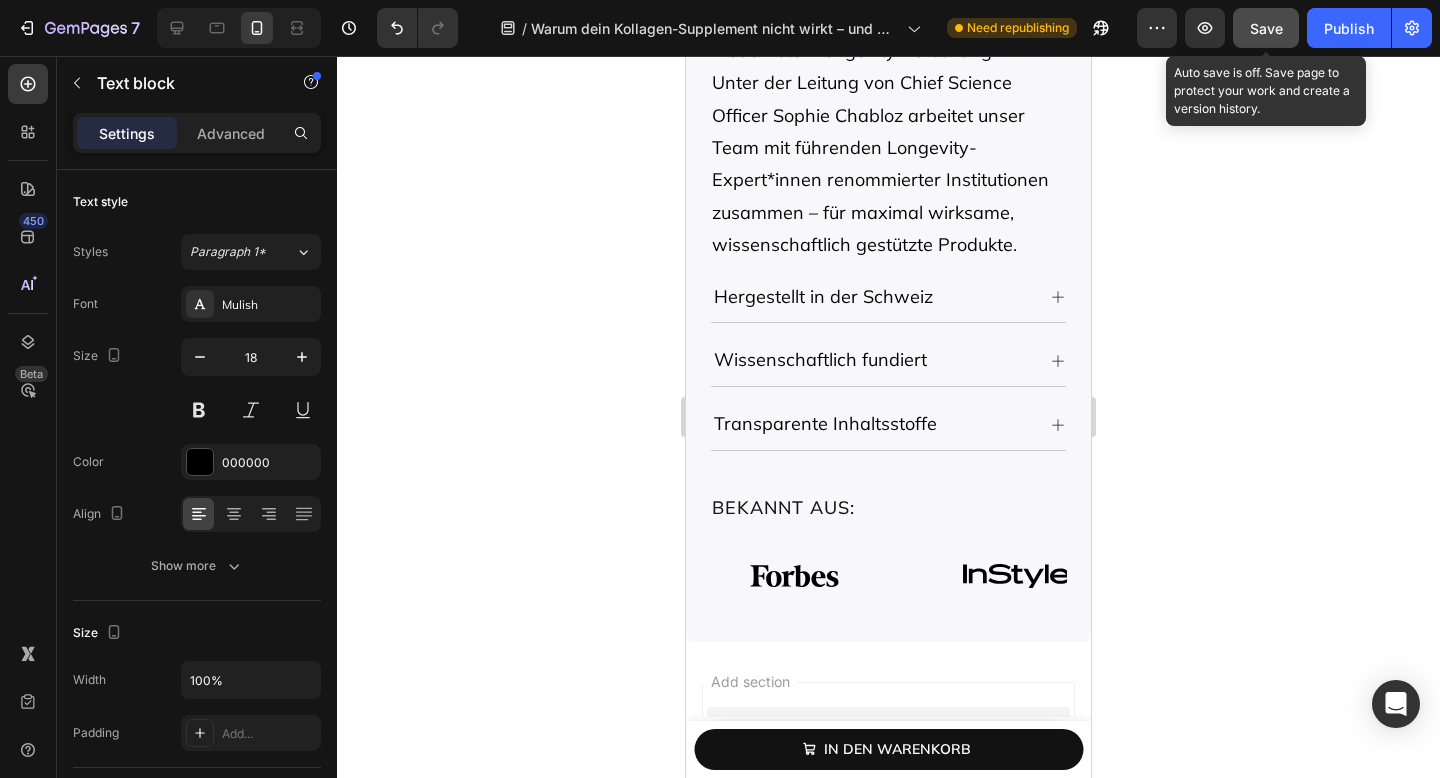 click on "Save" at bounding box center [1266, 28] 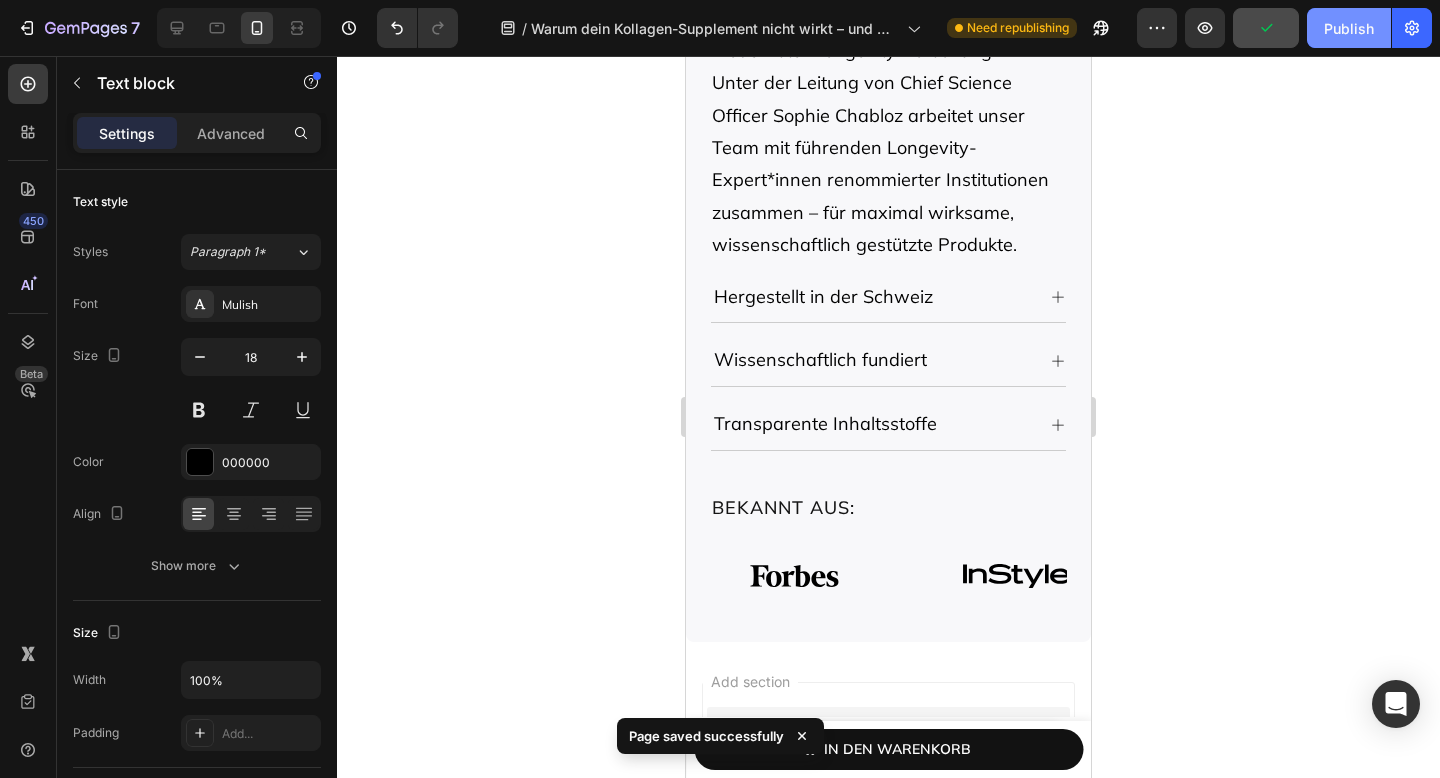 click on "Publish" at bounding box center [1349, 28] 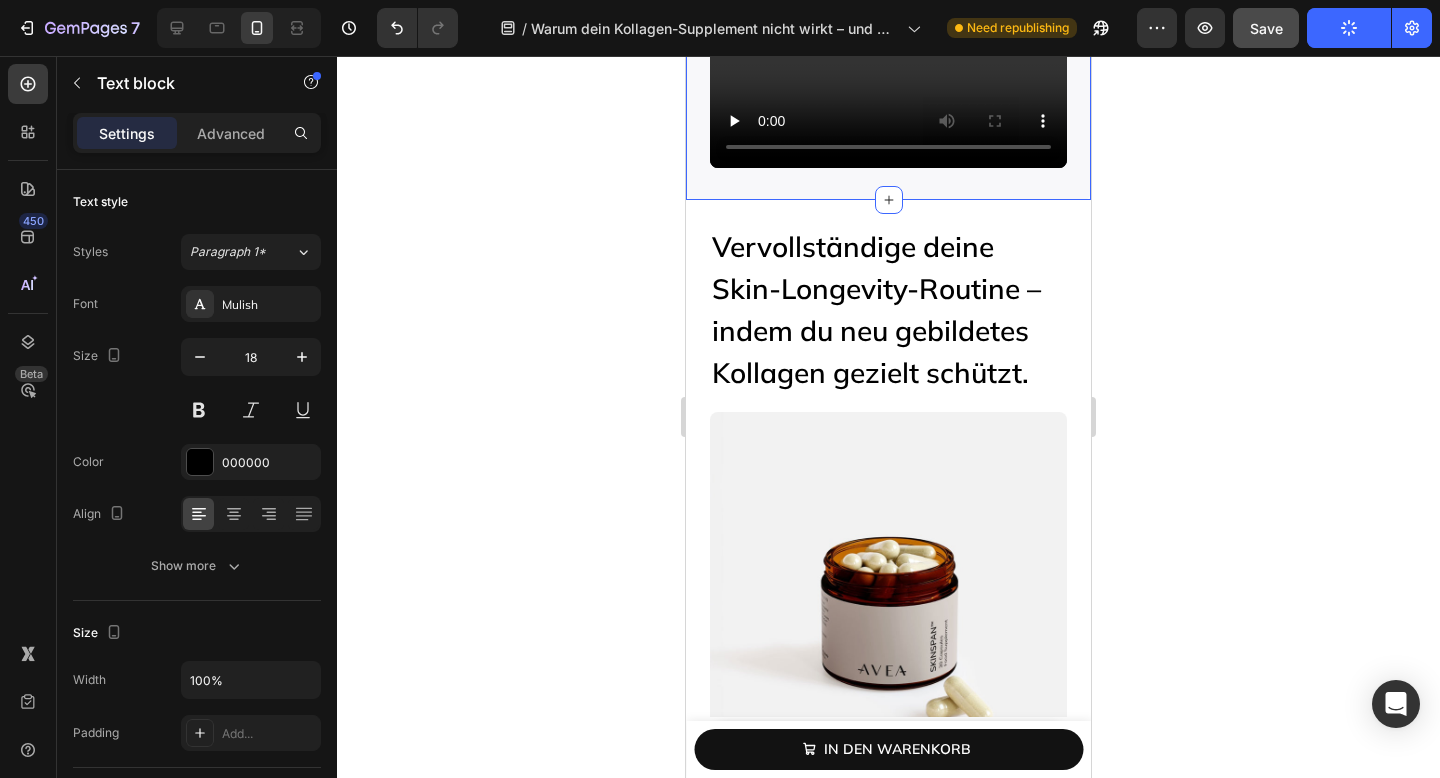 scroll, scrollTop: 17036, scrollLeft: 0, axis: vertical 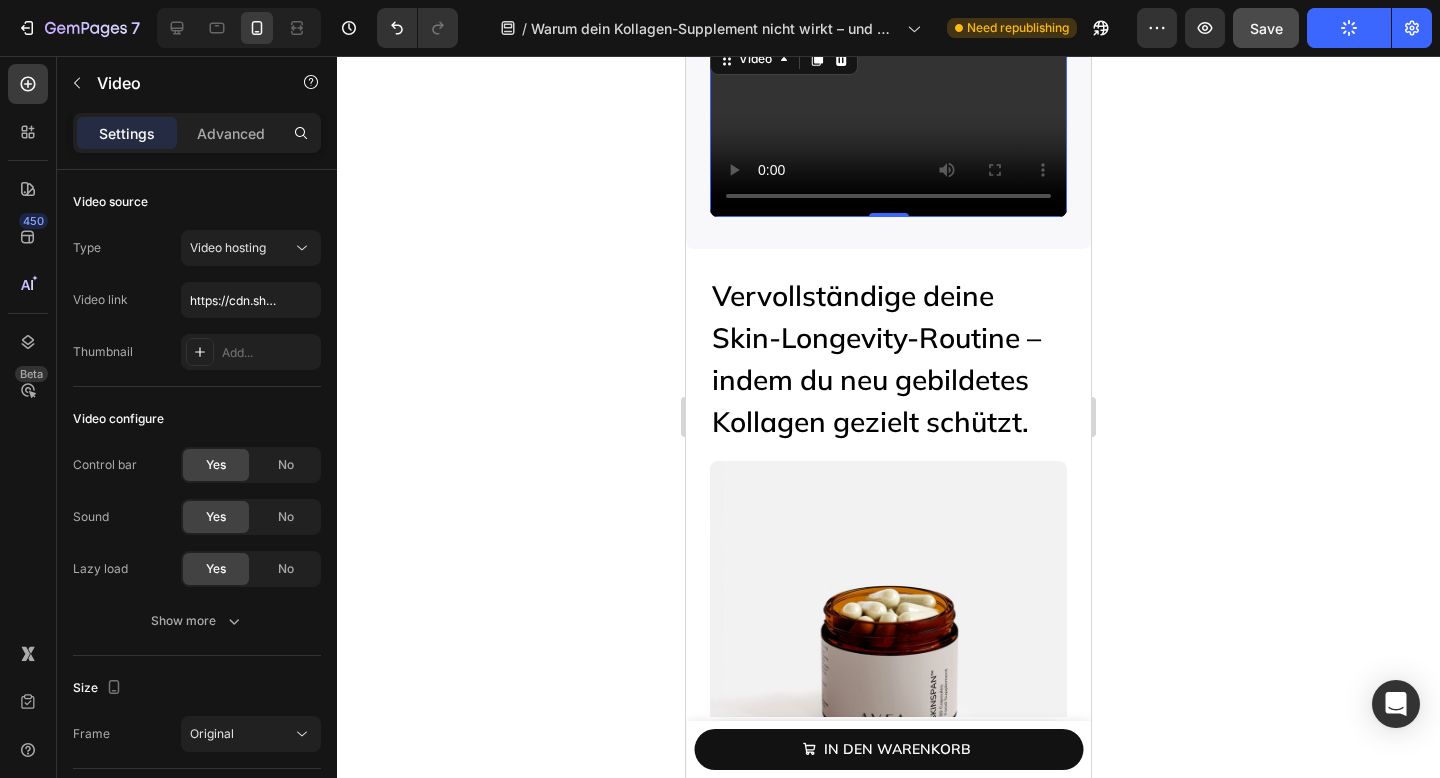 click at bounding box center (888, 128) 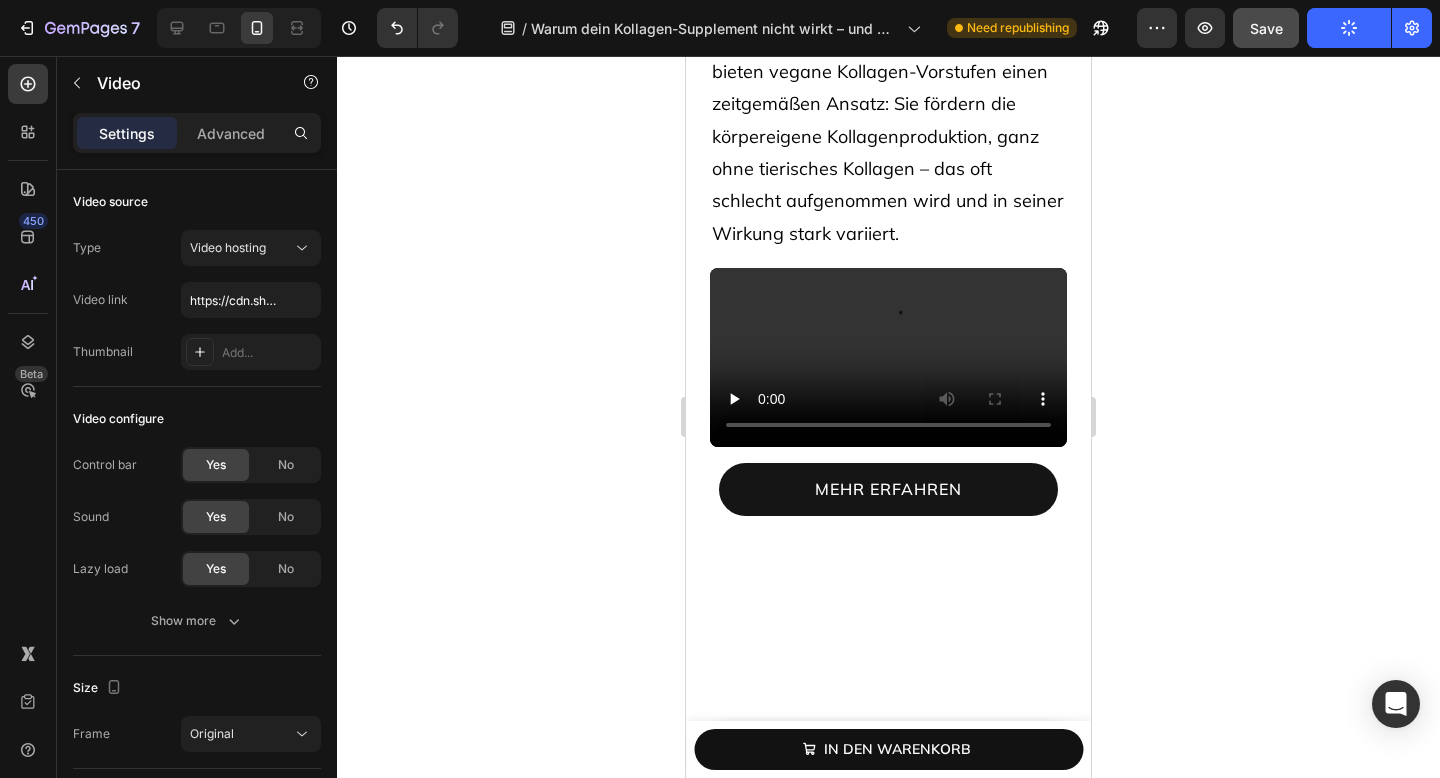 scroll, scrollTop: 10214, scrollLeft: 0, axis: vertical 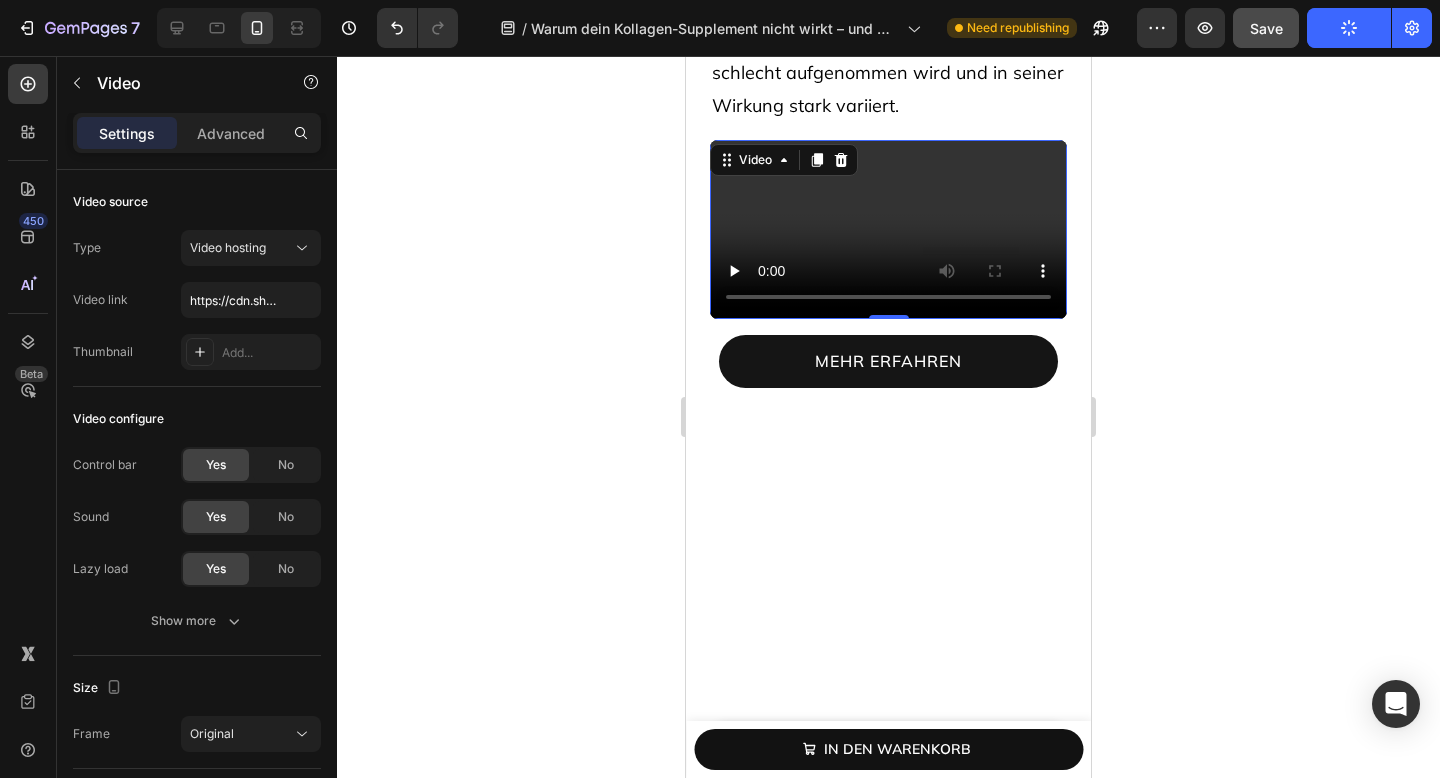 click at bounding box center [888, 229] 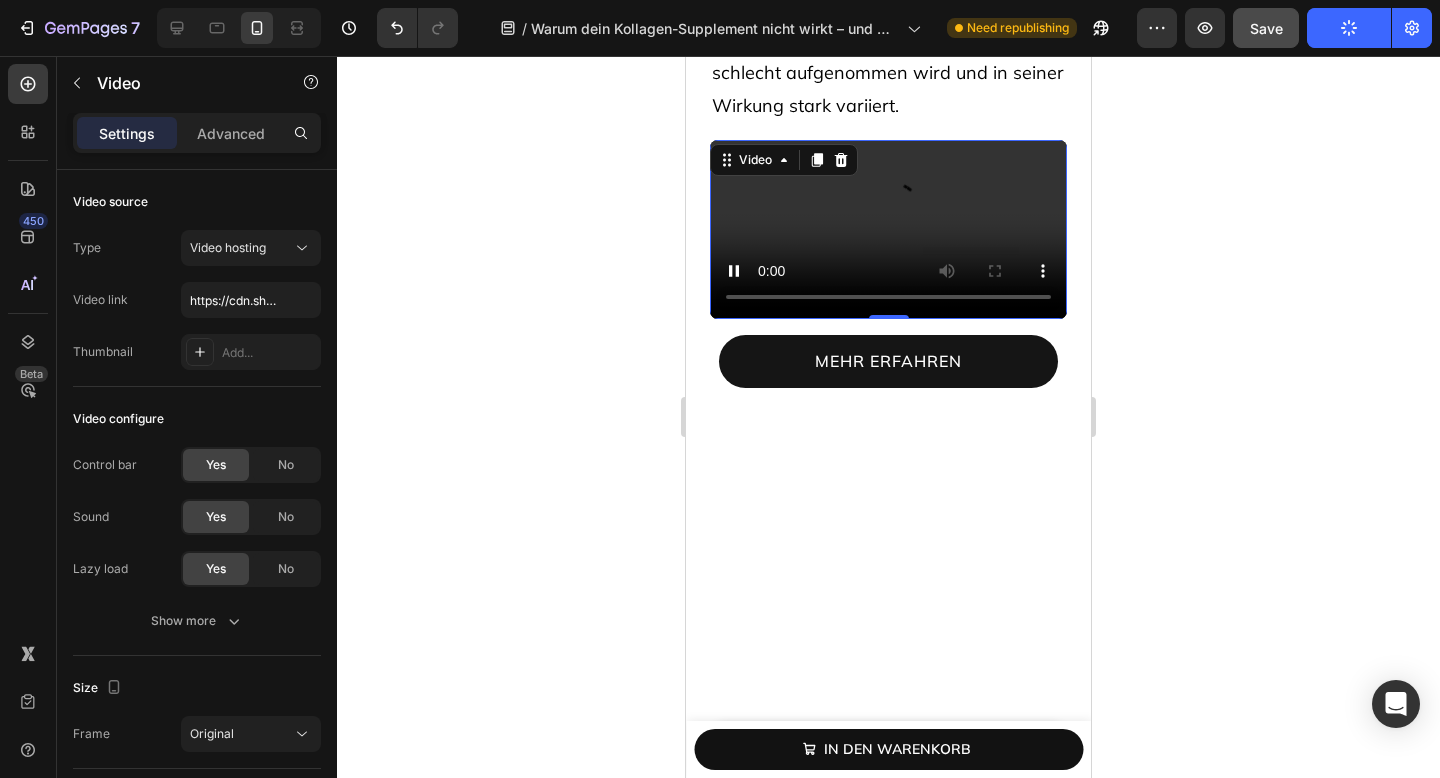 type 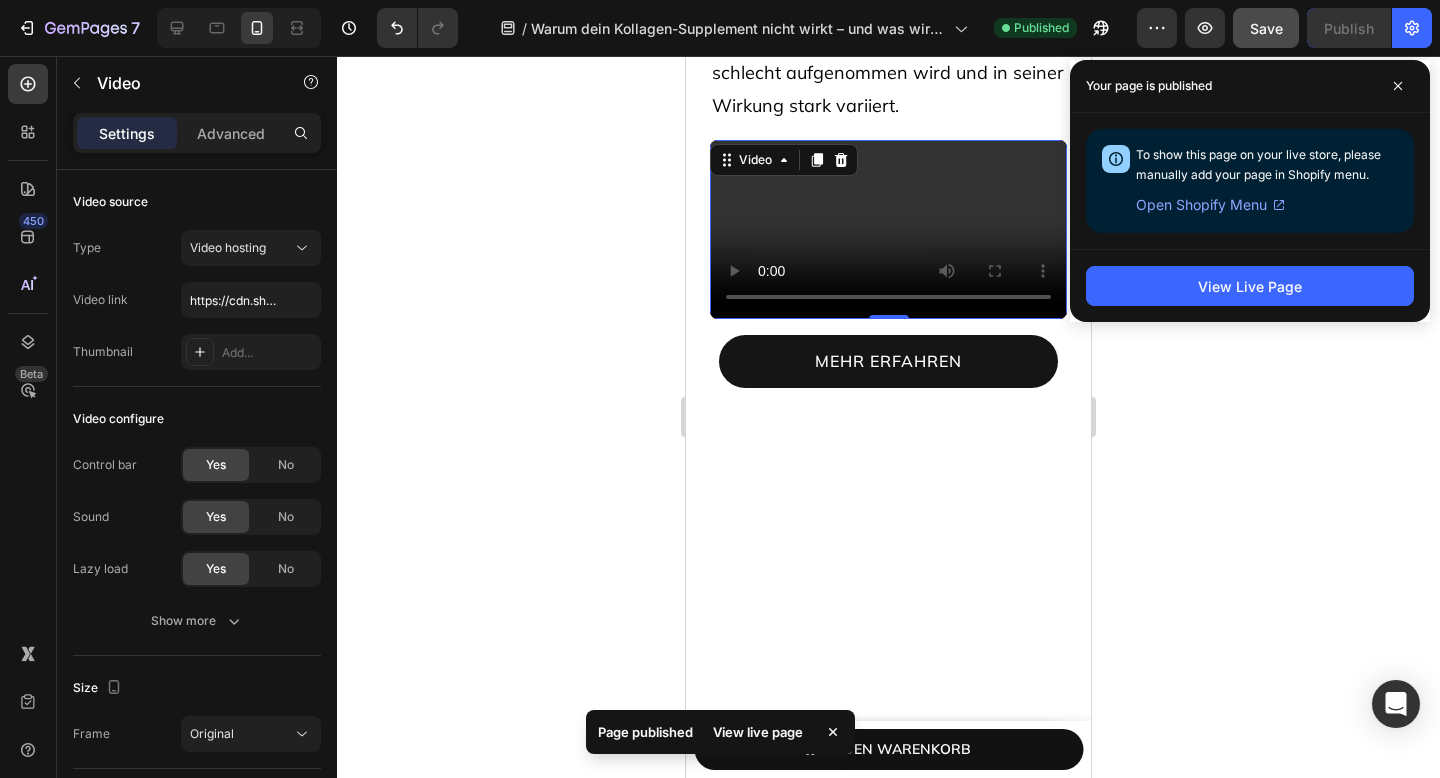click at bounding box center (888, 229) 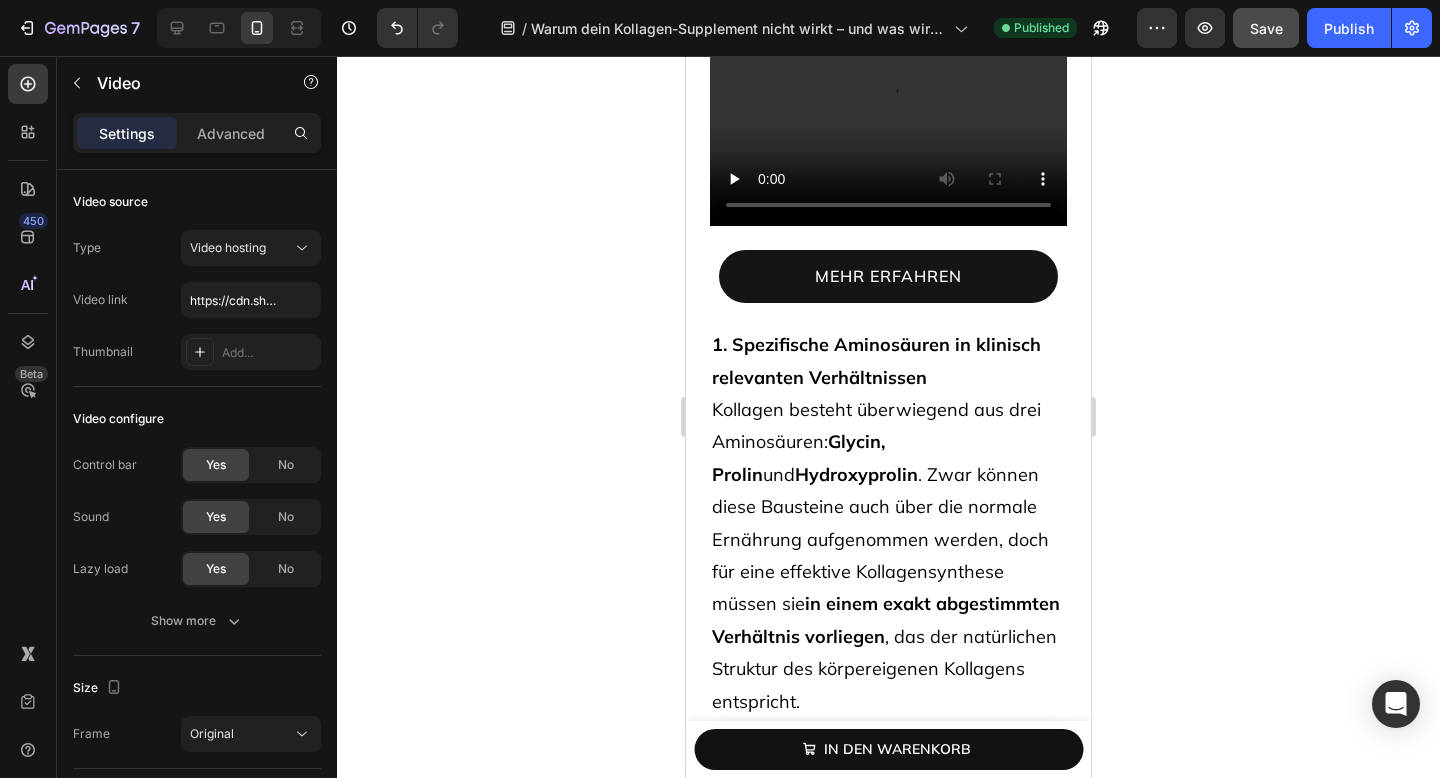 scroll, scrollTop: 4151, scrollLeft: 0, axis: vertical 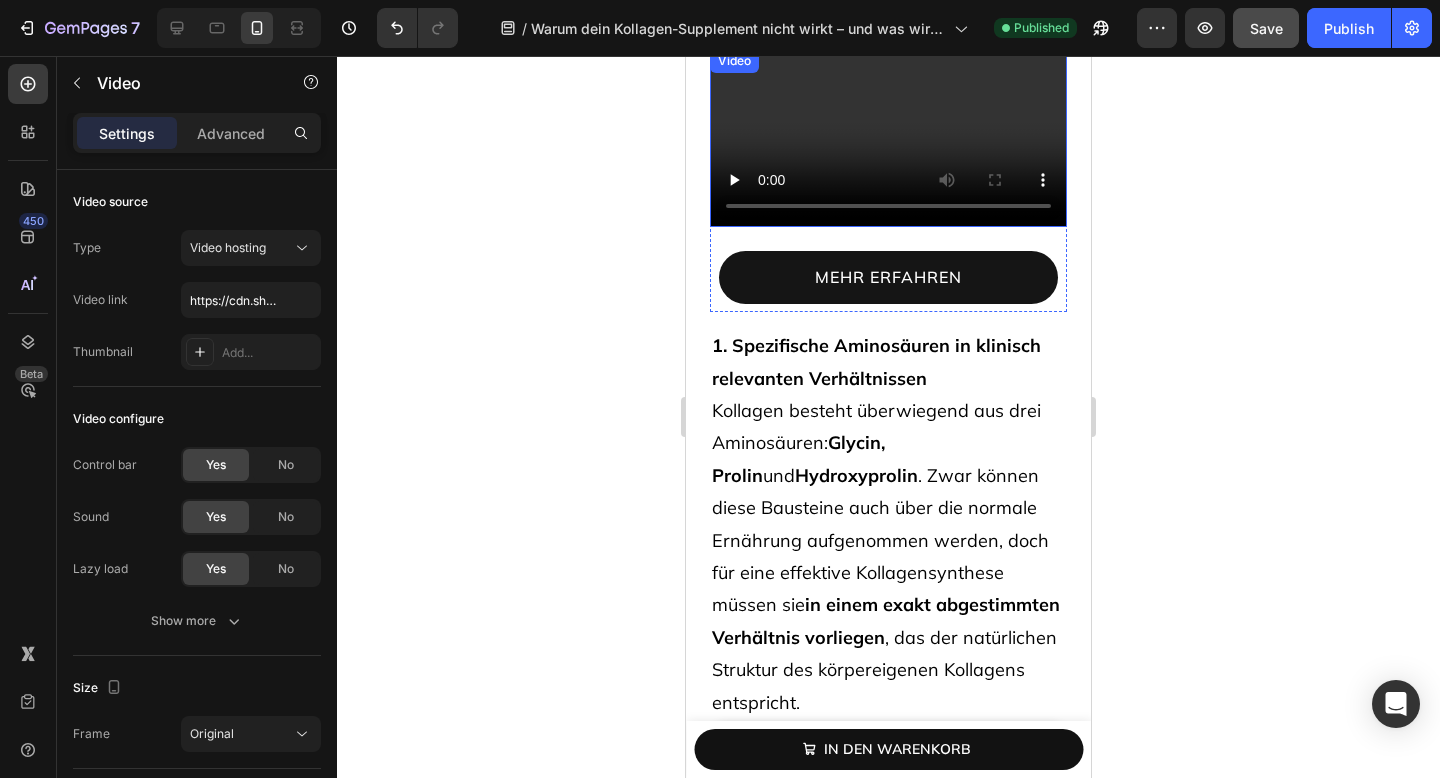 click at bounding box center [888, 138] 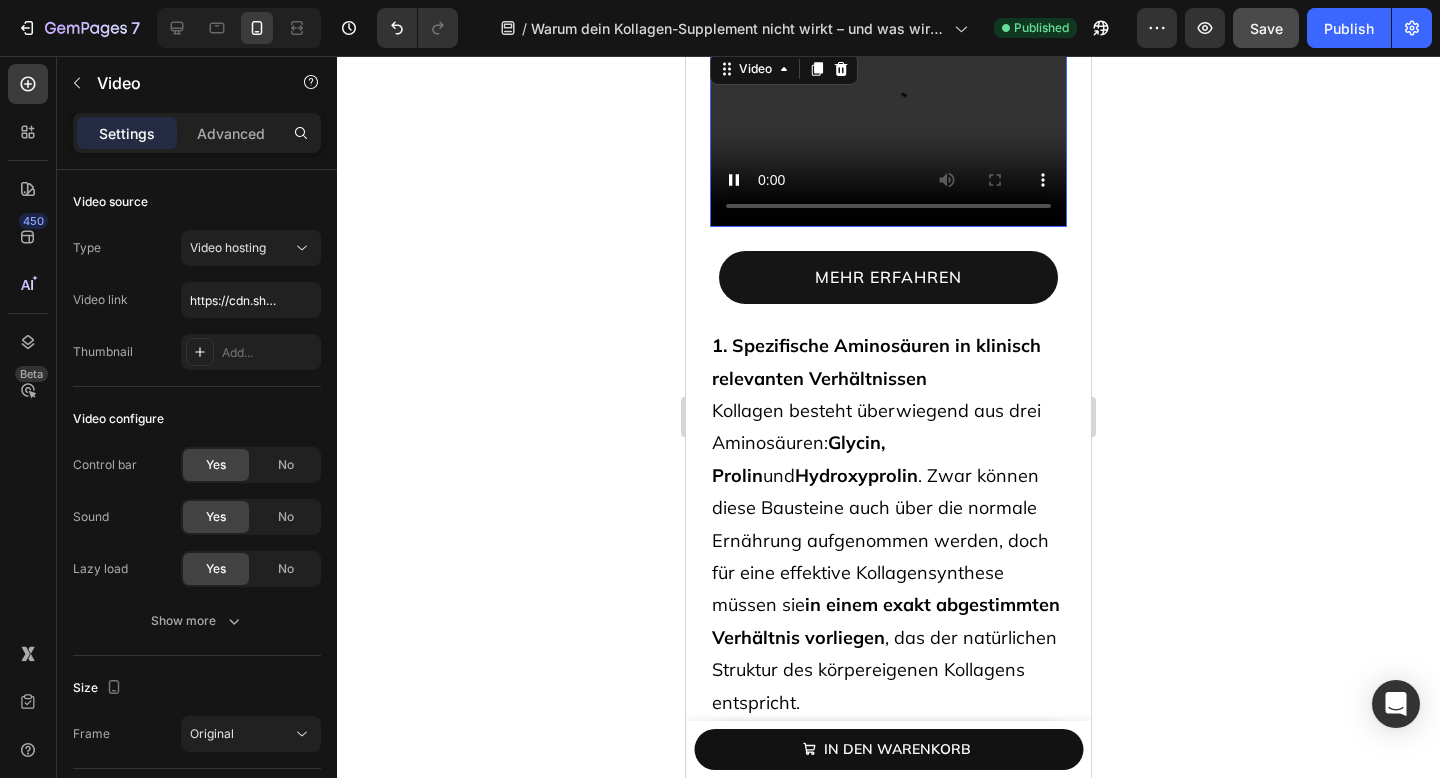 type 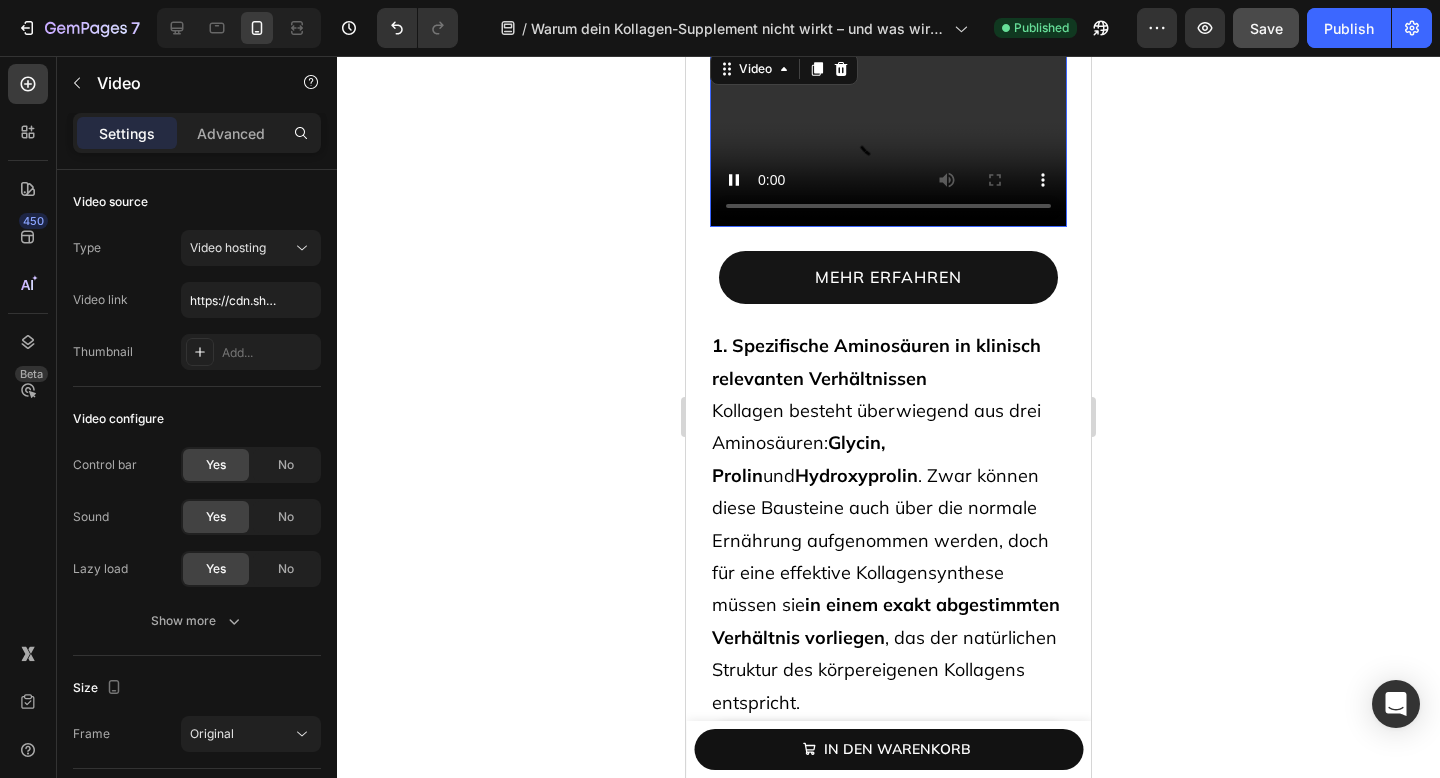 click at bounding box center (888, 138) 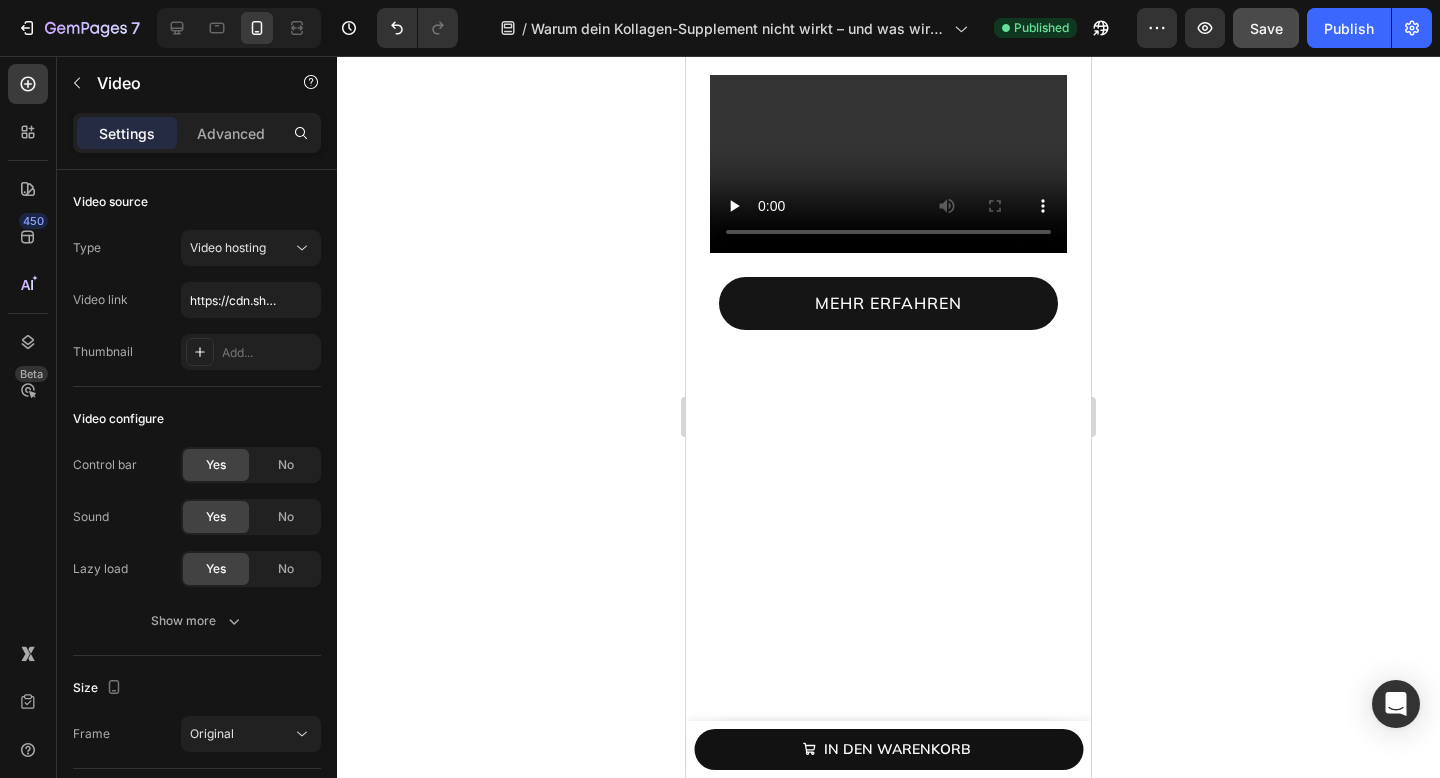 click at bounding box center [888, 164] 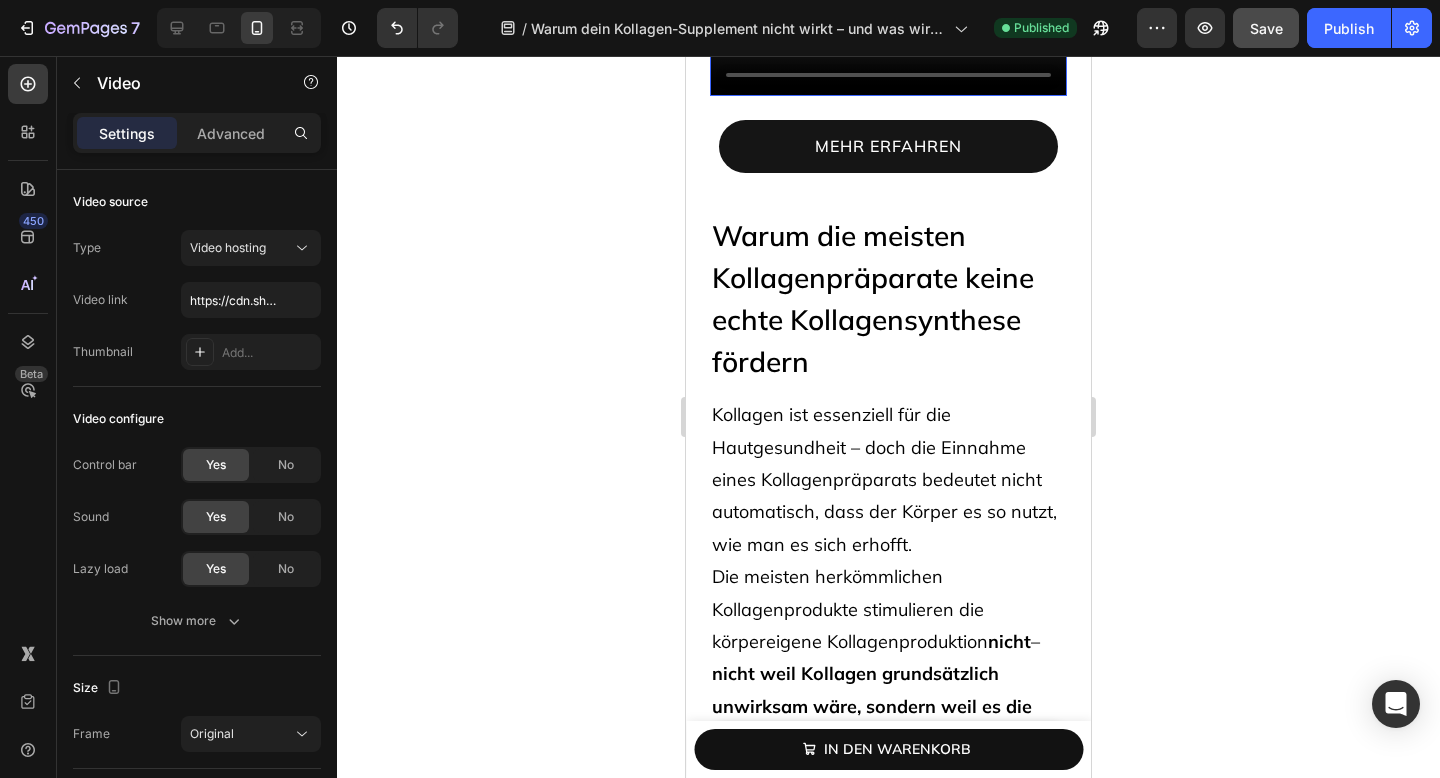 scroll, scrollTop: 2074, scrollLeft: 0, axis: vertical 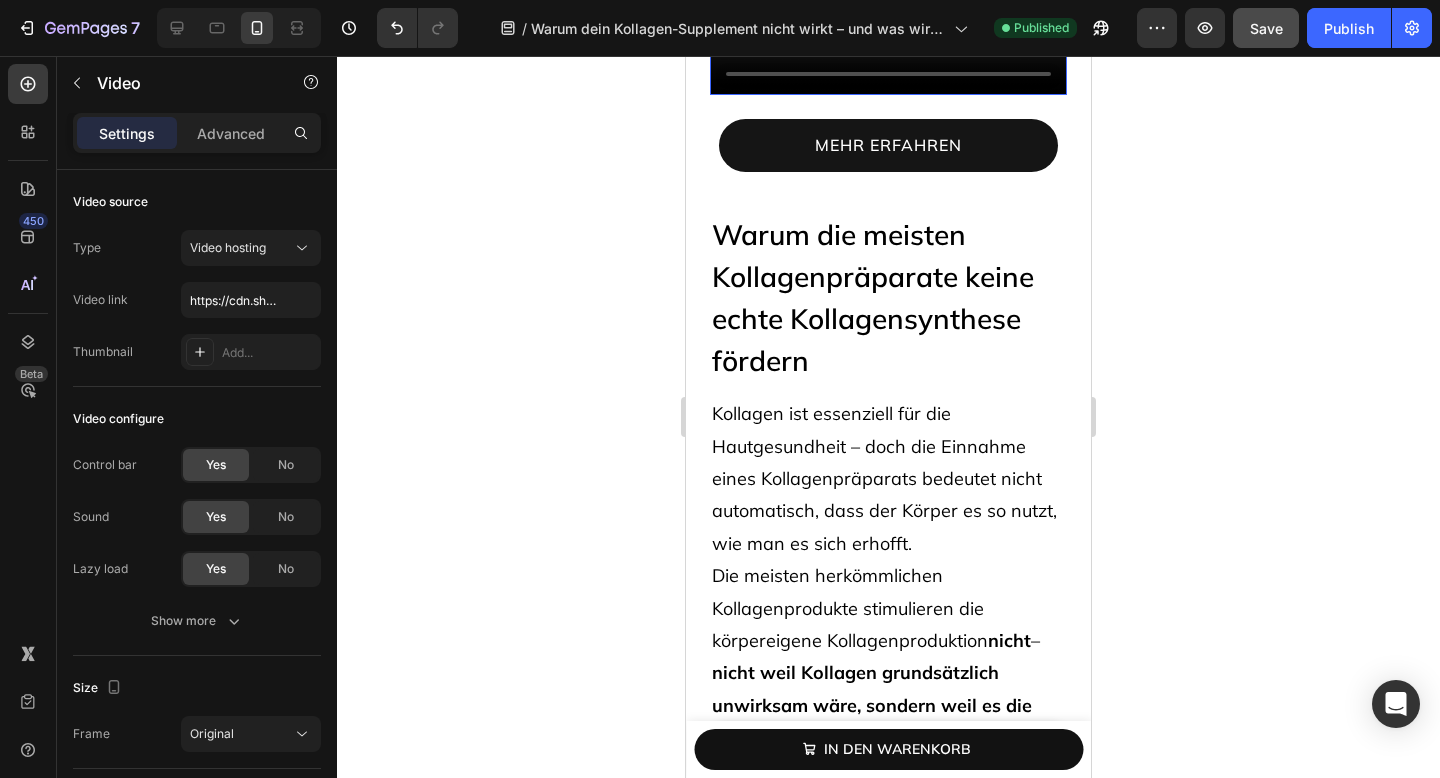 type 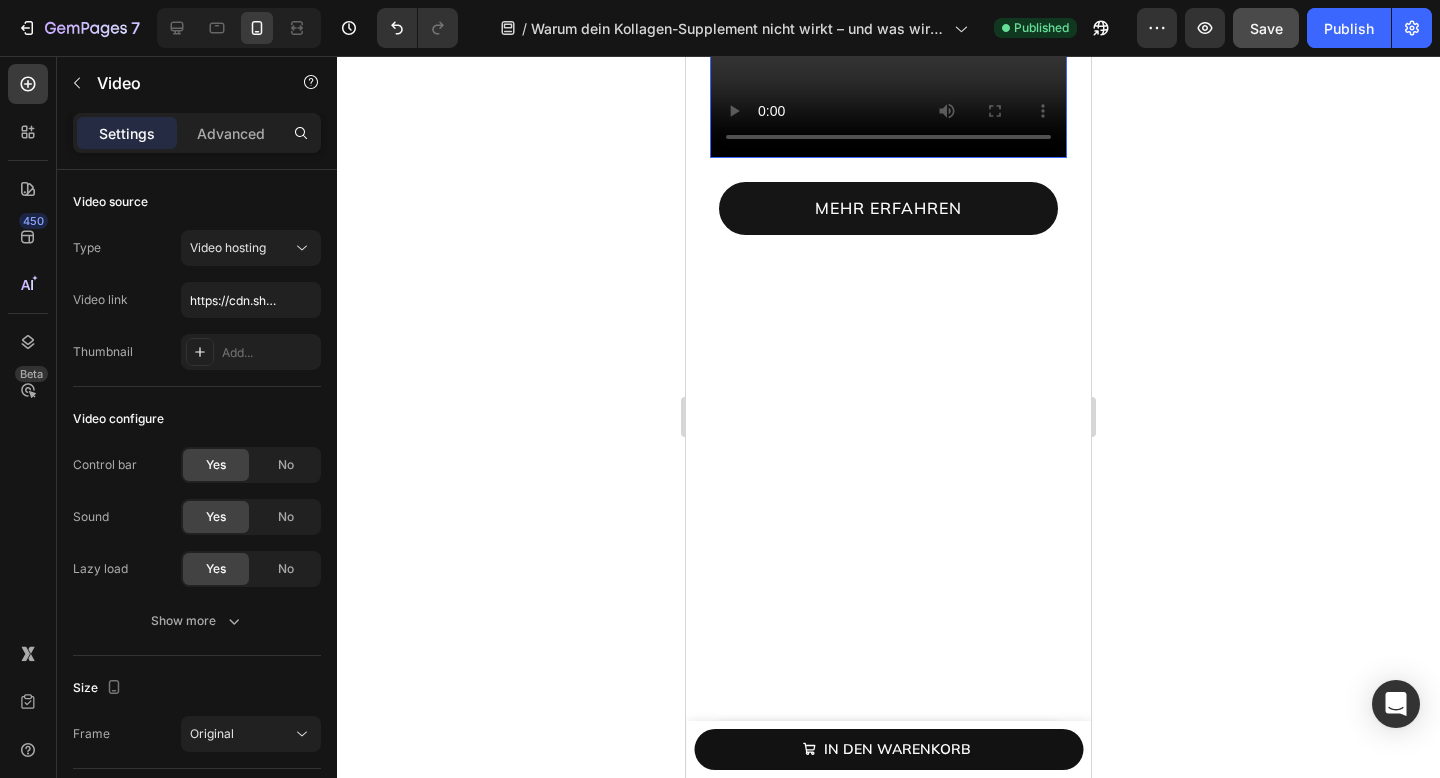 scroll, scrollTop: 2002, scrollLeft: 0, axis: vertical 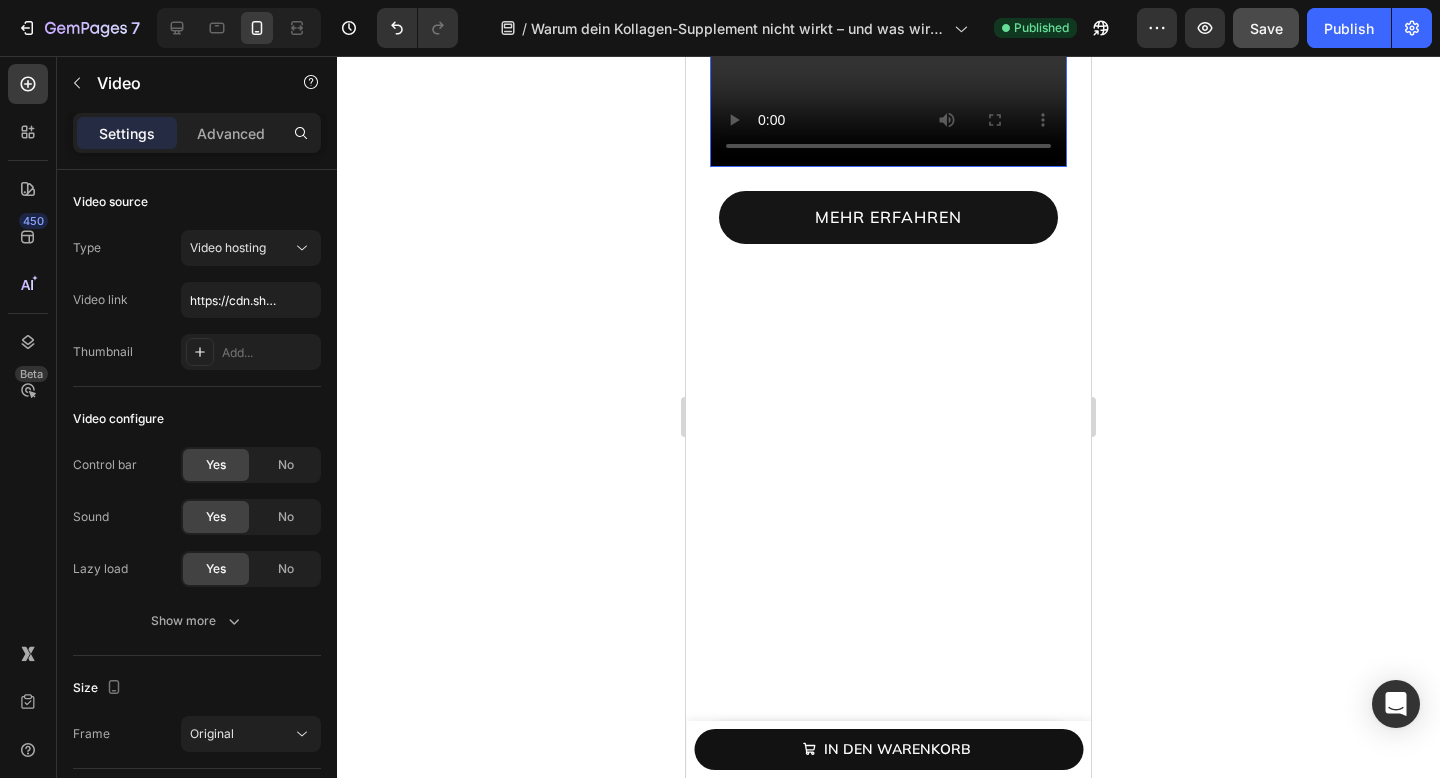 click at bounding box center [888, 78] 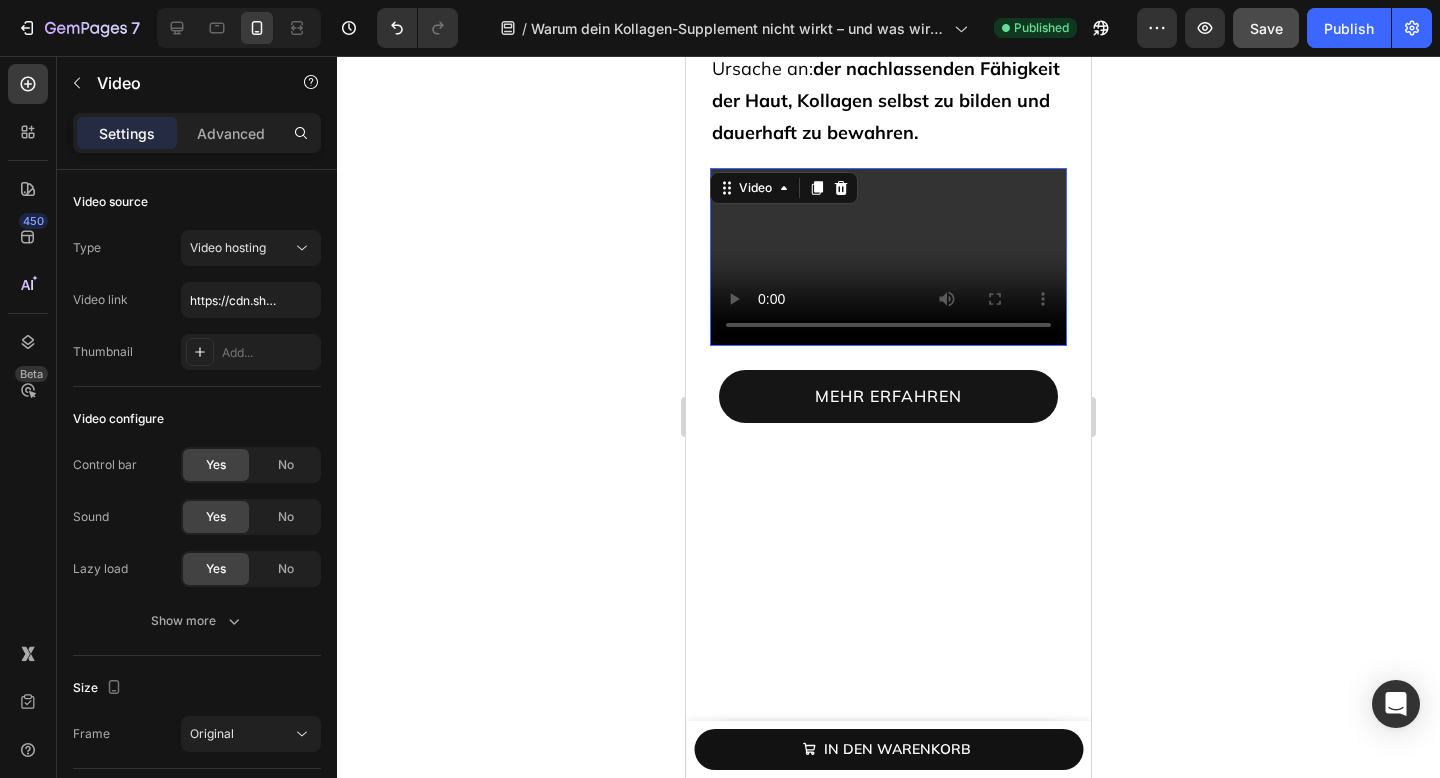scroll, scrollTop: 2016, scrollLeft: 0, axis: vertical 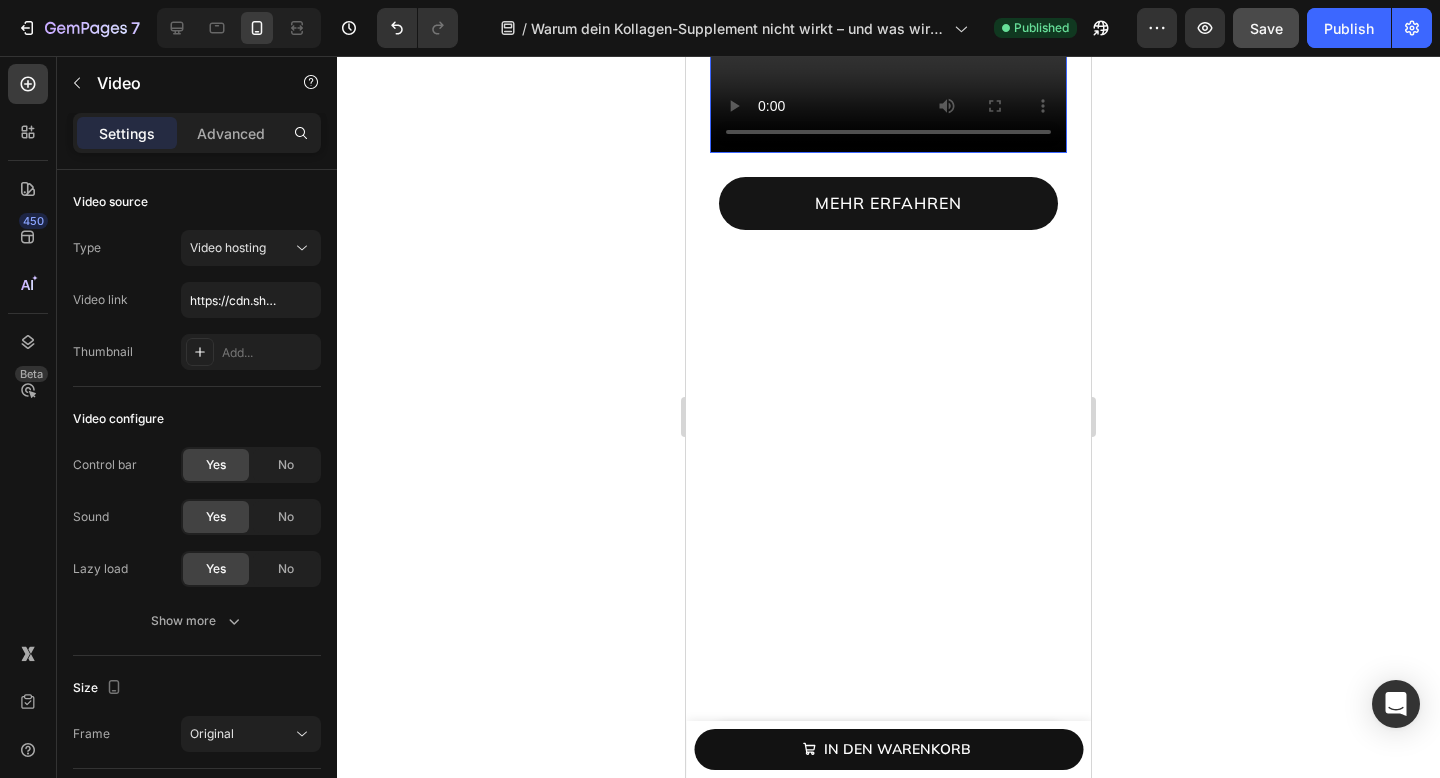 click at bounding box center (888, 64) 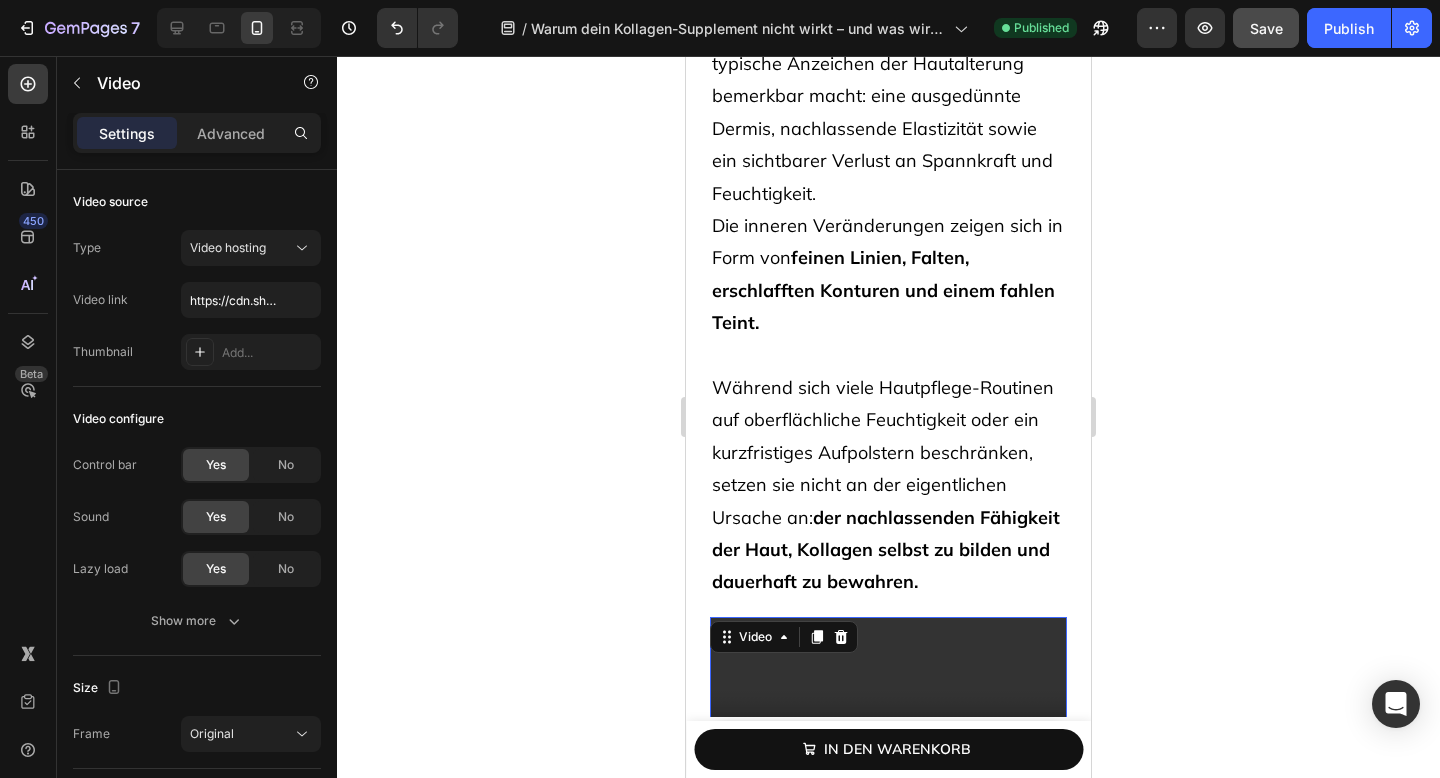 scroll, scrollTop: 1346, scrollLeft: 0, axis: vertical 